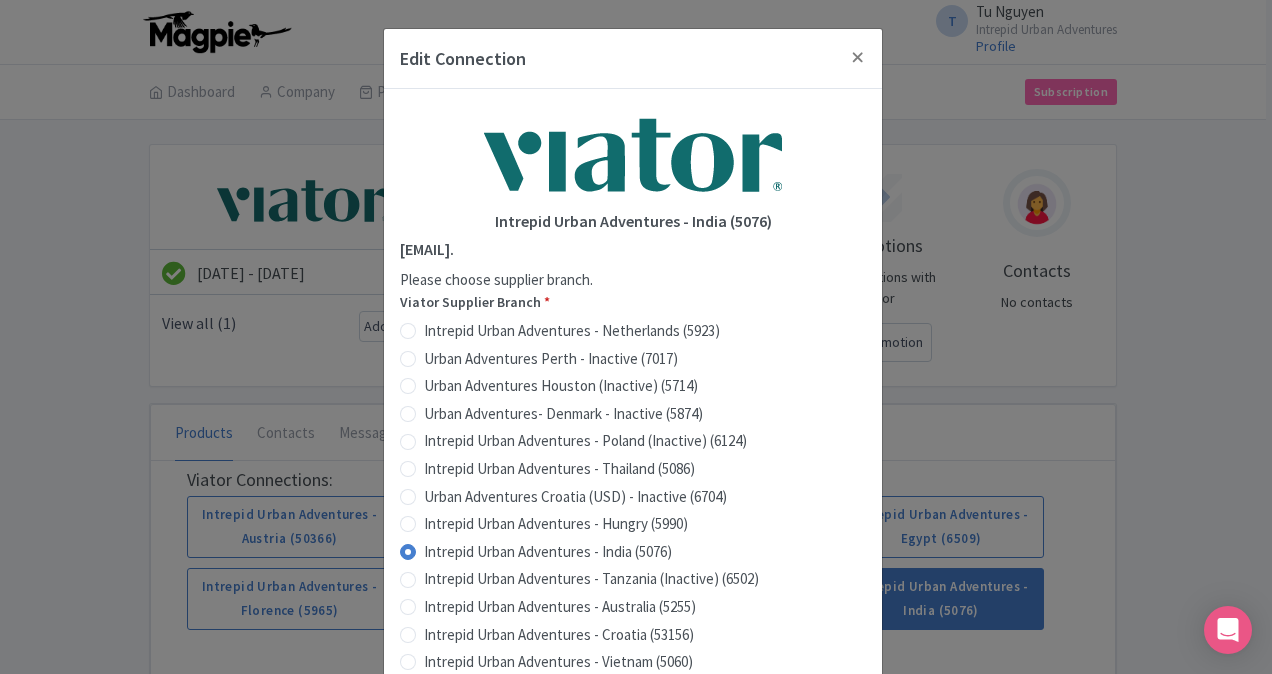 scroll, scrollTop: 300, scrollLeft: 0, axis: vertical 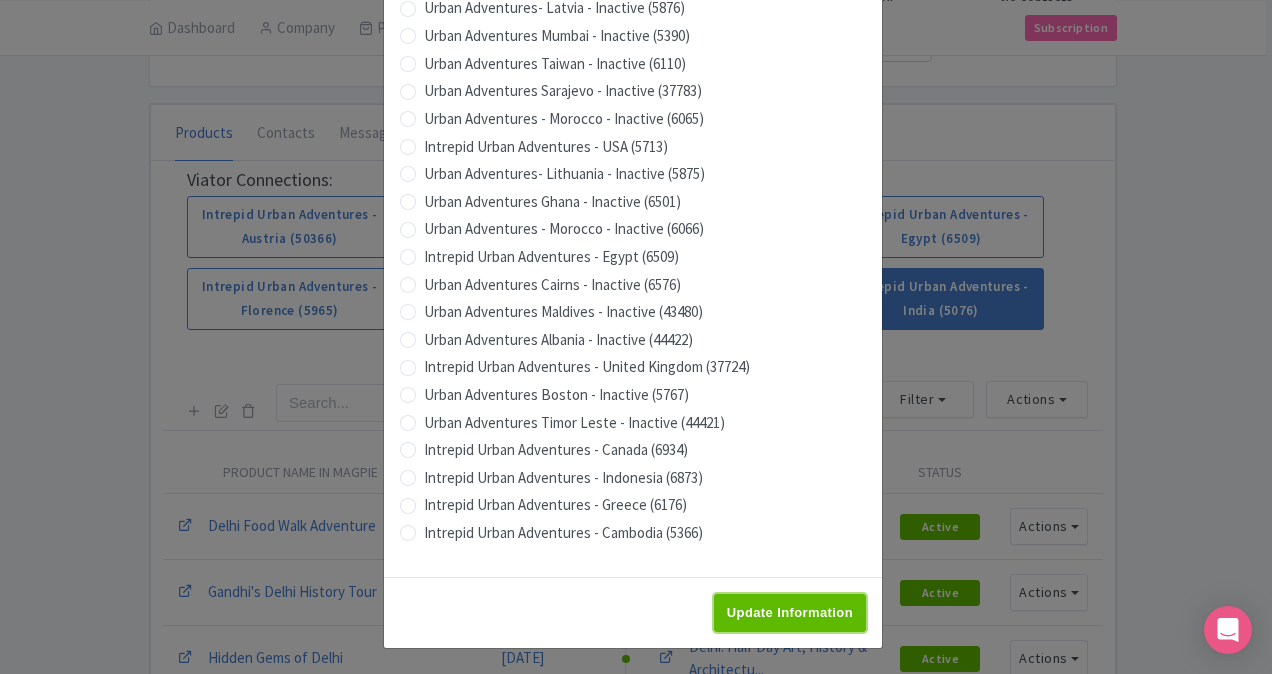 click on "Update Information" at bounding box center [790, 613] 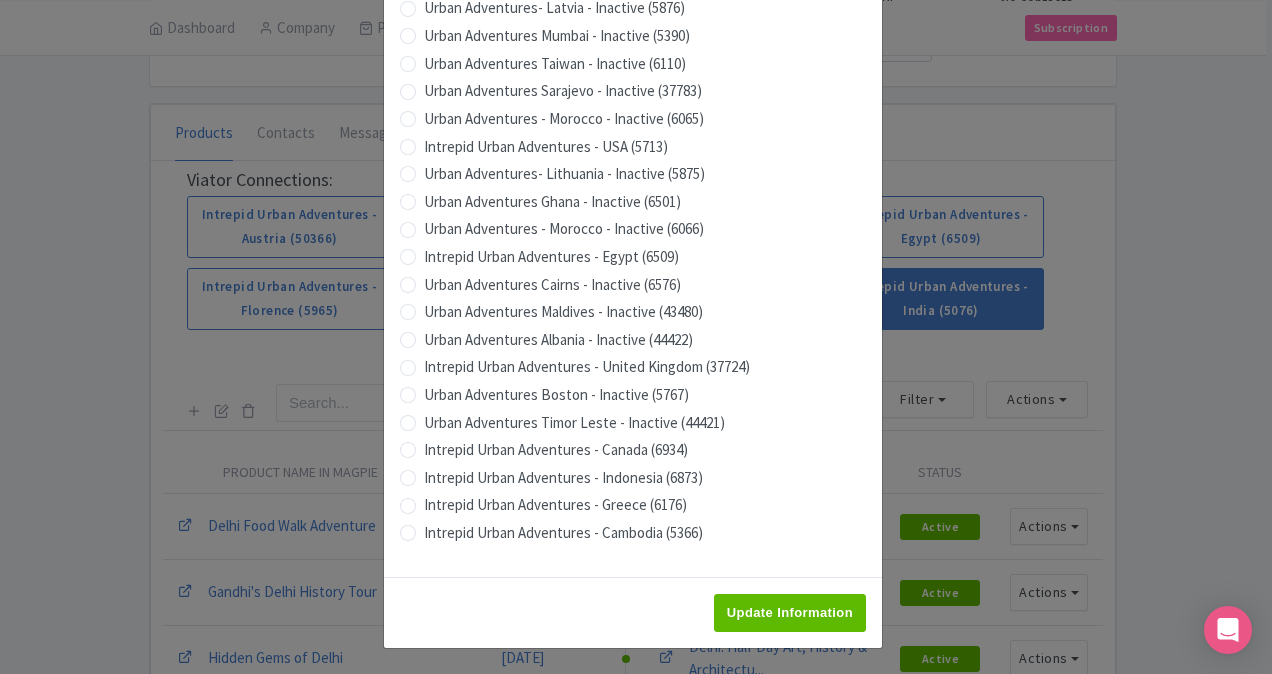type on "Saving..." 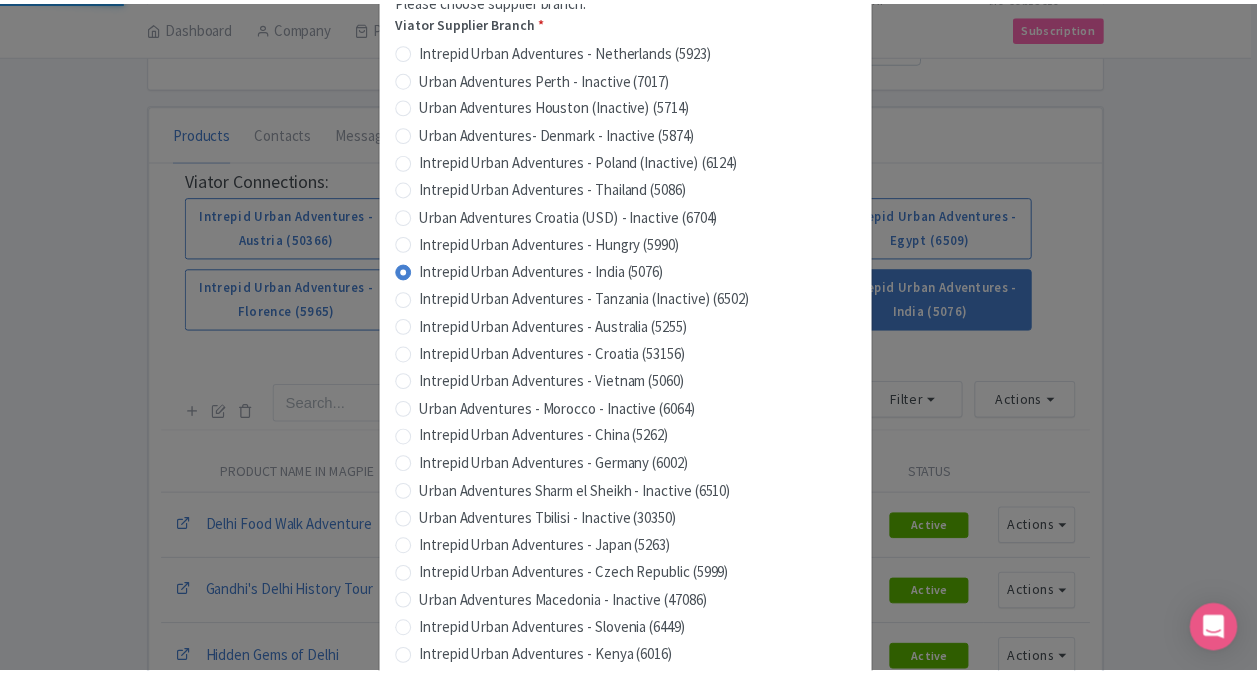 scroll, scrollTop: 0, scrollLeft: 0, axis: both 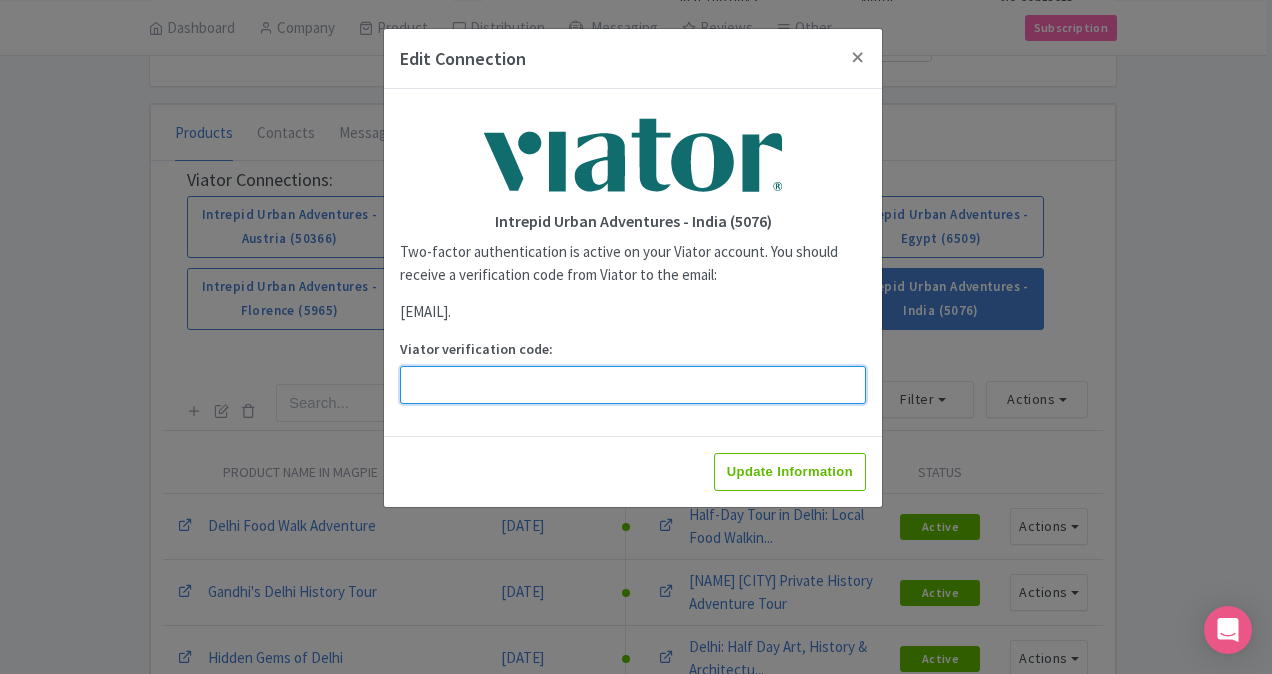click on "Viator verification code:" at bounding box center (633, 385) 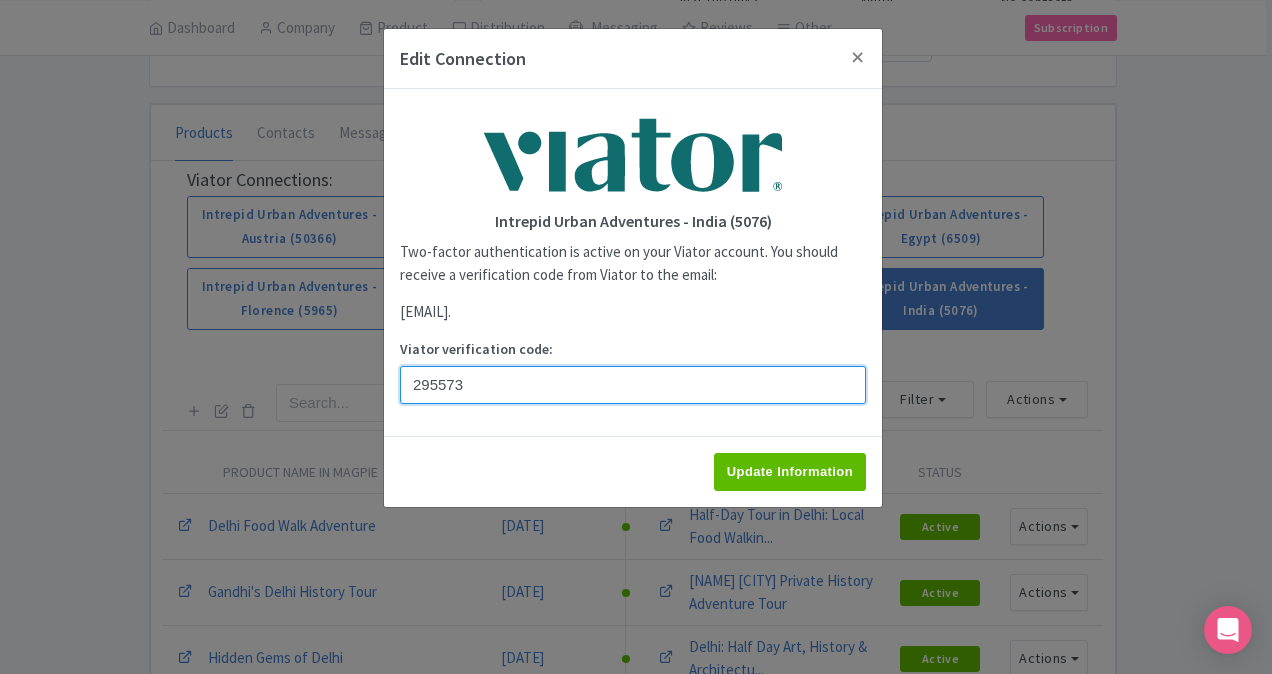 type on "295573" 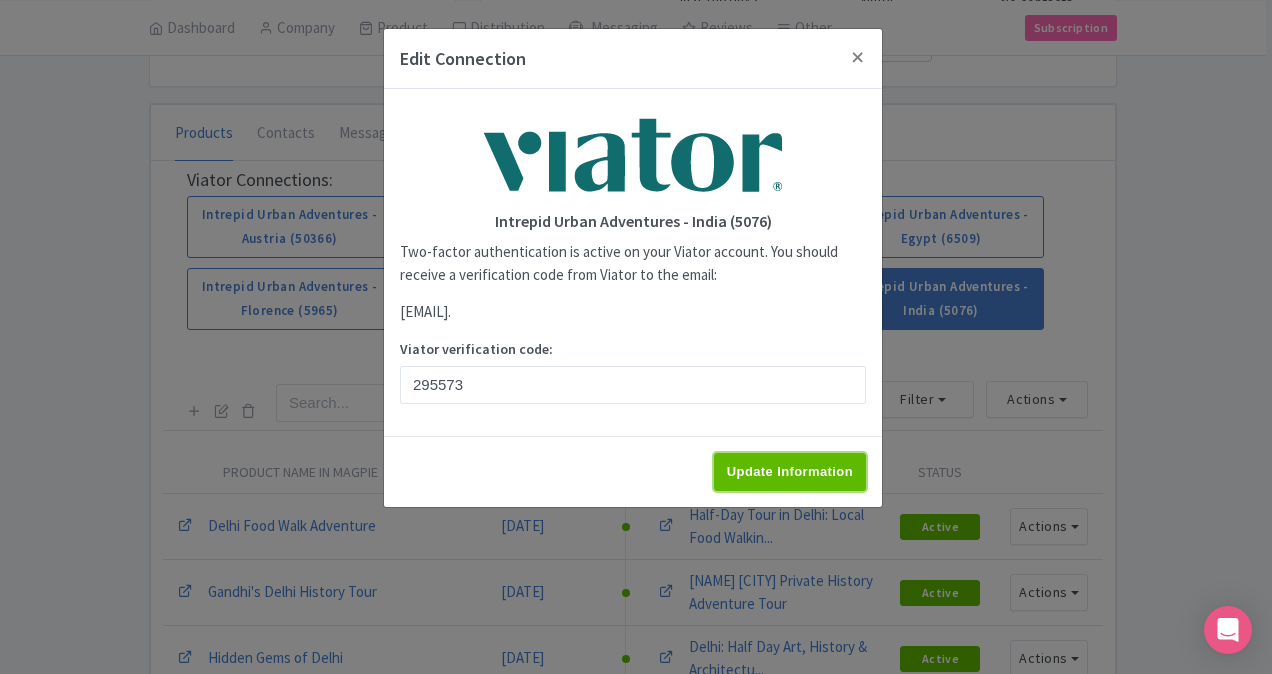 click on "Update Information" at bounding box center (790, 472) 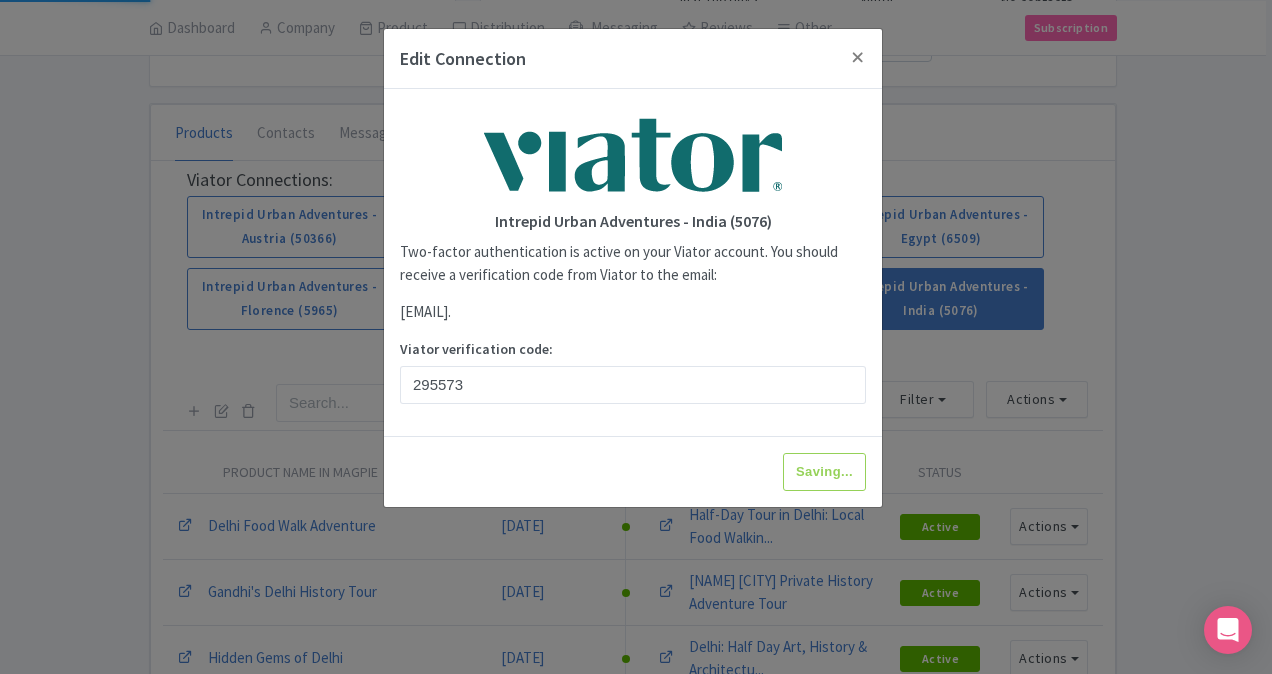 type on "Update Information" 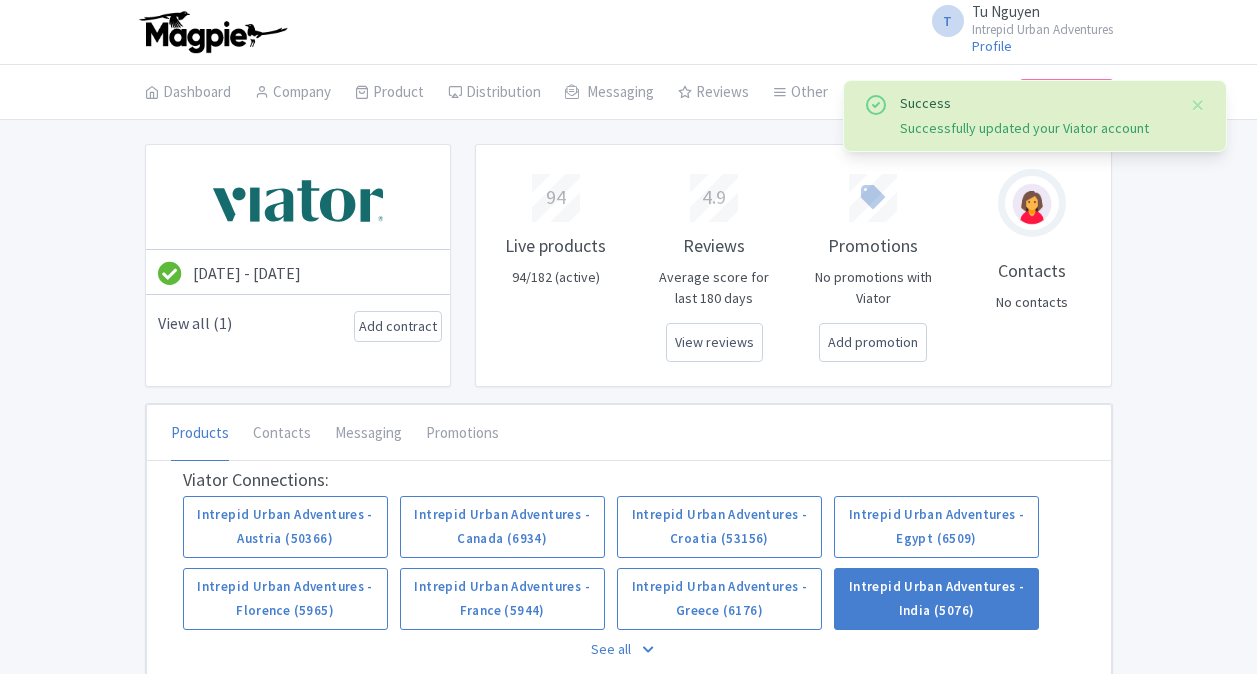 scroll, scrollTop: 400, scrollLeft: 0, axis: vertical 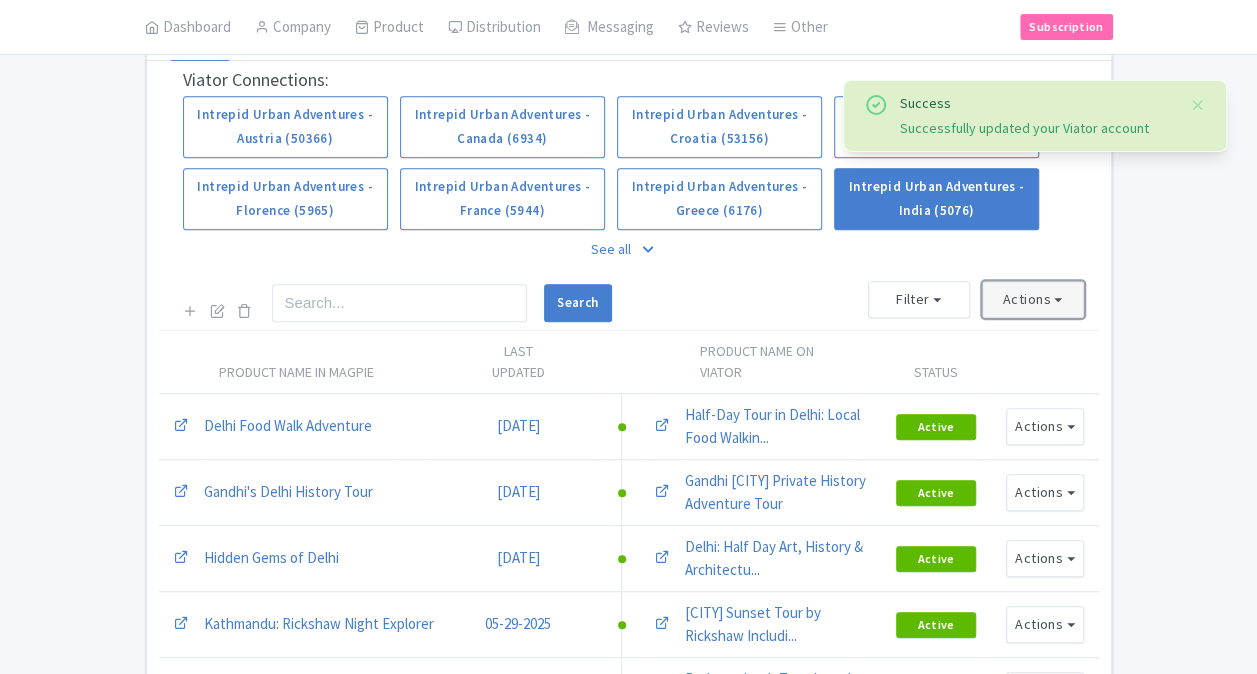 click on "Actions" at bounding box center [1033, 299] 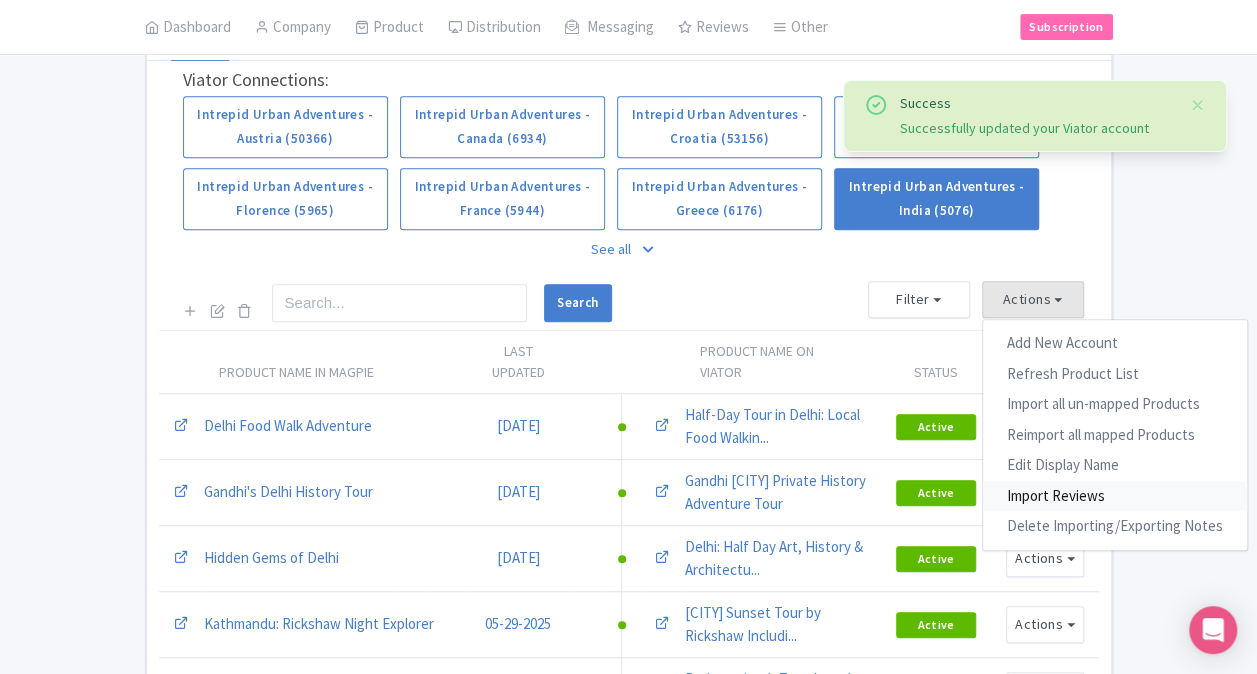 click on "Import Reviews" at bounding box center [1115, 496] 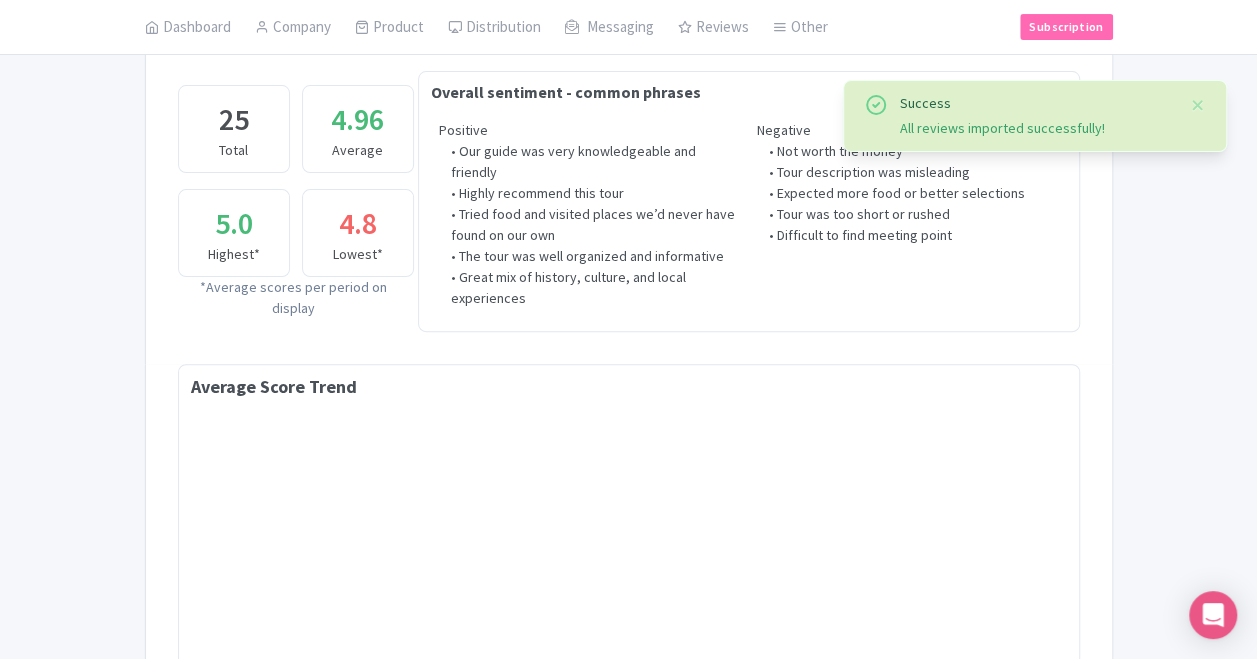 scroll, scrollTop: 500, scrollLeft: 0, axis: vertical 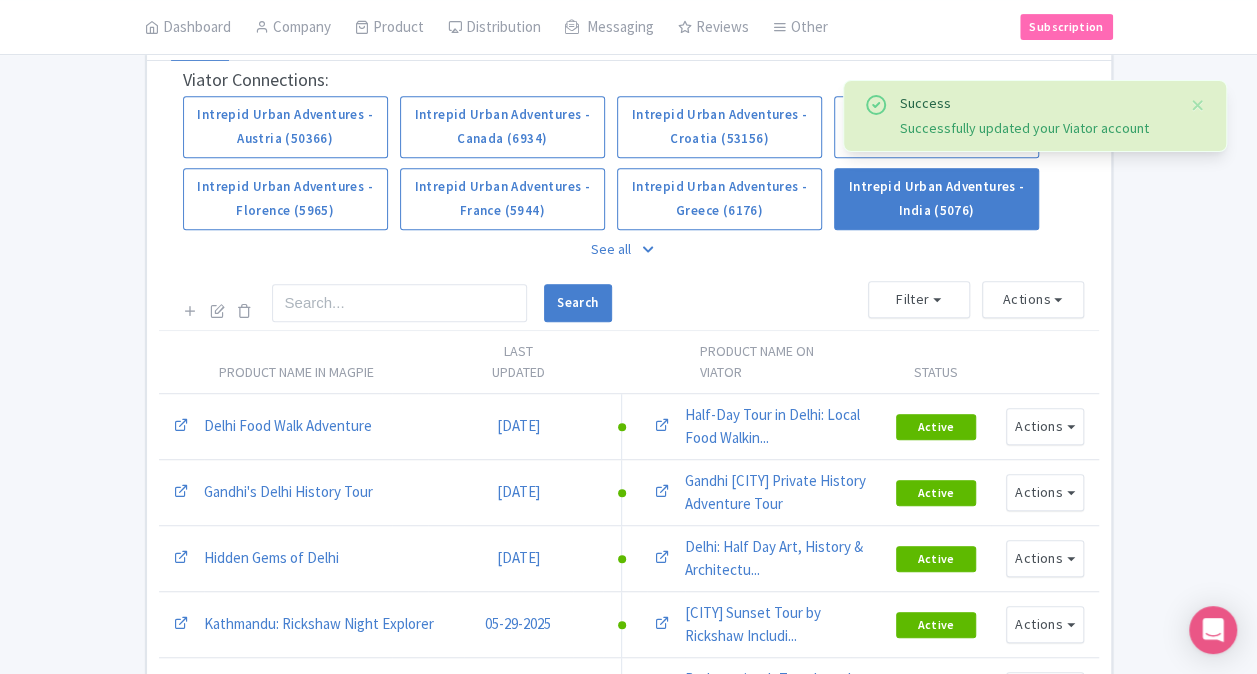 click on "See all" at bounding box center [629, 249] 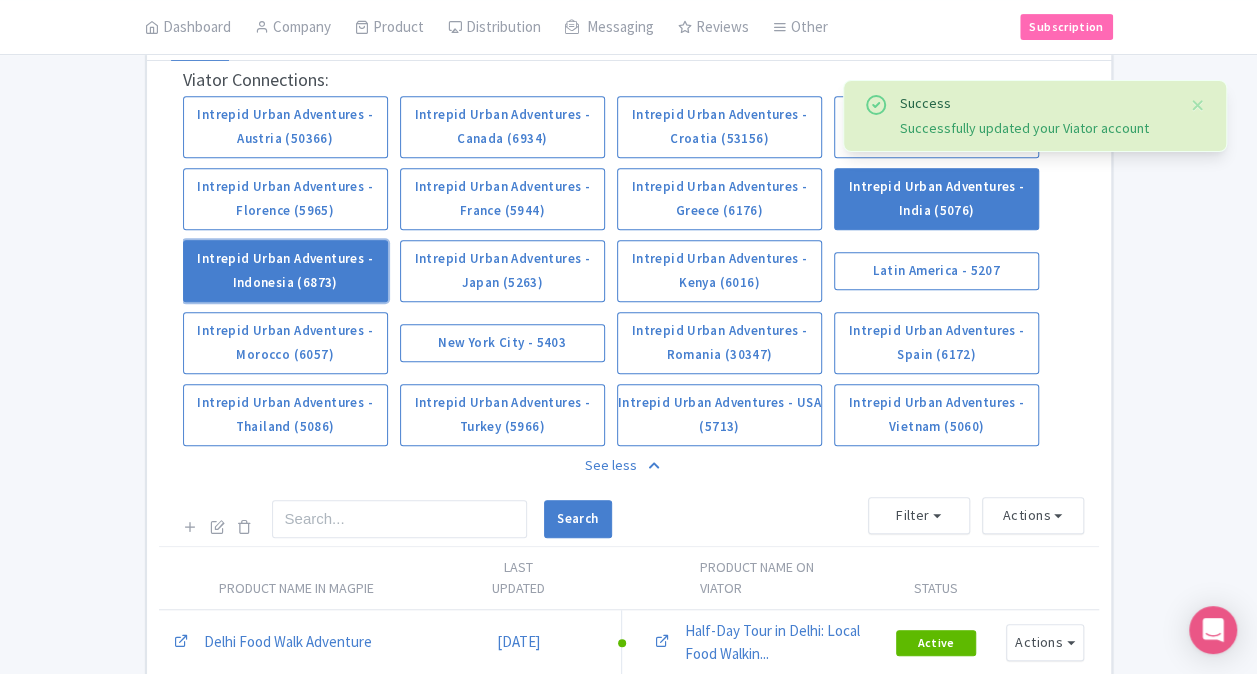 click on "Intrepid Urban Adventures - Indonesia (6873)" at bounding box center (285, 271) 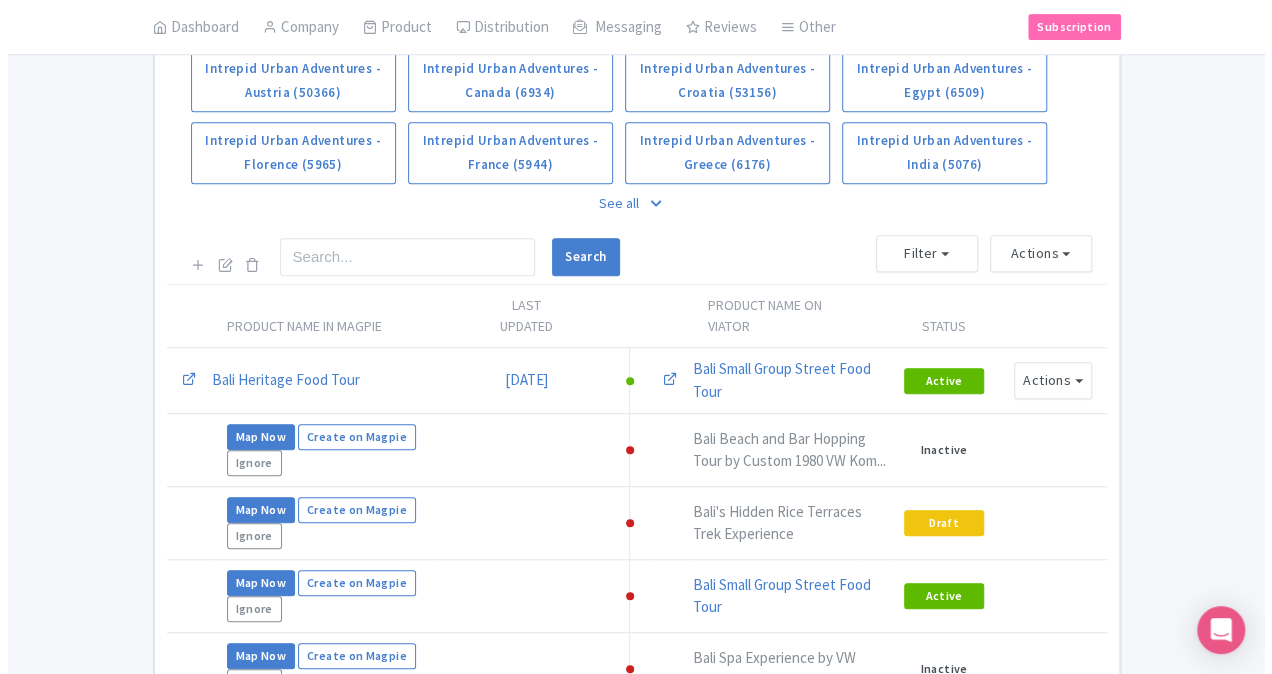 scroll, scrollTop: 400, scrollLeft: 0, axis: vertical 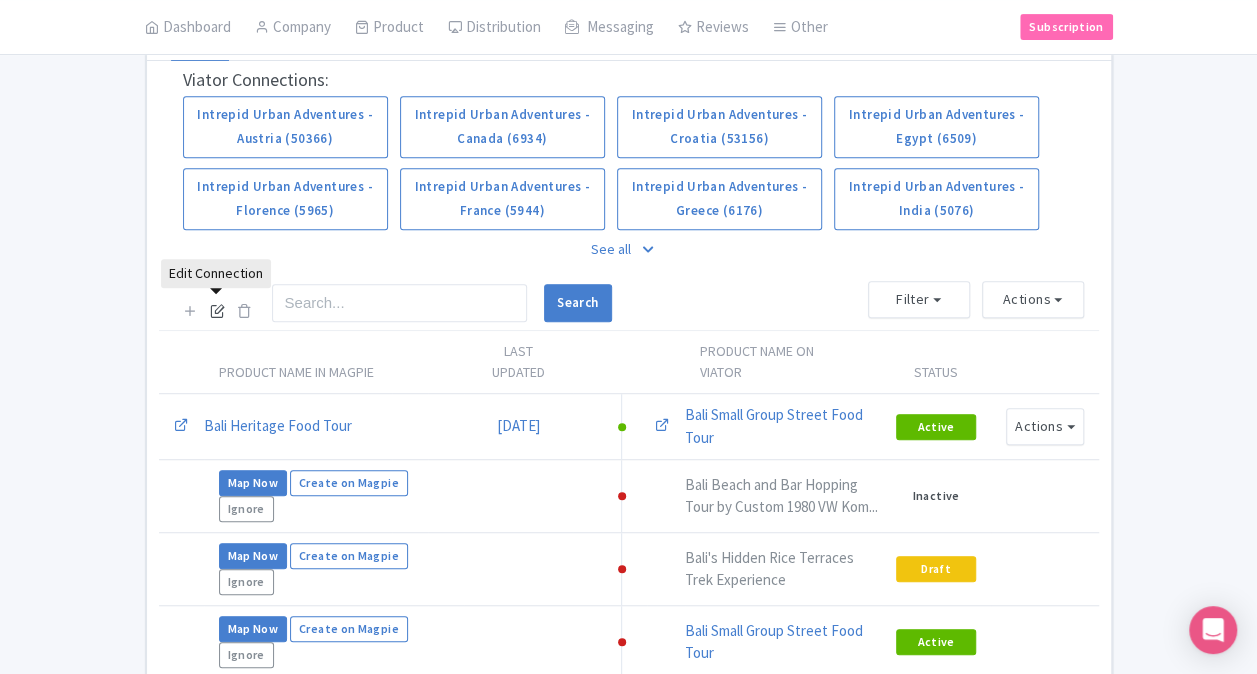 click at bounding box center (217, 310) 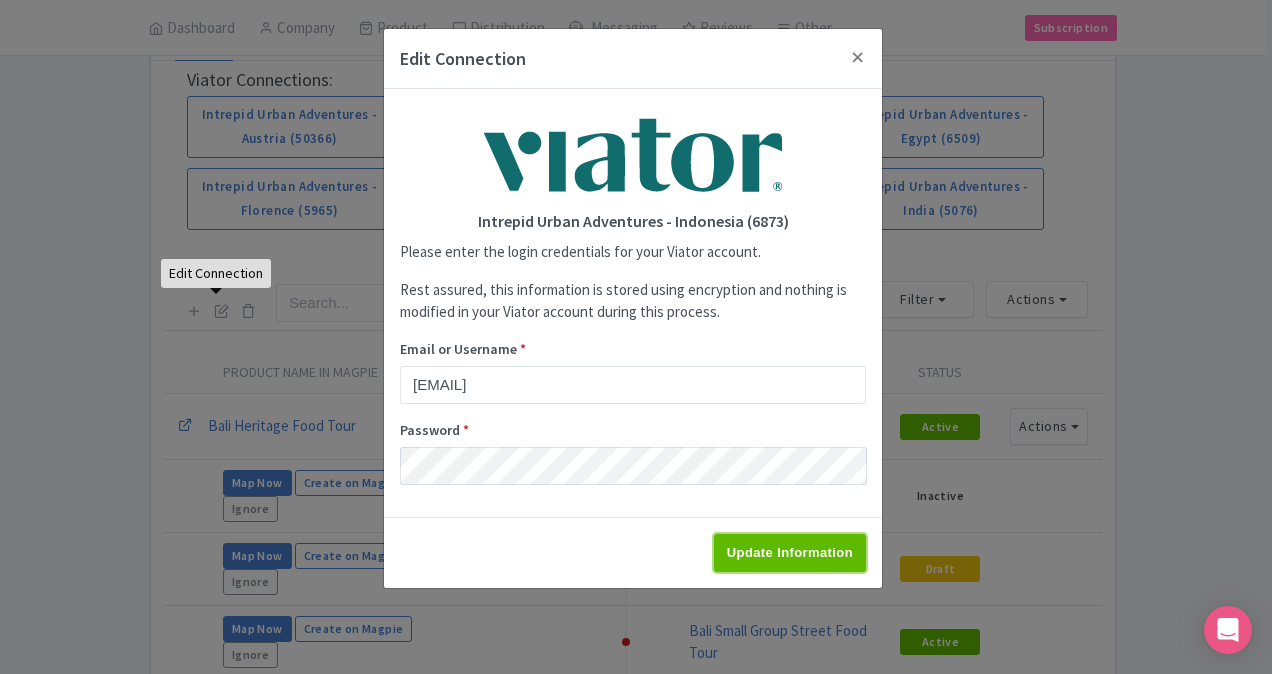 click on "Update Information" at bounding box center [790, 553] 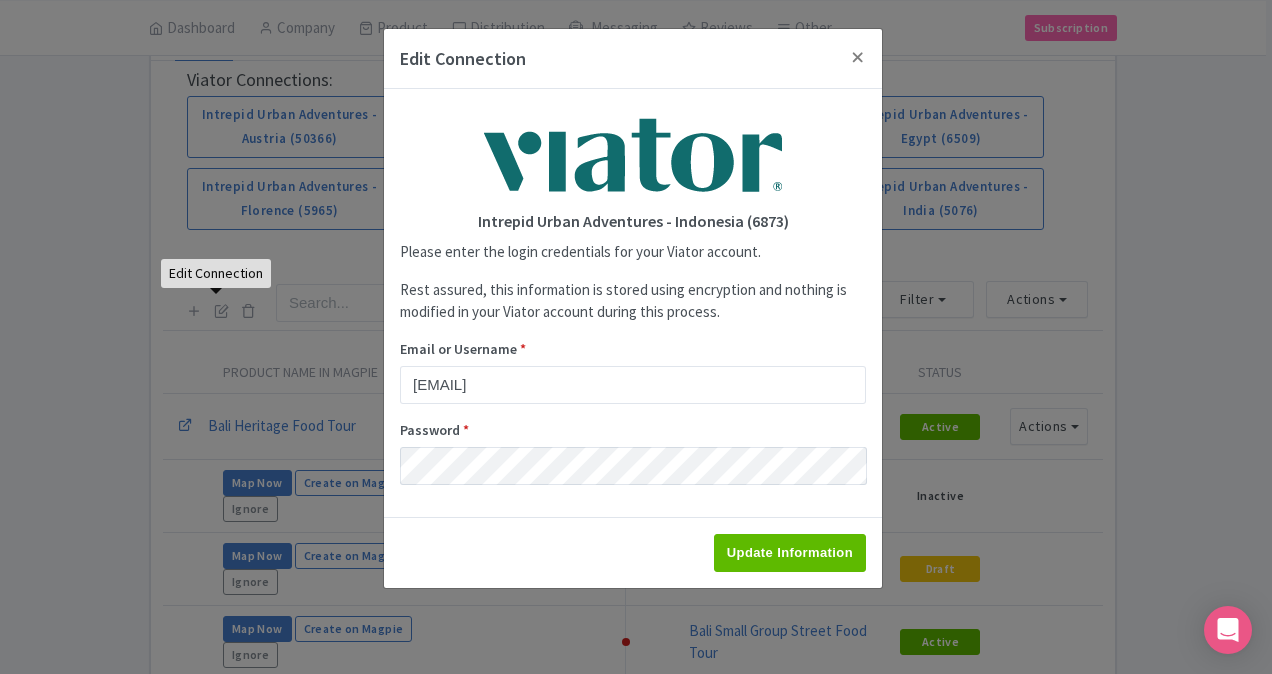 type on "Saving..." 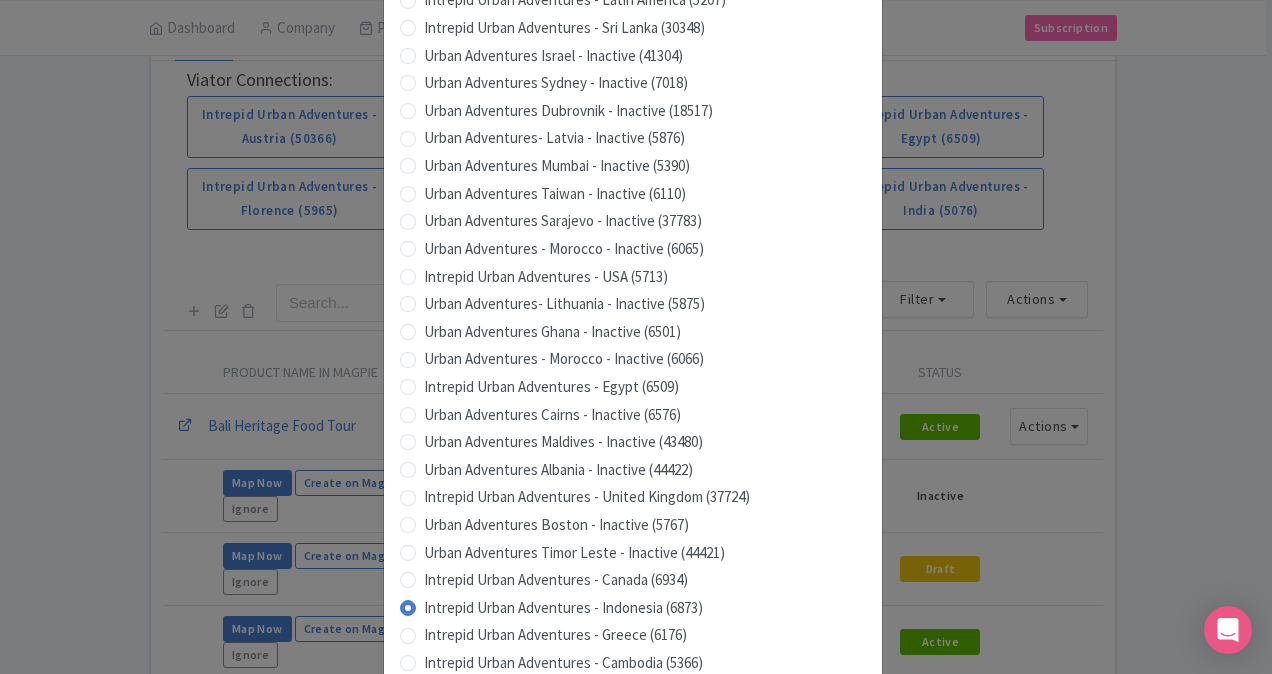 scroll, scrollTop: 1979, scrollLeft: 0, axis: vertical 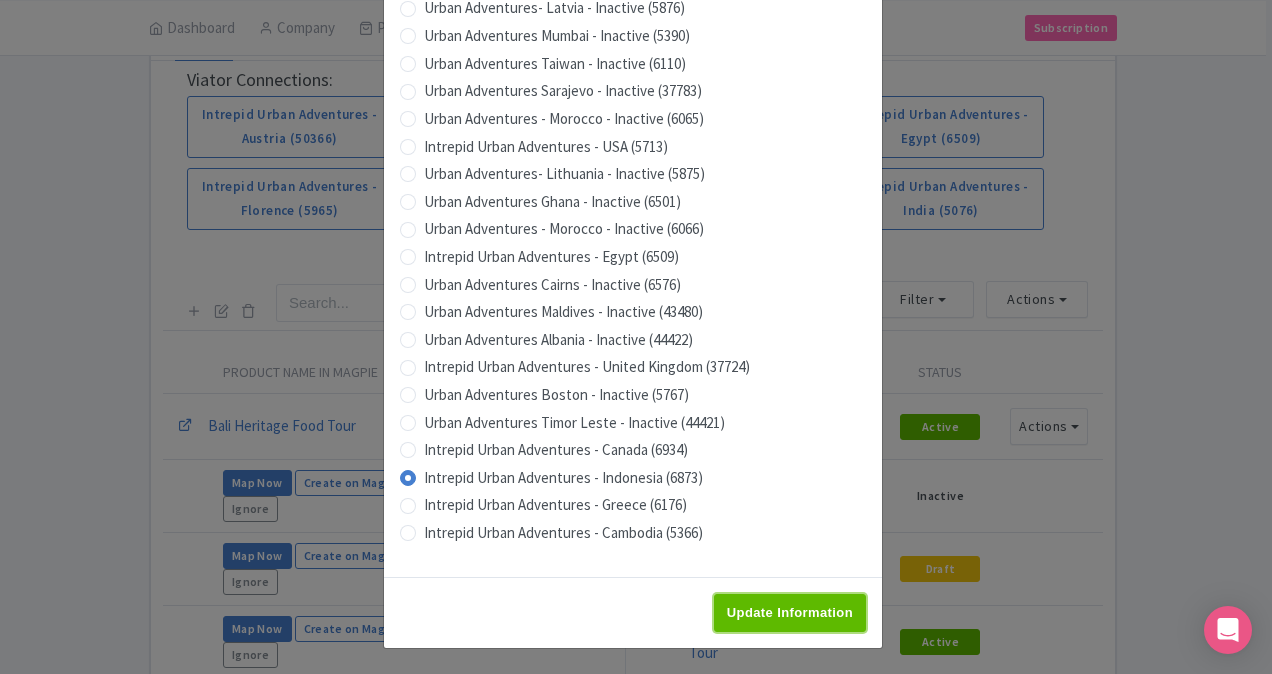 click on "Update Information" at bounding box center [790, 613] 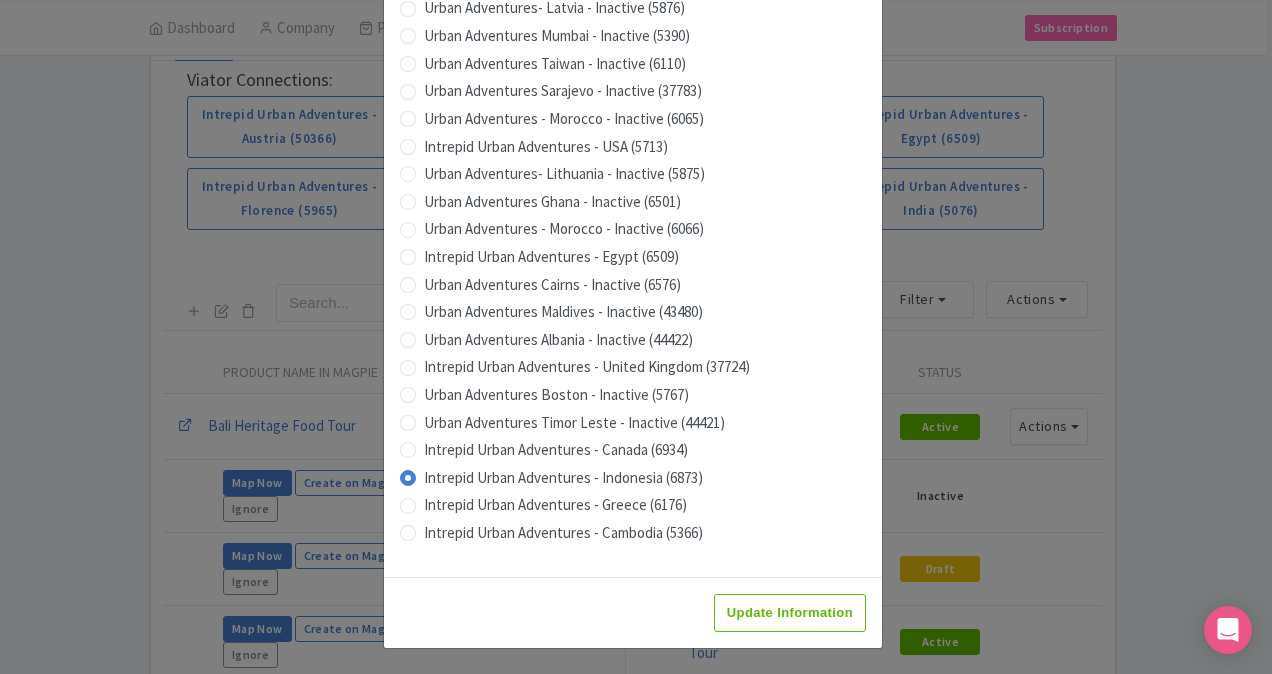 type on "Saving..." 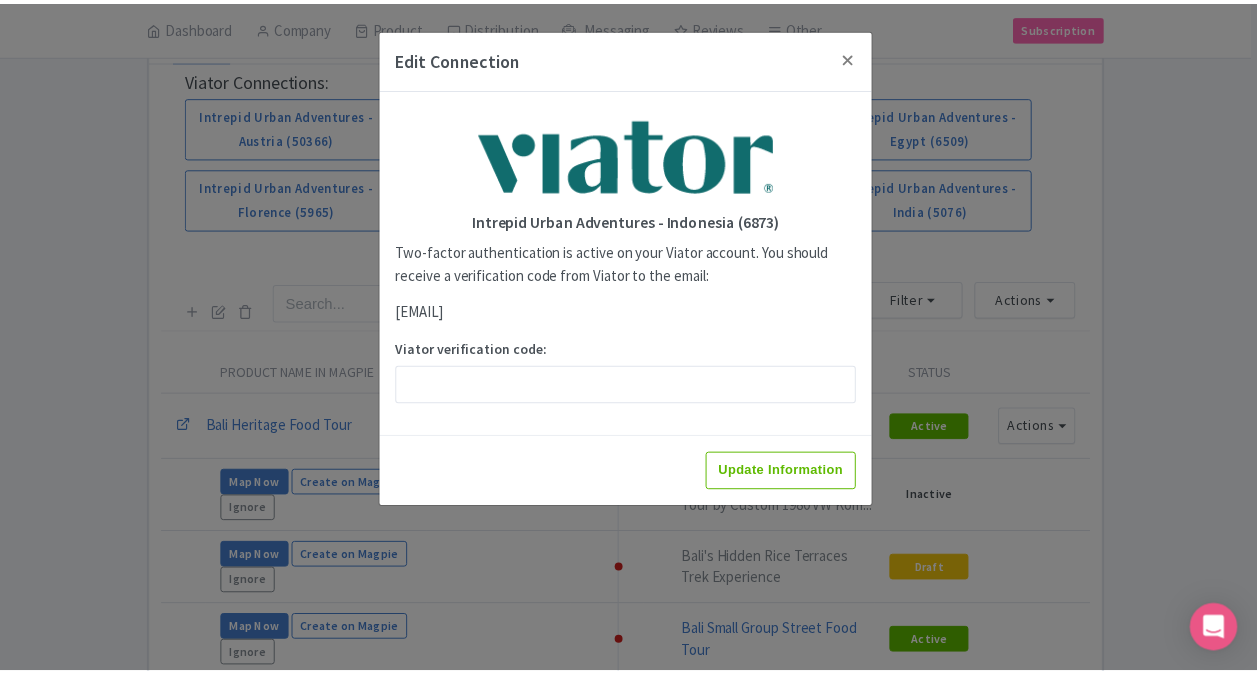 scroll, scrollTop: 0, scrollLeft: 0, axis: both 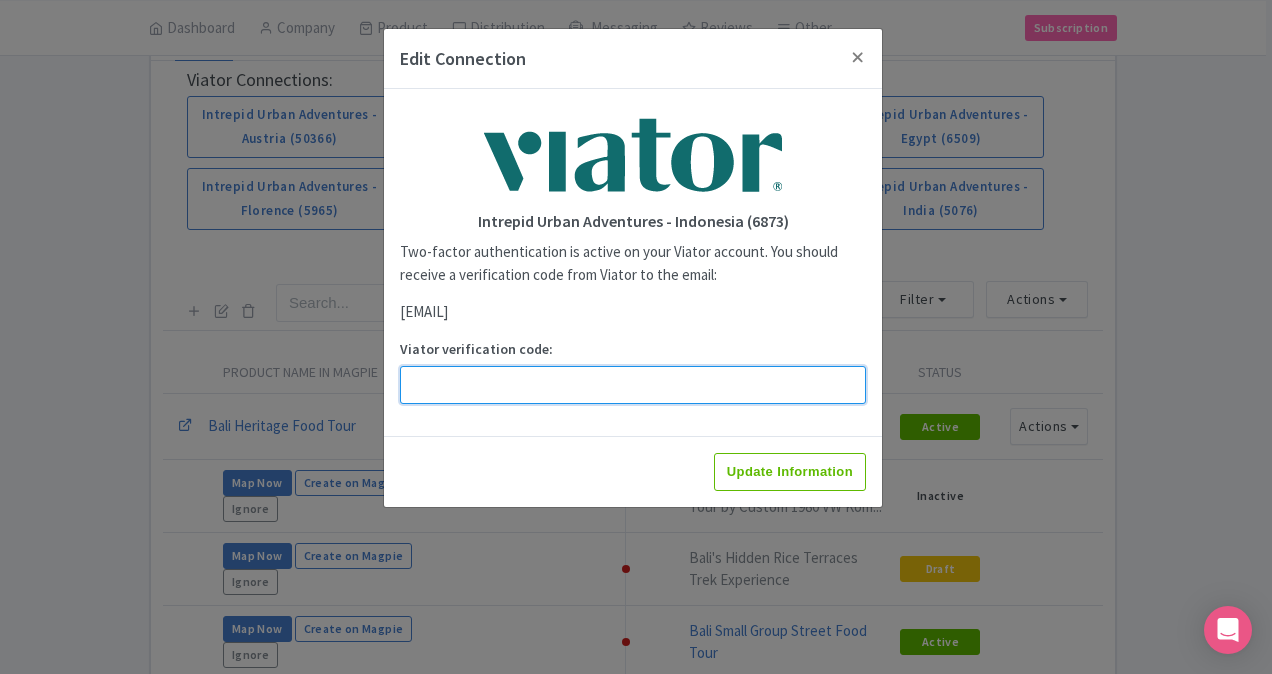 click on "Viator verification code:" at bounding box center (633, 385) 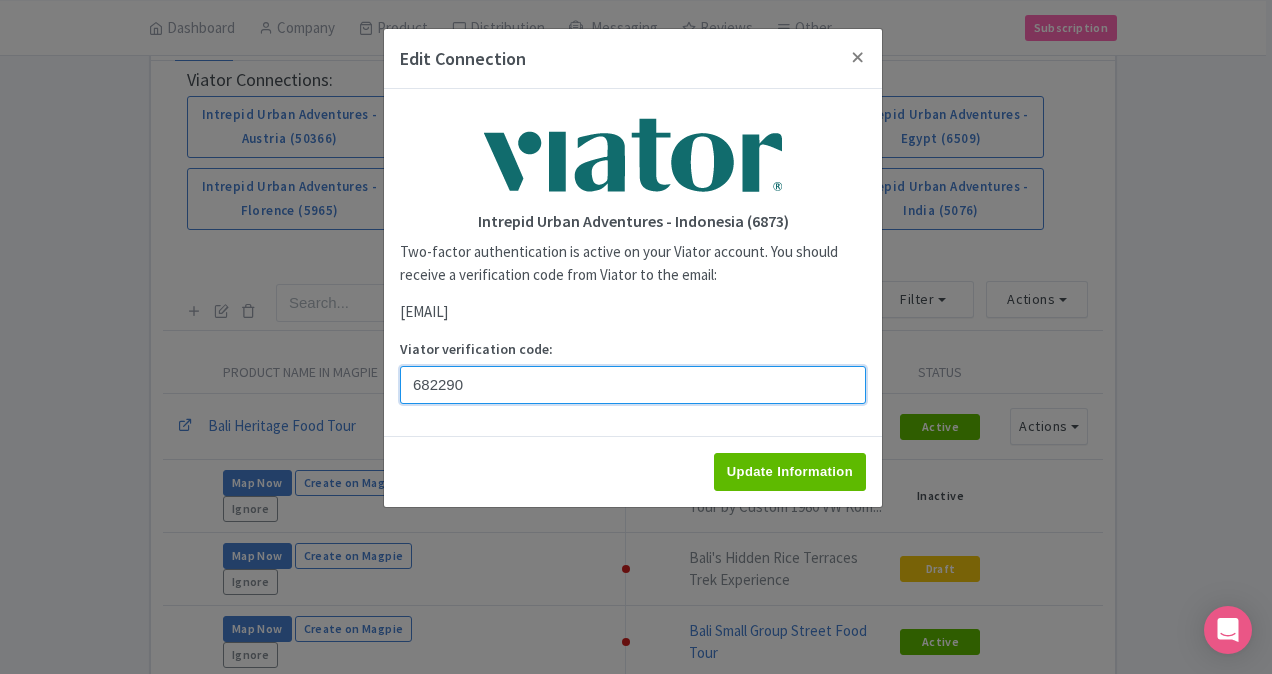 type on "682290" 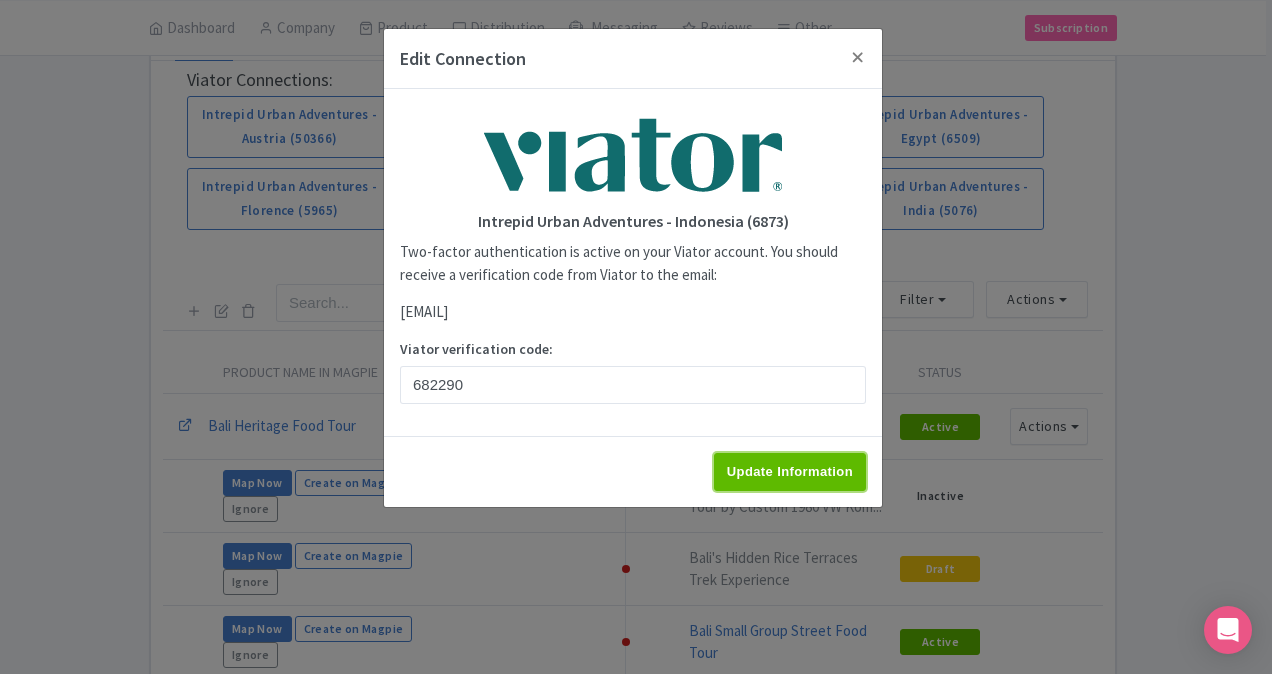 click on "Update Information" at bounding box center (790, 472) 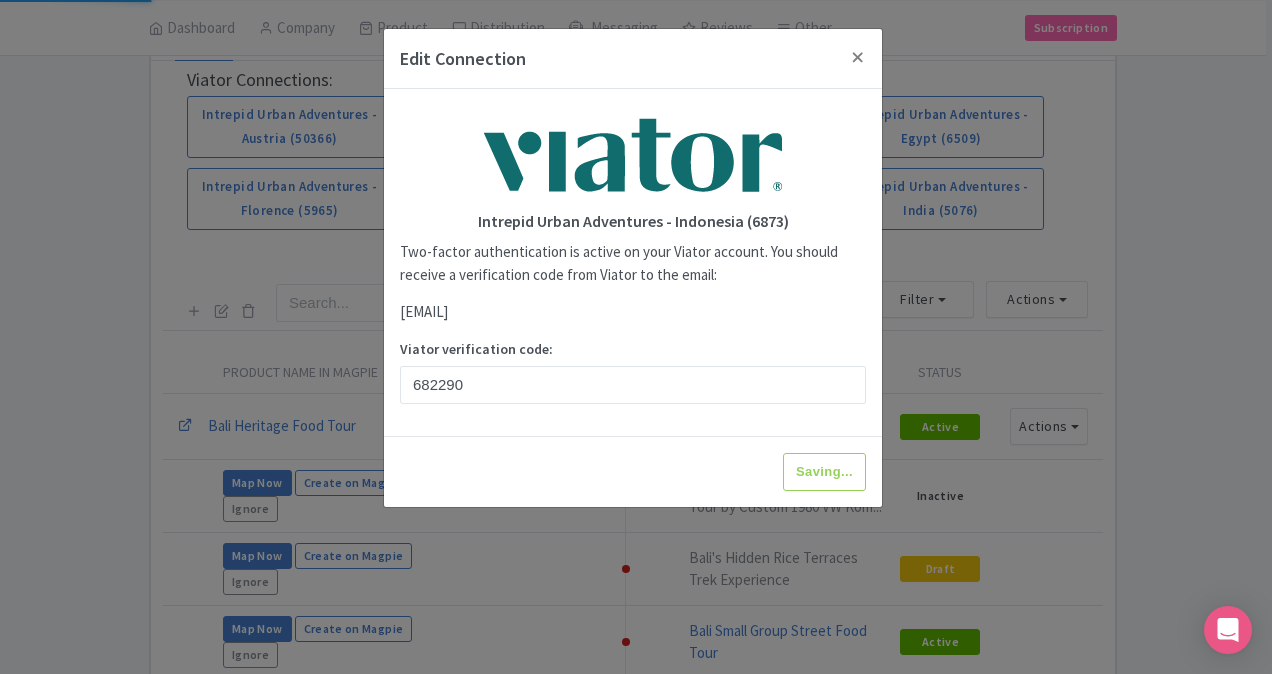 type on "Update Information" 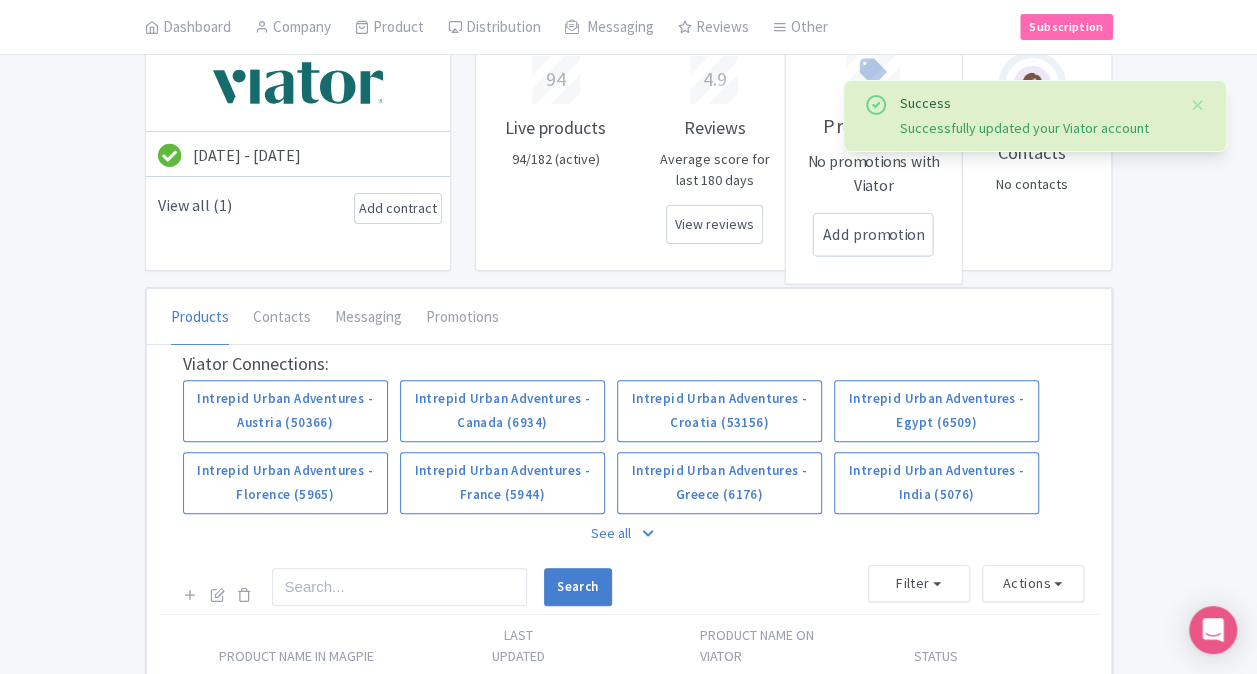 scroll, scrollTop: 300, scrollLeft: 0, axis: vertical 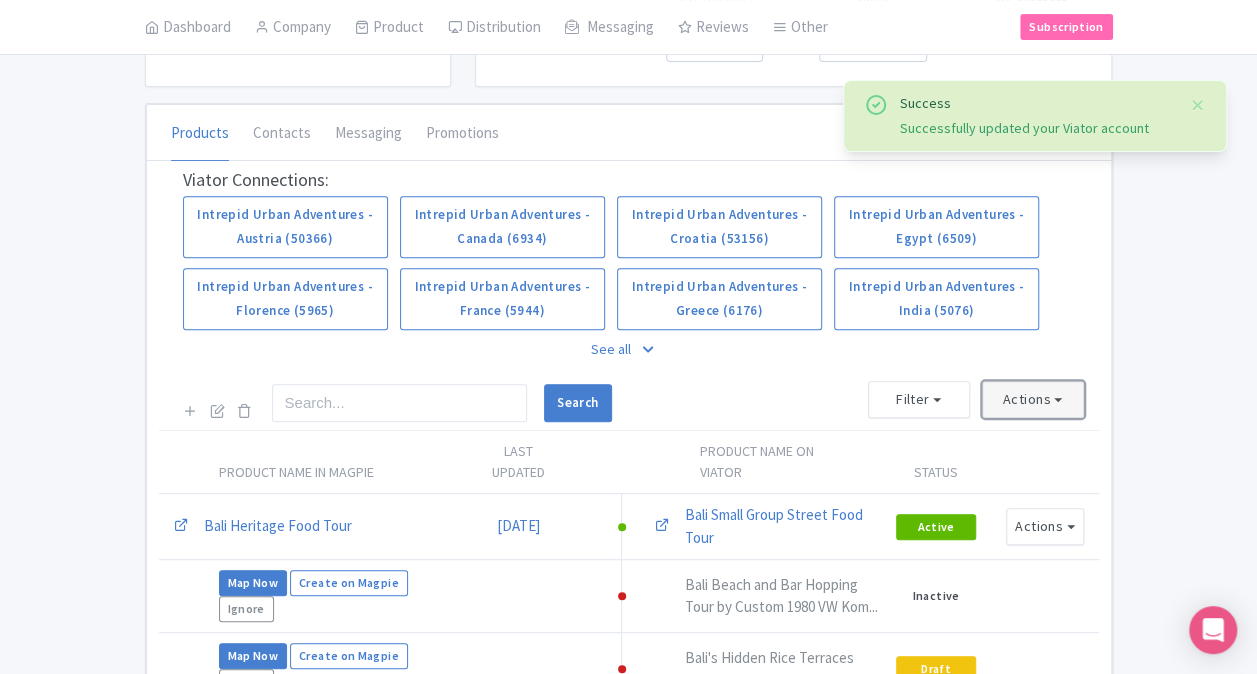 click on "Actions" at bounding box center (1033, 399) 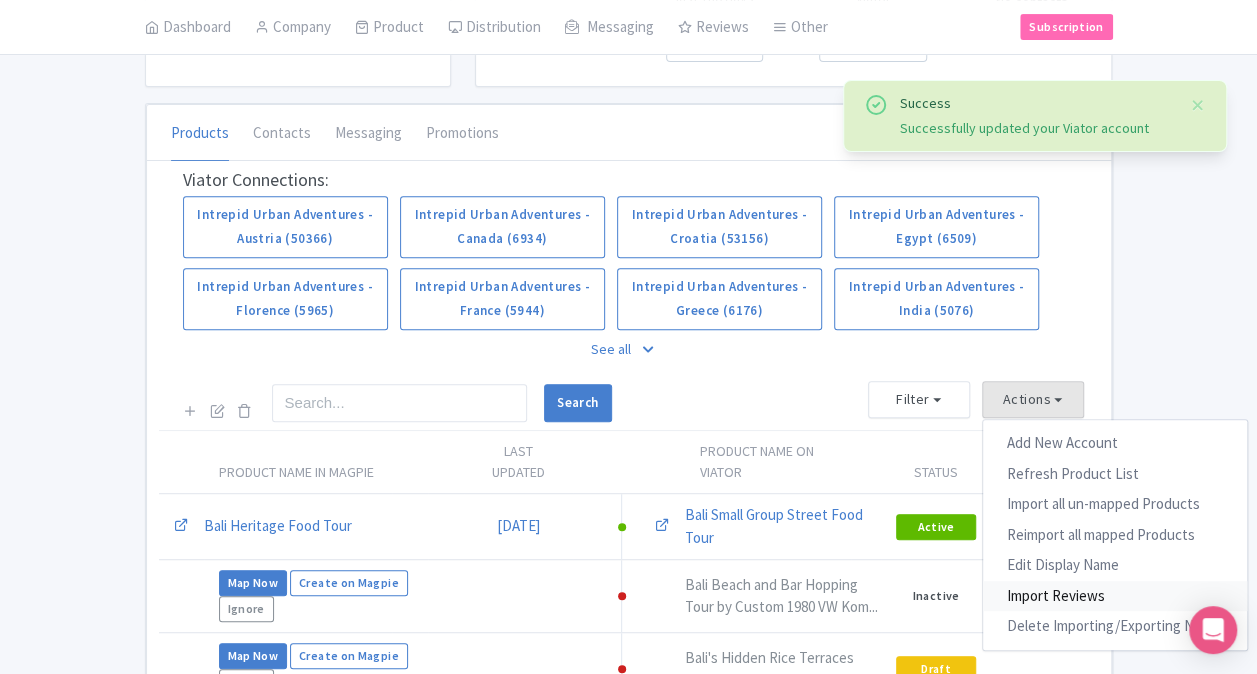 click on "Import Reviews" at bounding box center [1115, 596] 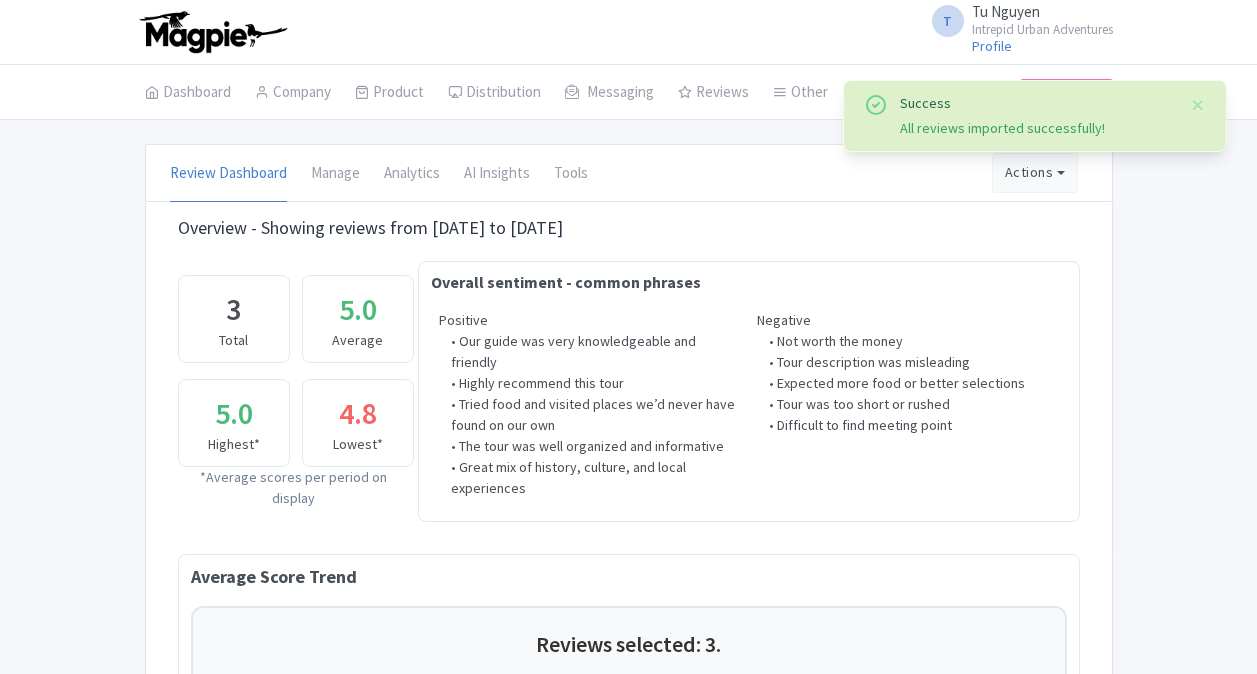 scroll, scrollTop: 0, scrollLeft: 0, axis: both 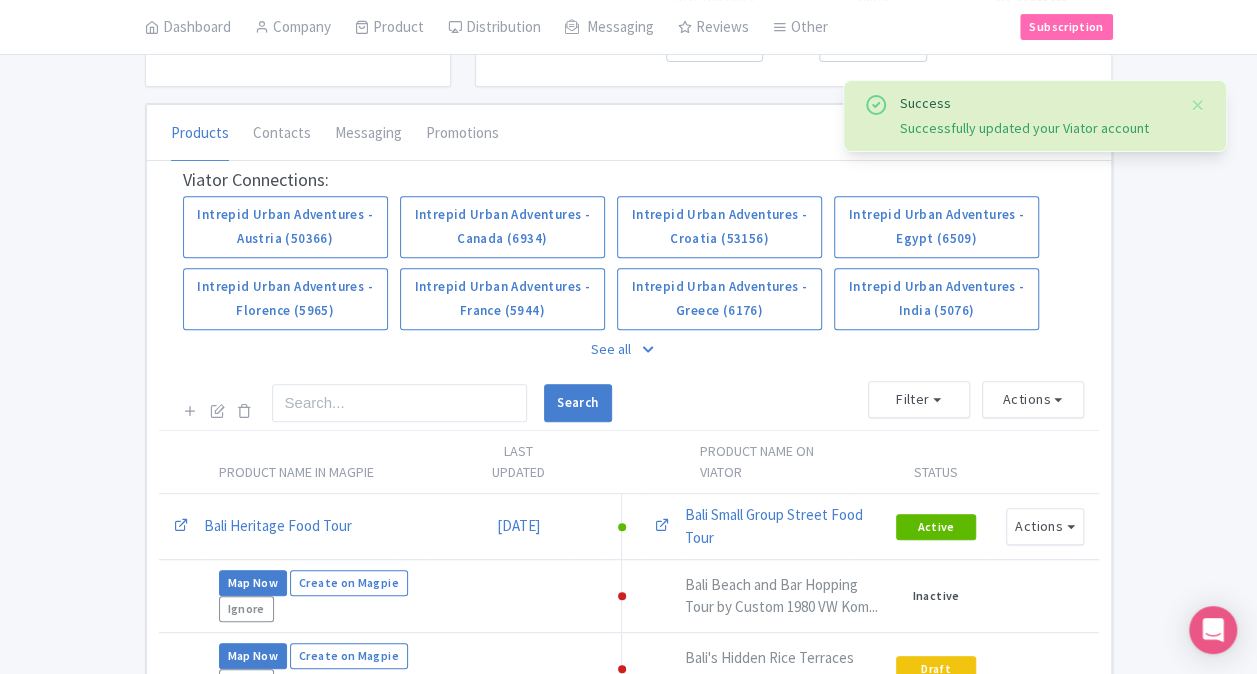 click on "Intrepid Urban Adventures - Austria (50366)
Intrepid Urban Adventures - Canada (6934)
Intrepid Urban Adventures - Croatia (53156)
Intrepid Urban Adventures - Egypt (6509)
Intrepid Urban Adventures - Florence (5965)
Intrepid Urban Adventures - France (5944)
Intrepid Urban Adventures - Greece (6176)
Intrepid Urban Adventures - India (5076)" at bounding box center [629, 263] 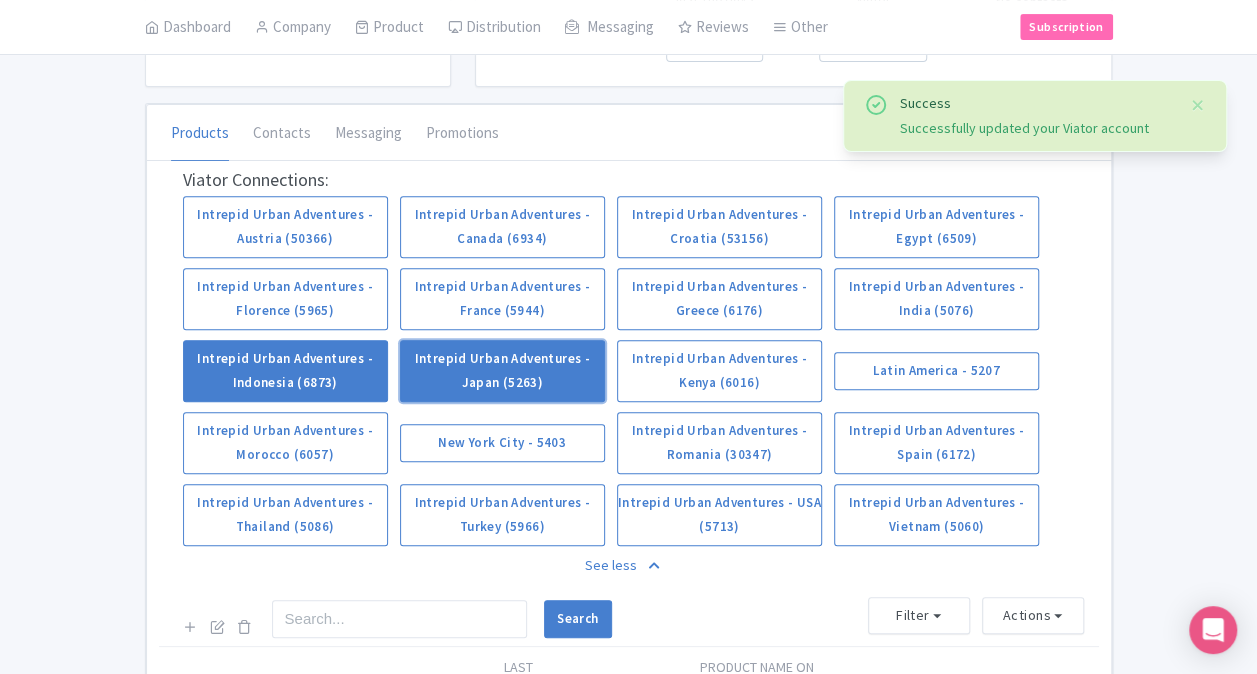 click on "Intrepid Urban Adventures - Japan (5263)" at bounding box center (502, 371) 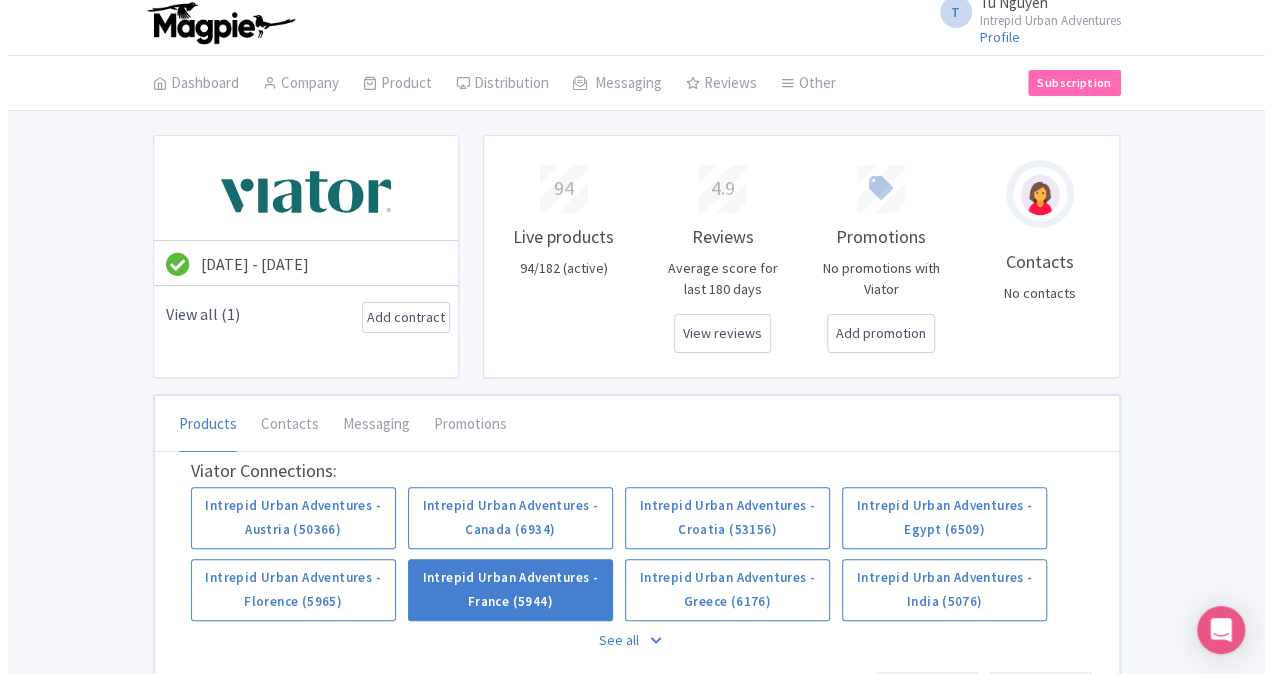 scroll, scrollTop: 500, scrollLeft: 0, axis: vertical 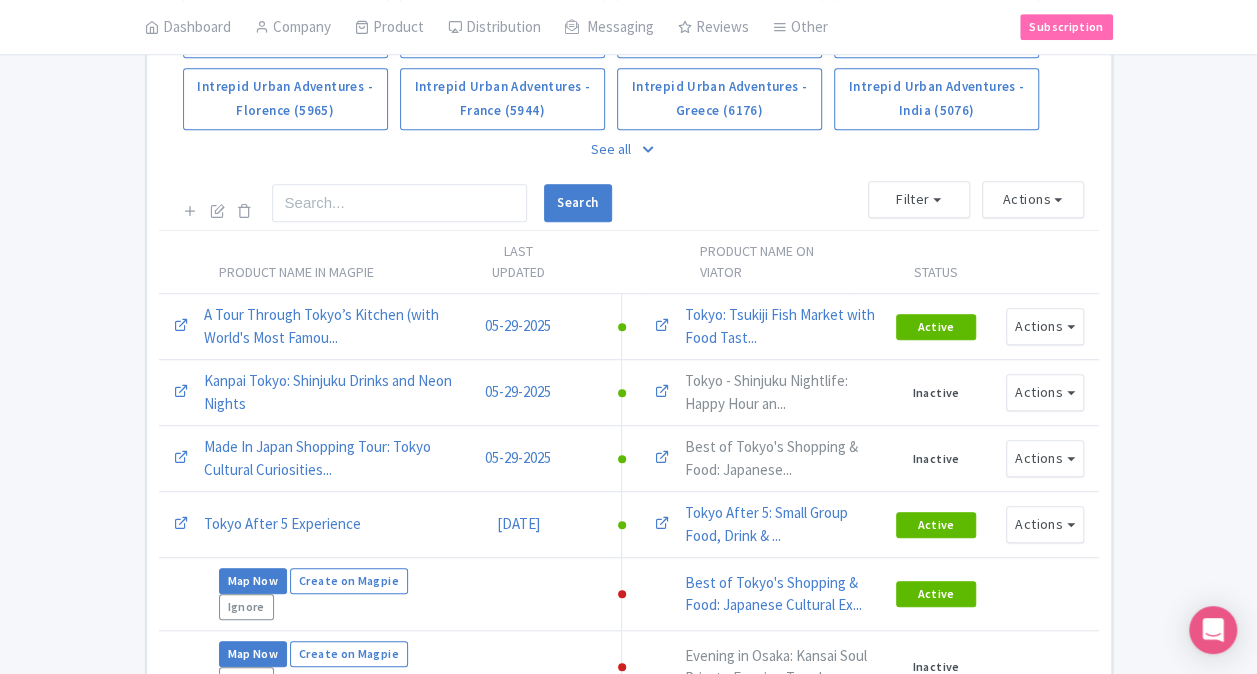 click on "See all" at bounding box center [629, 149] 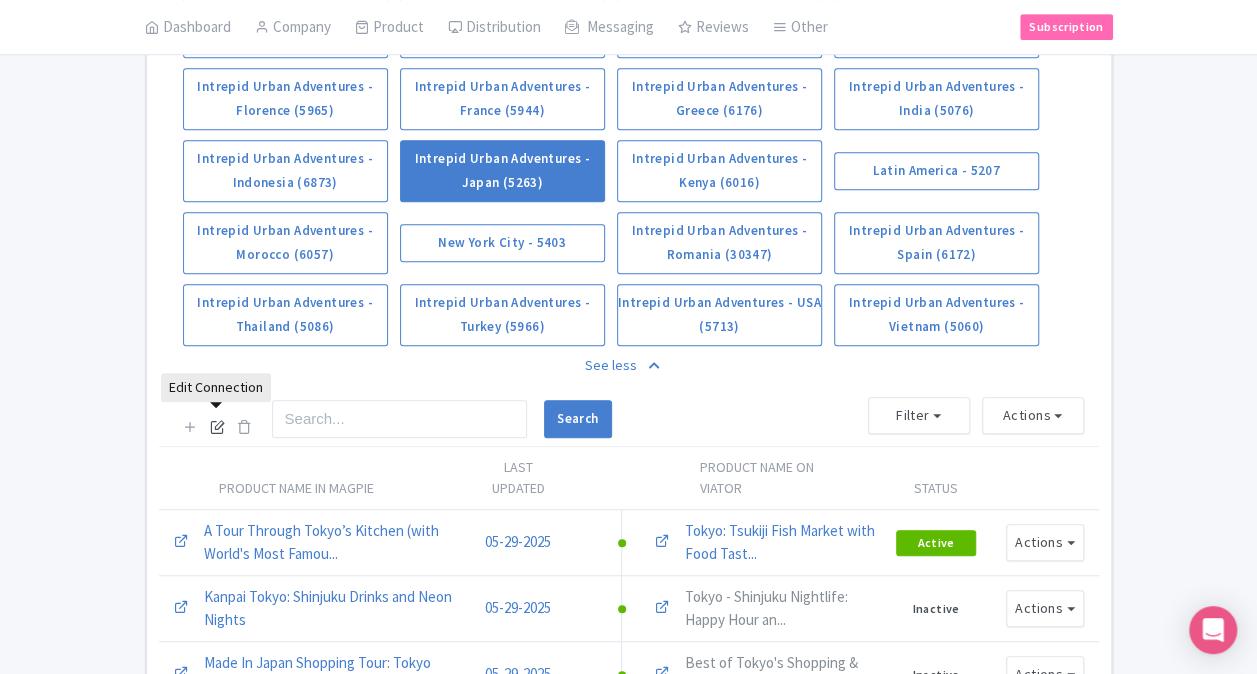 click at bounding box center (217, 426) 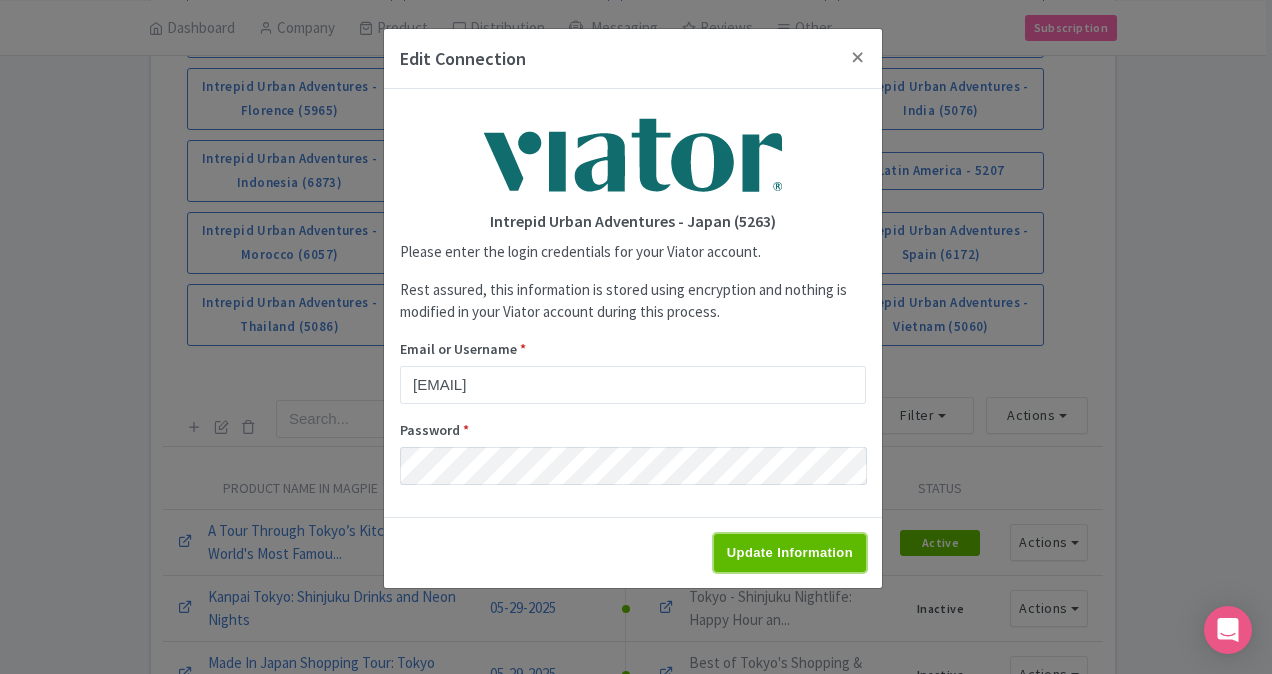 click on "Update Information" at bounding box center (790, 553) 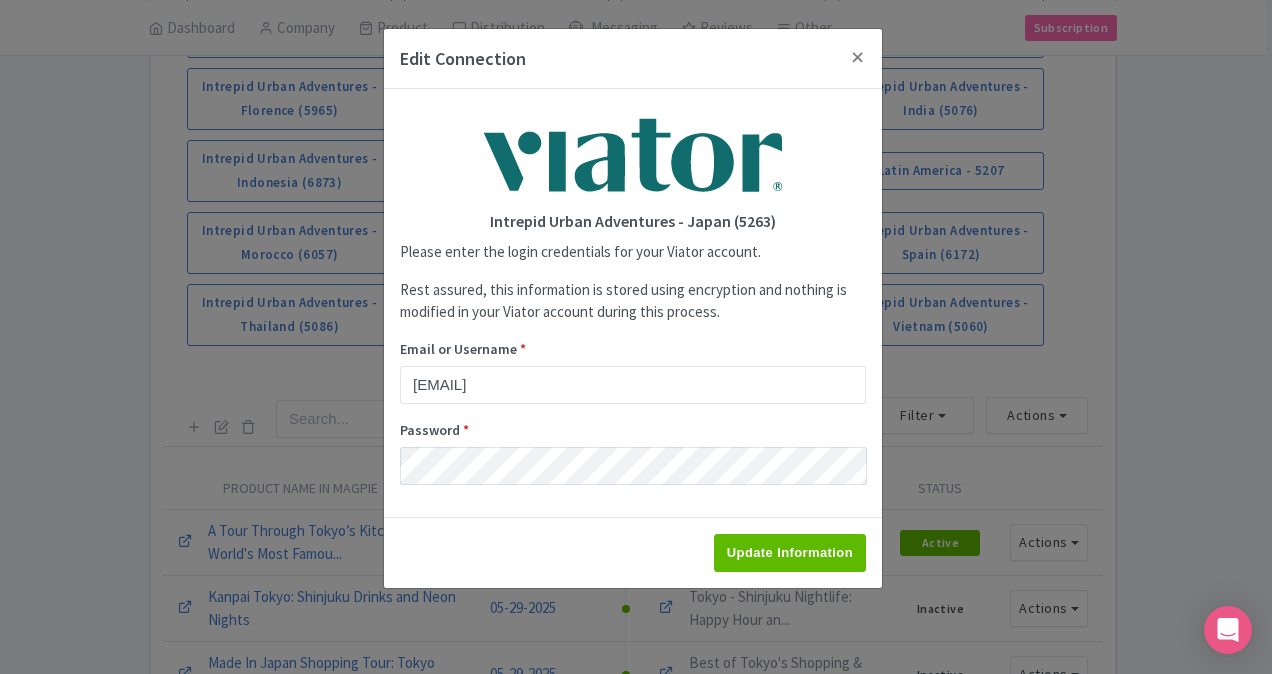 type on "Saving..." 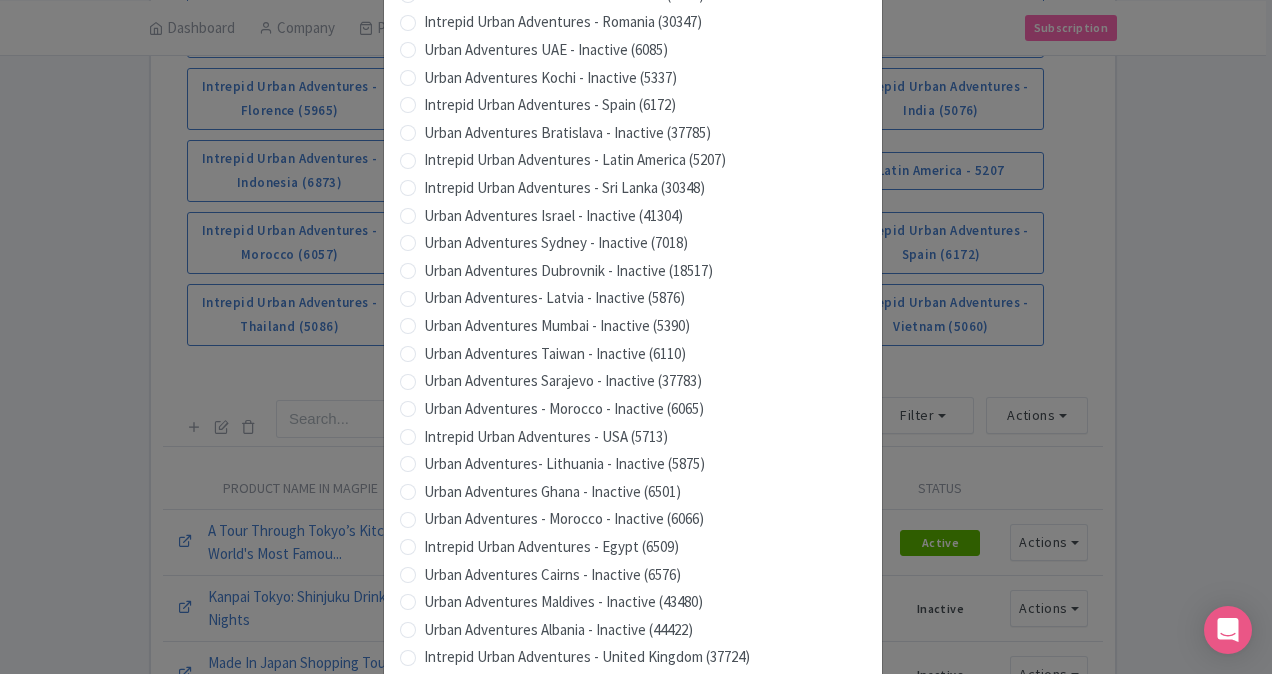 scroll, scrollTop: 1979, scrollLeft: 0, axis: vertical 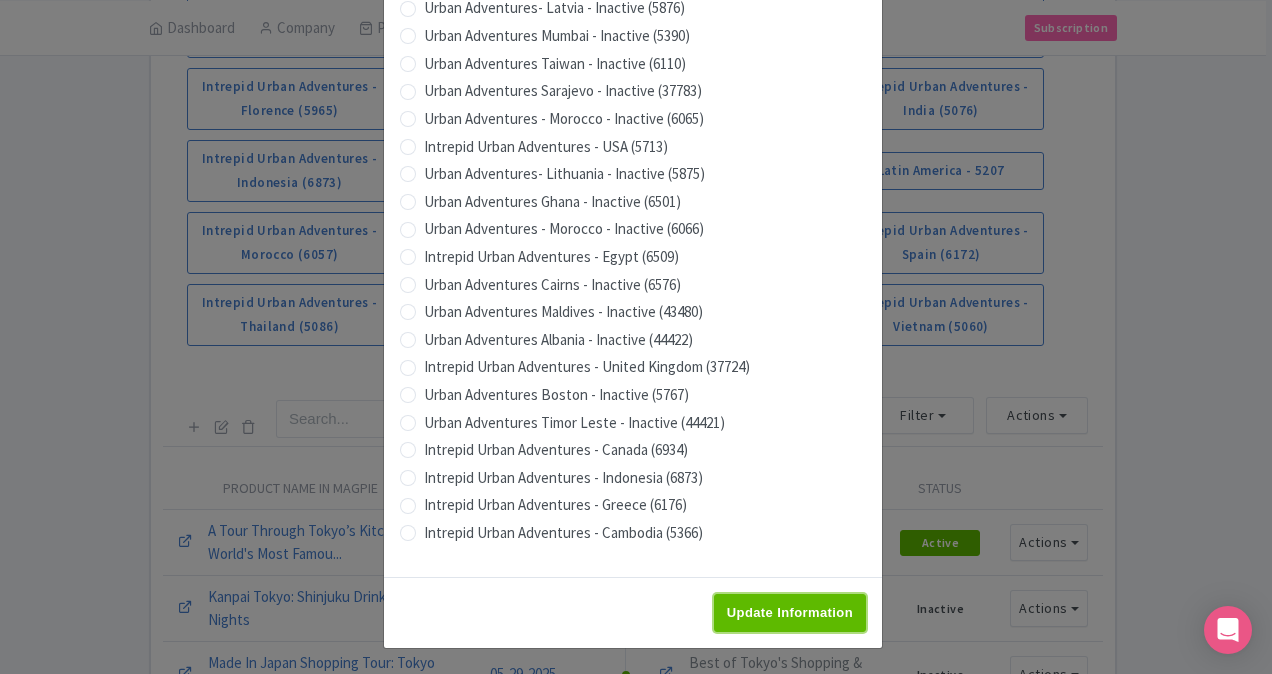 click on "Update Information" at bounding box center [790, 613] 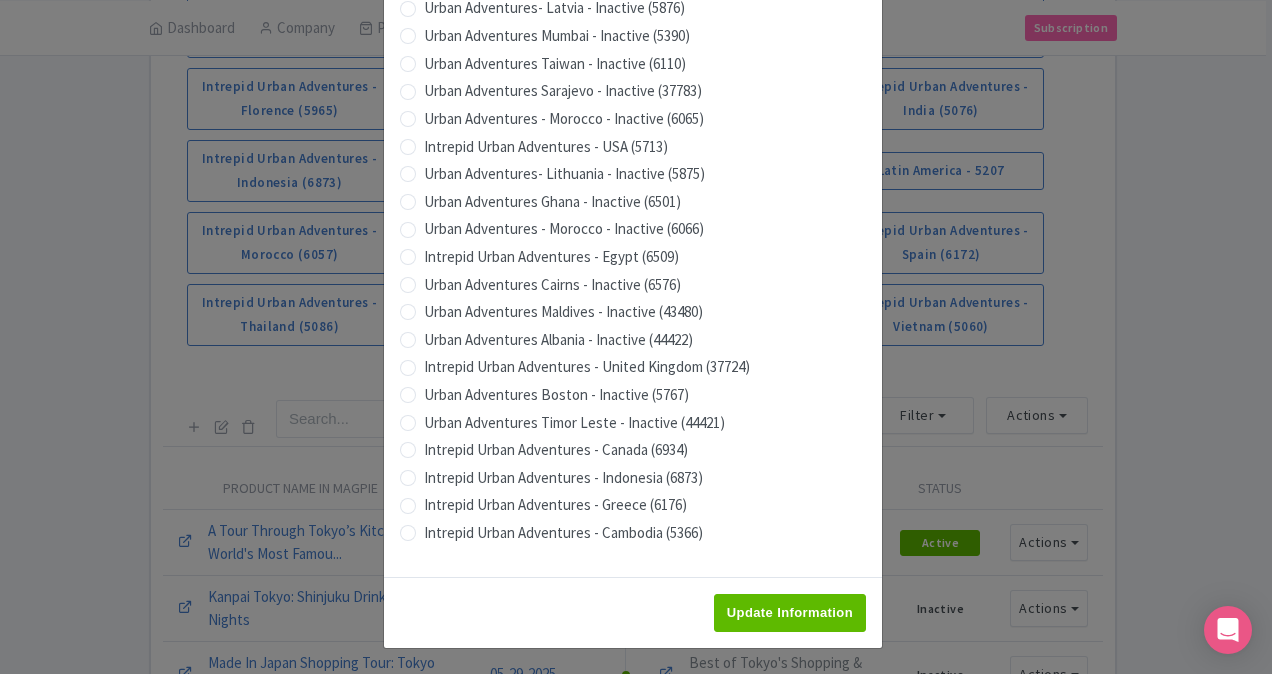 type on "Saving..." 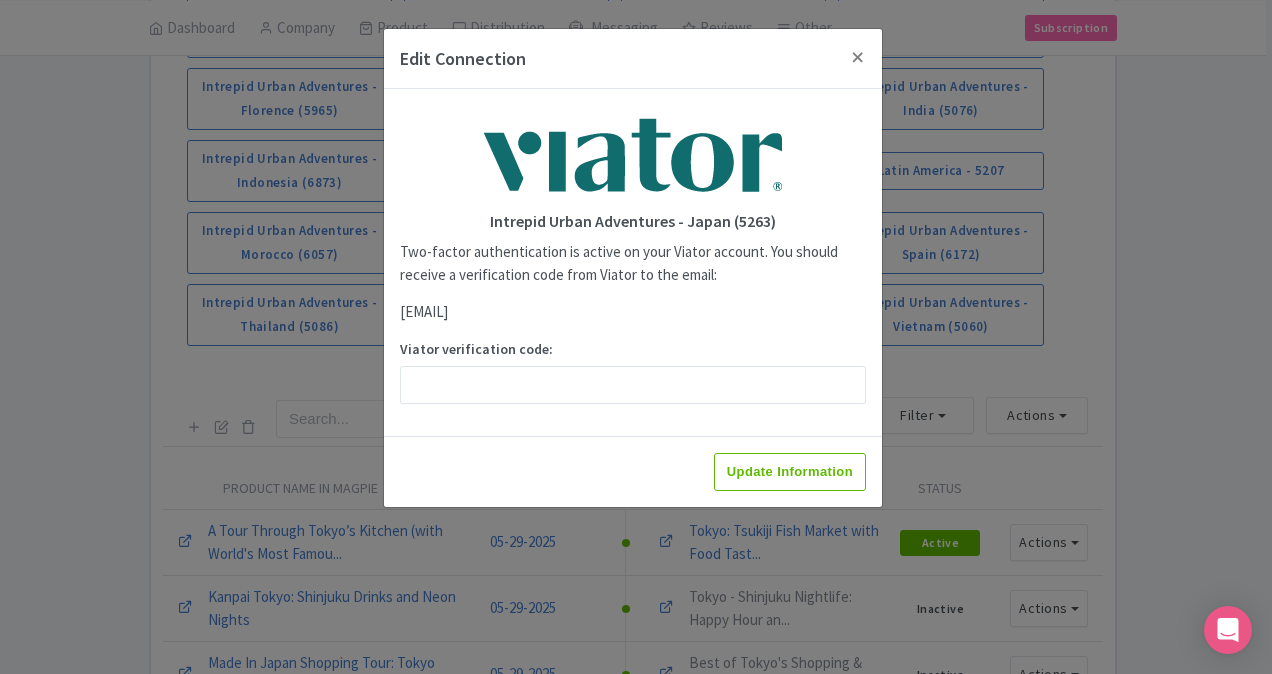 scroll, scrollTop: 0, scrollLeft: 0, axis: both 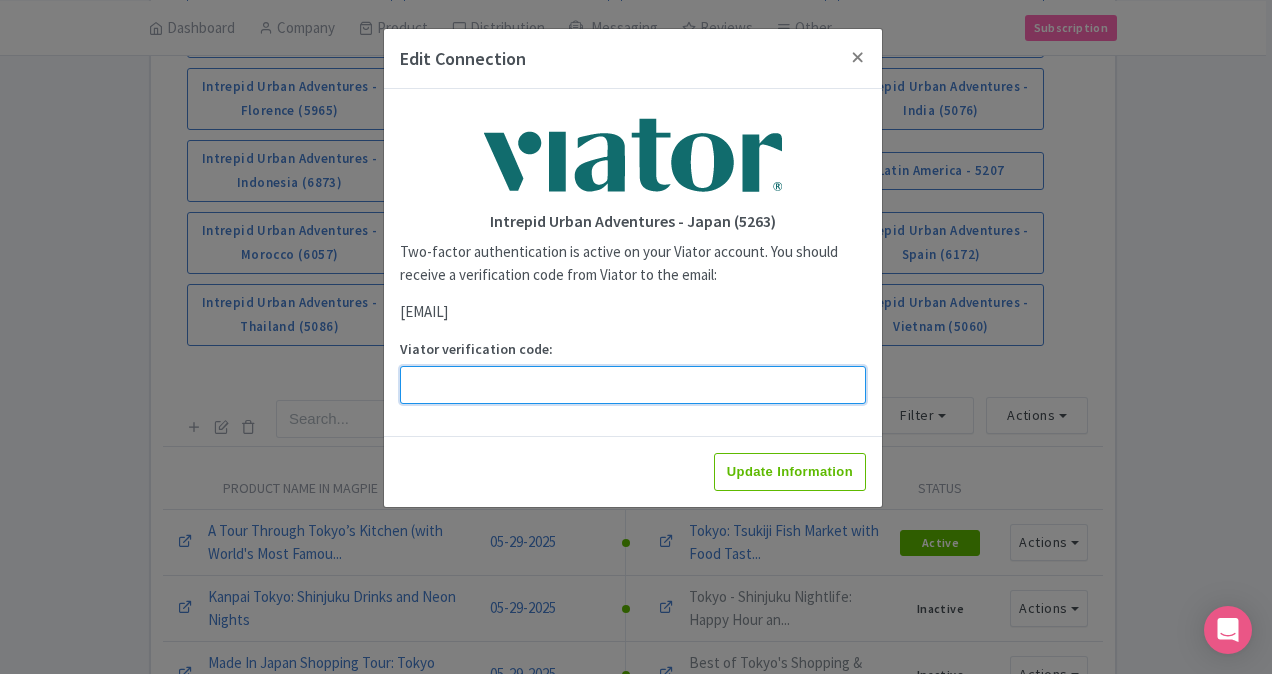 click on "Viator verification code:" at bounding box center (633, 385) 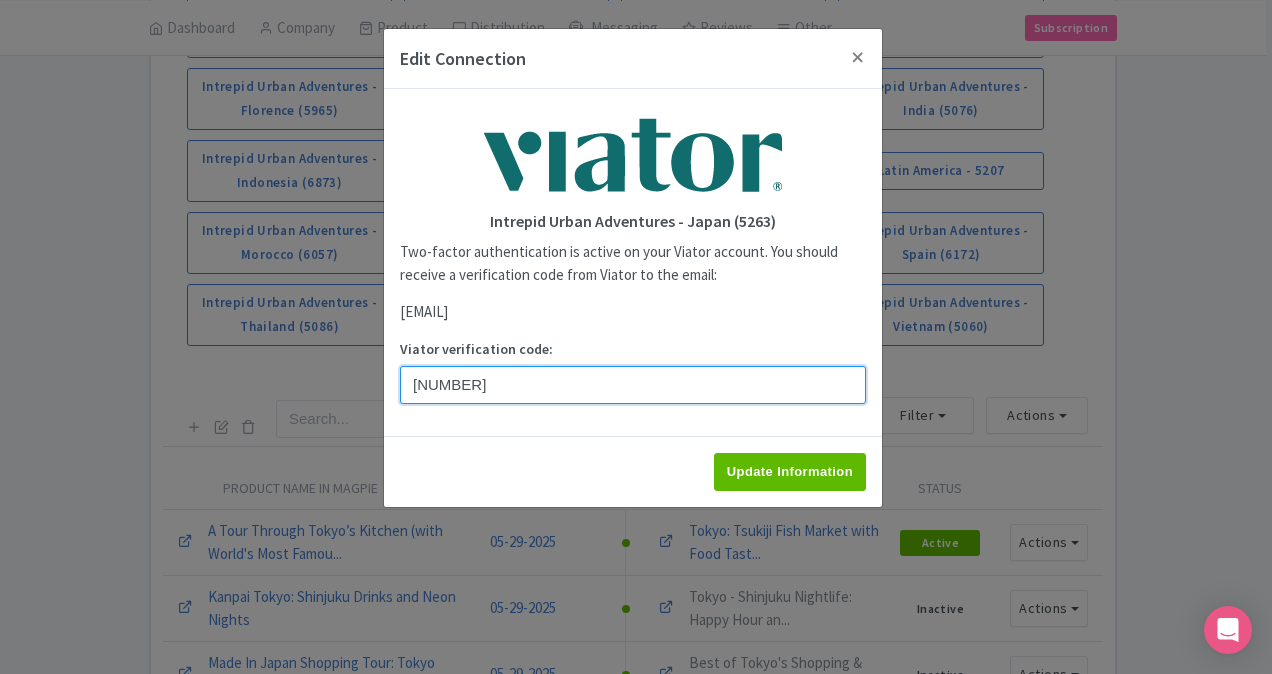type on "505451" 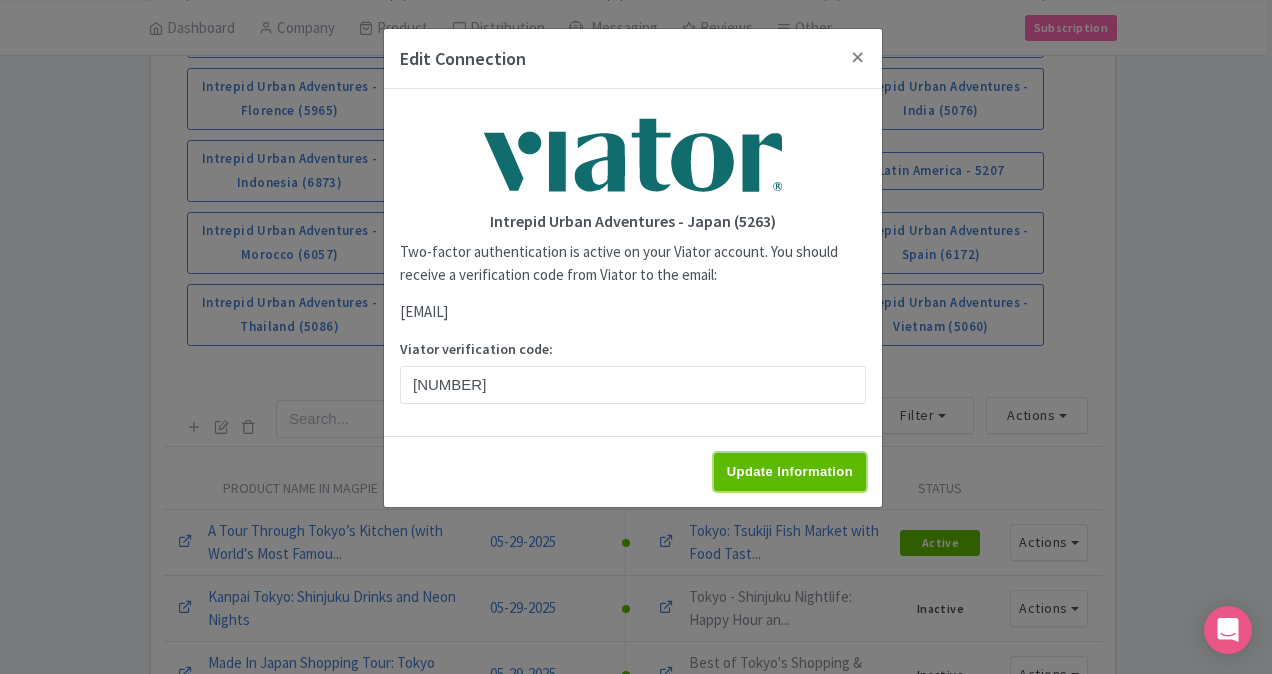 click on "Update Information" at bounding box center [790, 472] 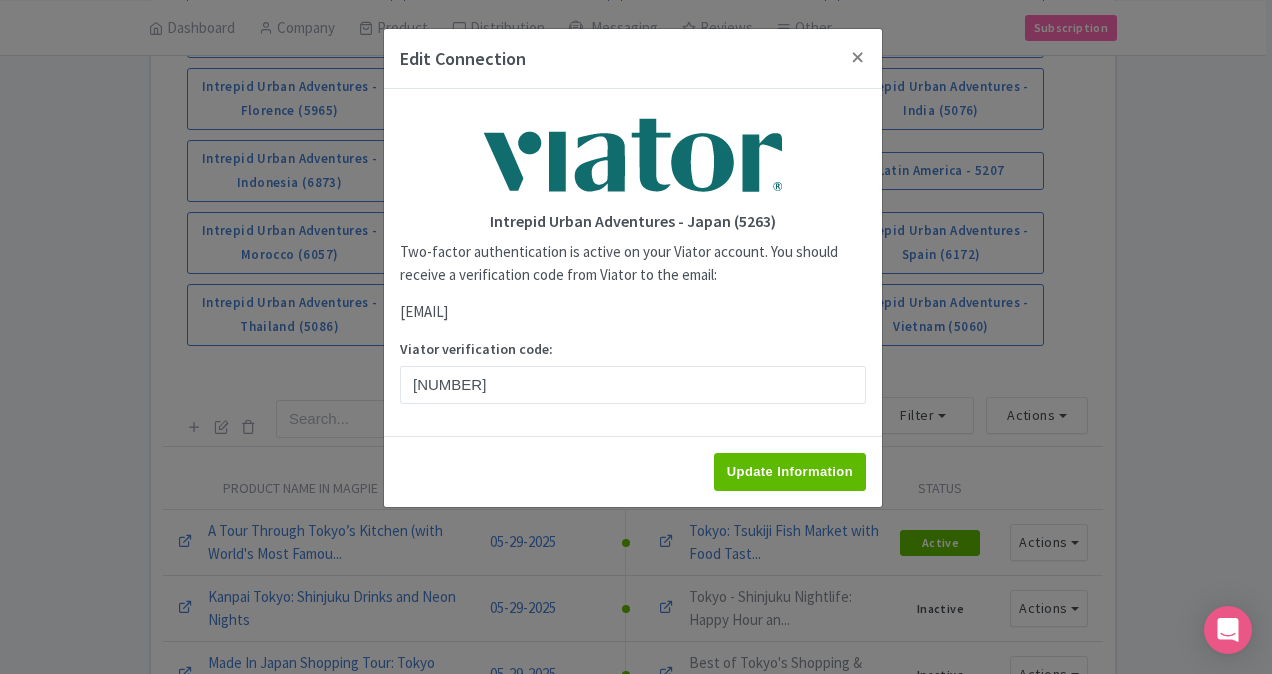 type on "Saving..." 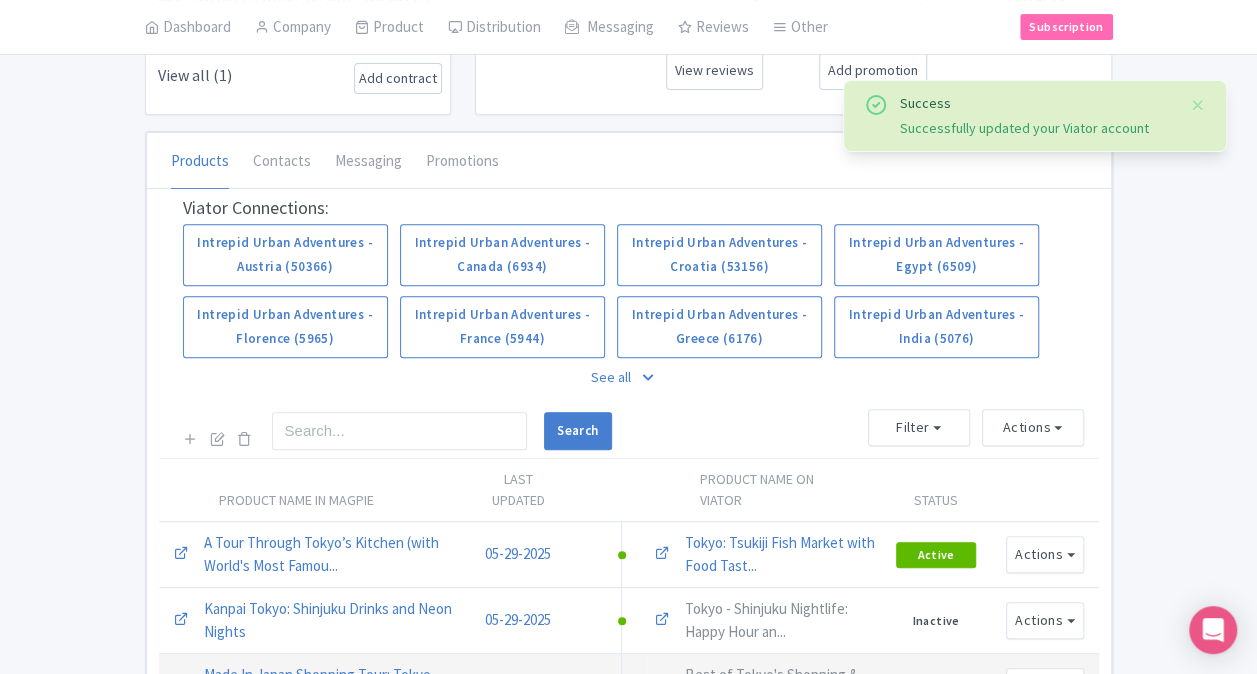 scroll, scrollTop: 500, scrollLeft: 0, axis: vertical 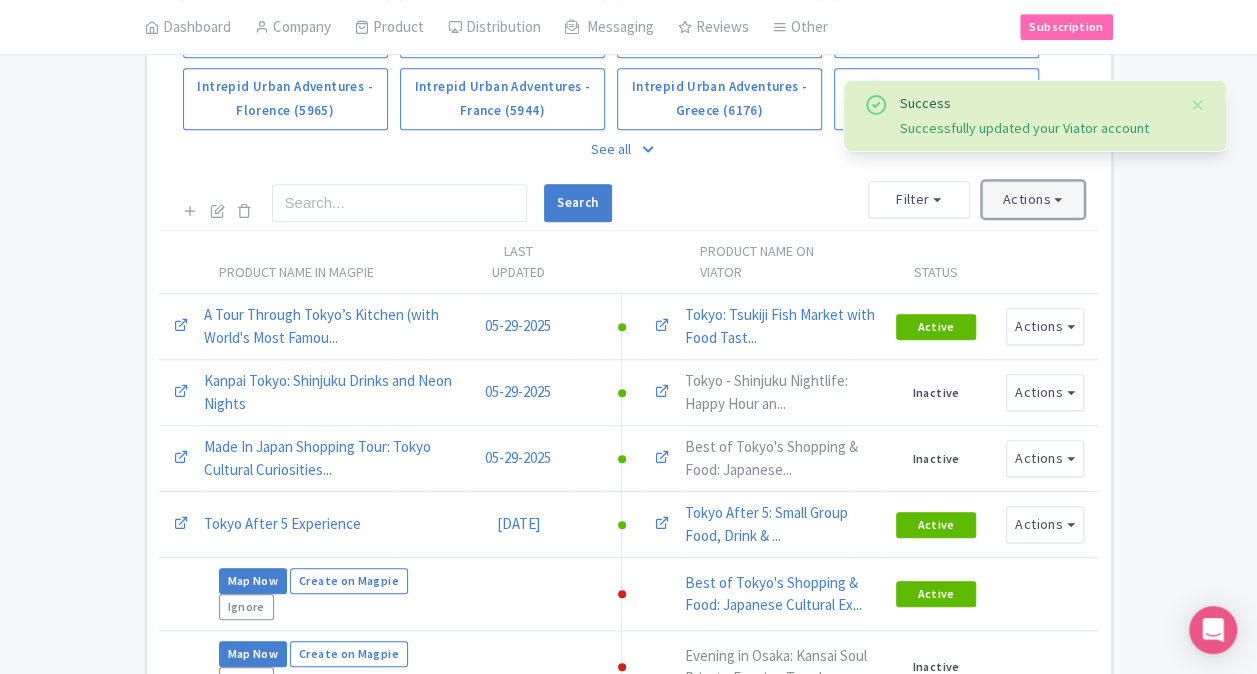 click on "Actions" at bounding box center [1033, 199] 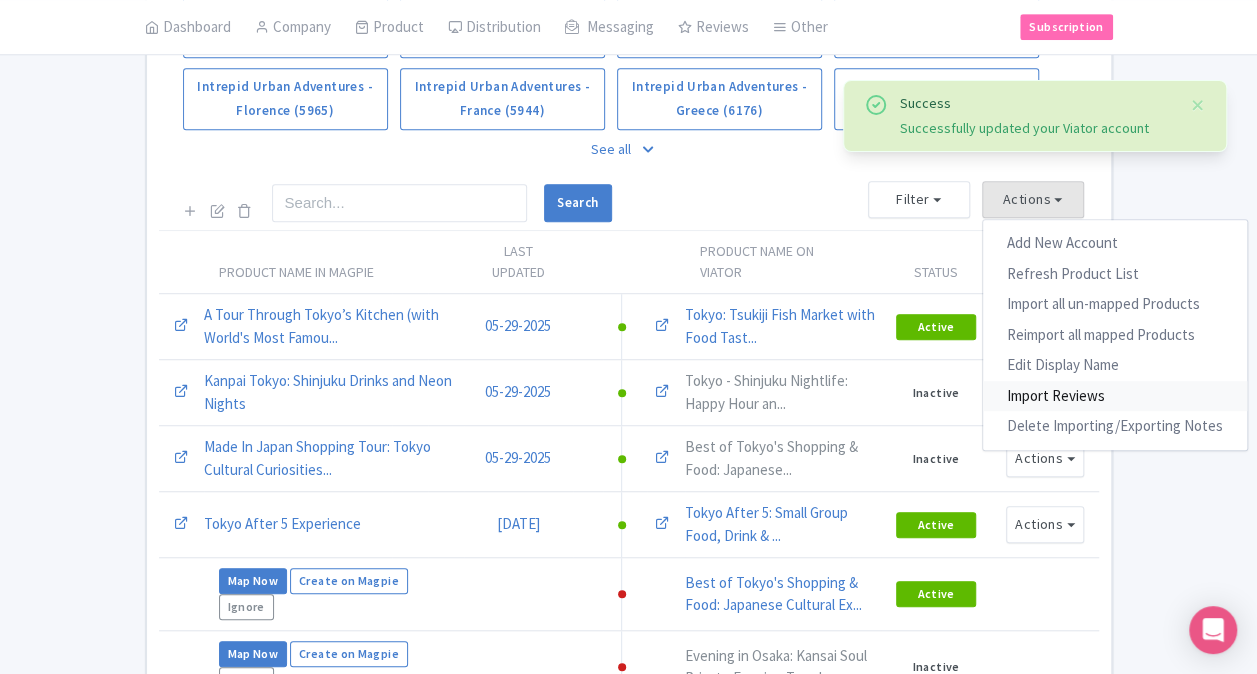 click on "Import Reviews" at bounding box center (1115, 396) 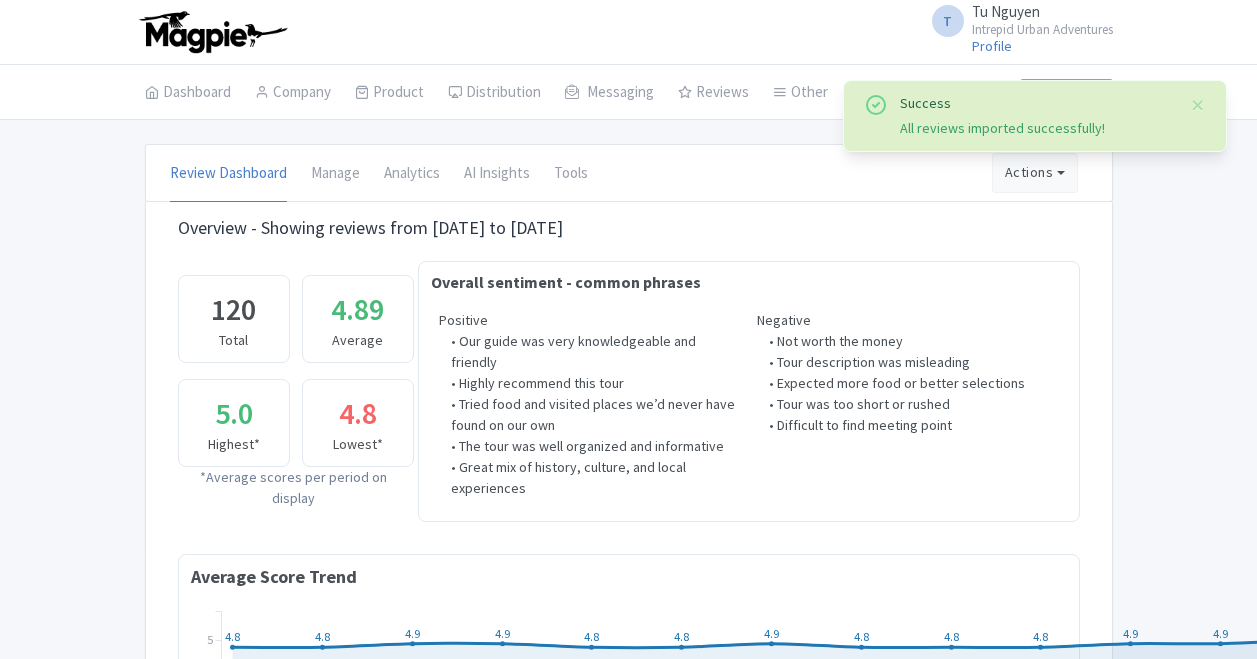 scroll, scrollTop: 0, scrollLeft: 0, axis: both 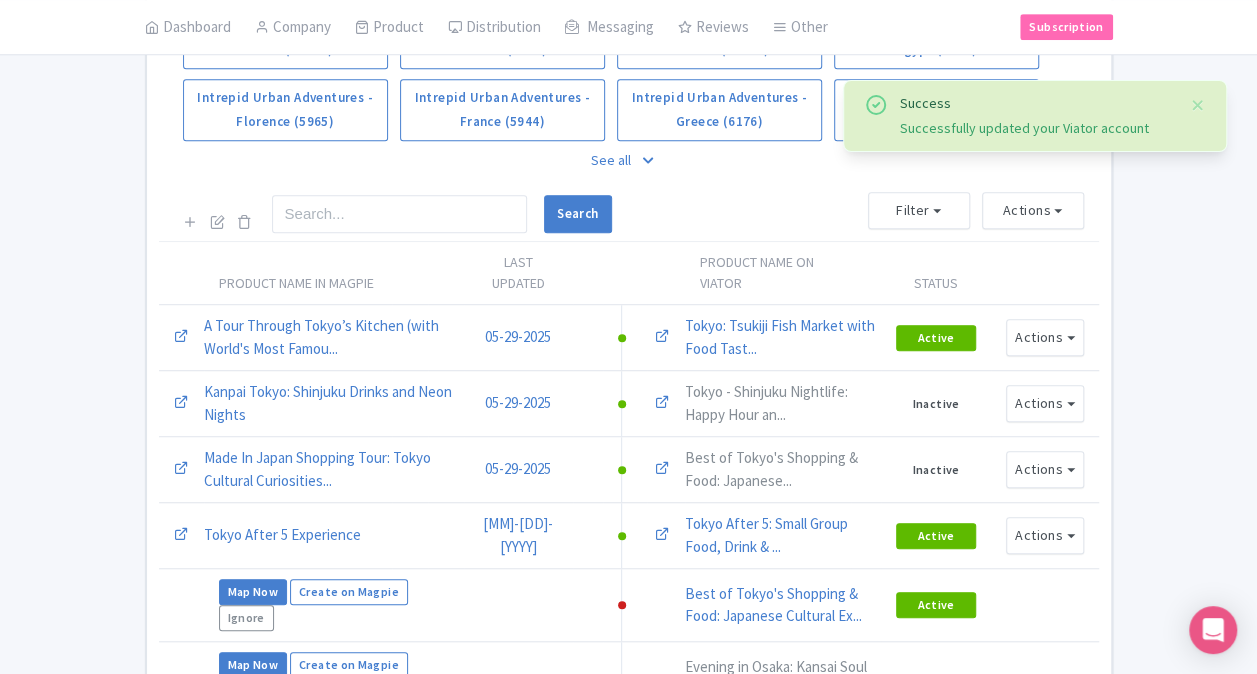 click on "See all" at bounding box center (629, 160) 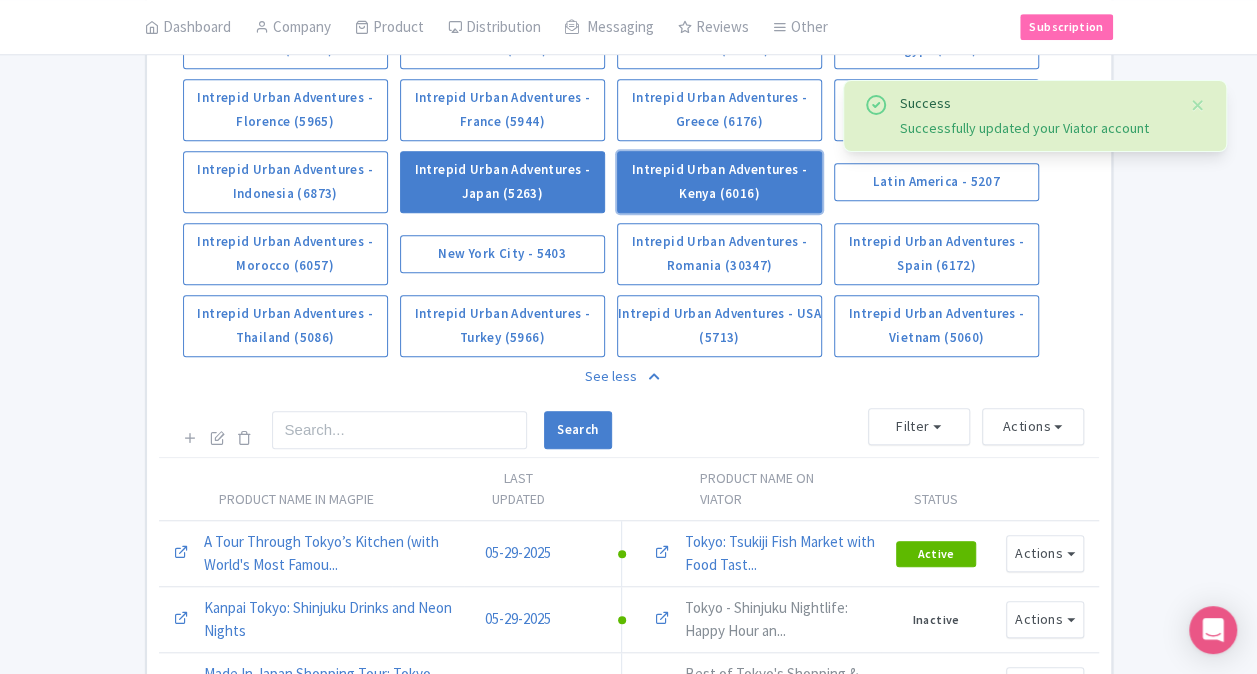 click on "Intrepid Urban Adventures - Kenya (6016)" at bounding box center (719, 182) 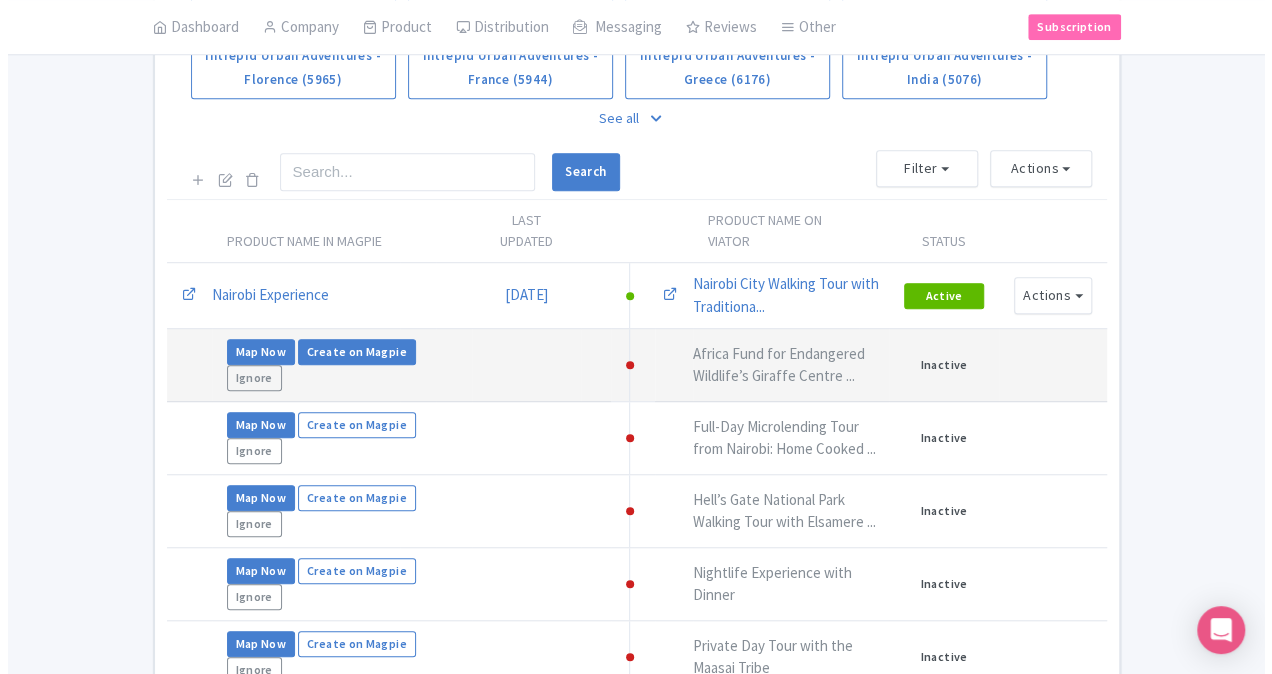 scroll, scrollTop: 500, scrollLeft: 0, axis: vertical 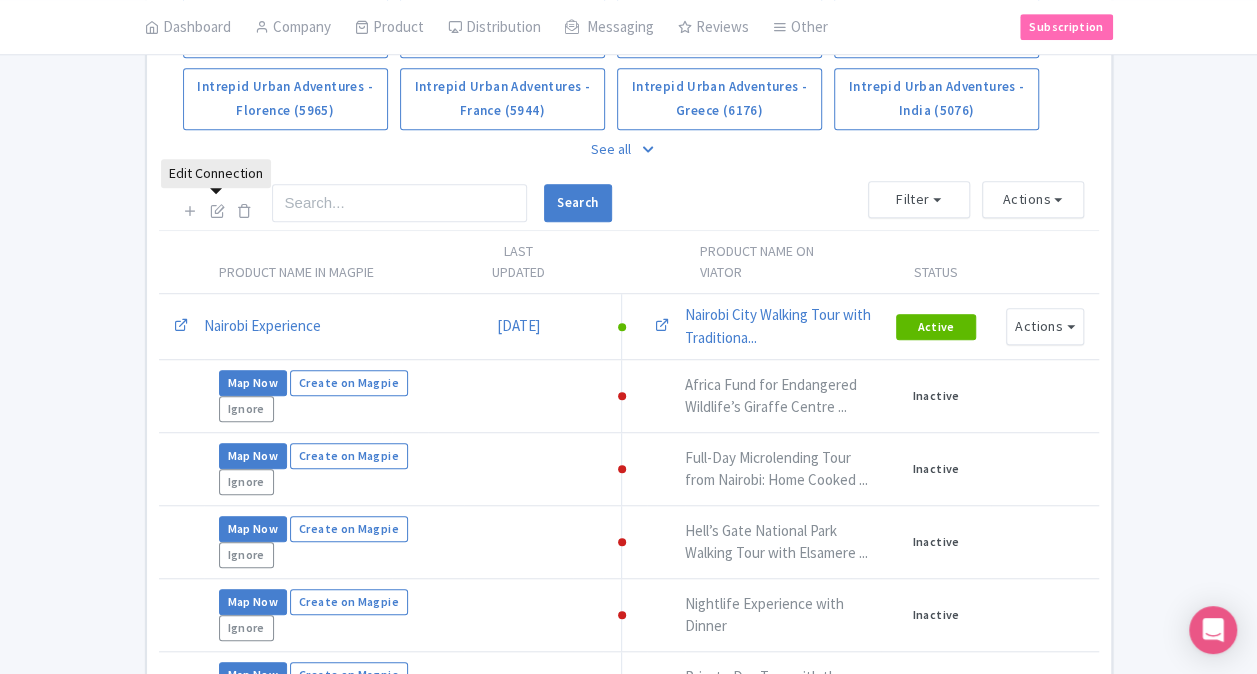 drag, startPoint x: 219, startPoint y: 207, endPoint x: 257, endPoint y: 202, distance: 38.327538 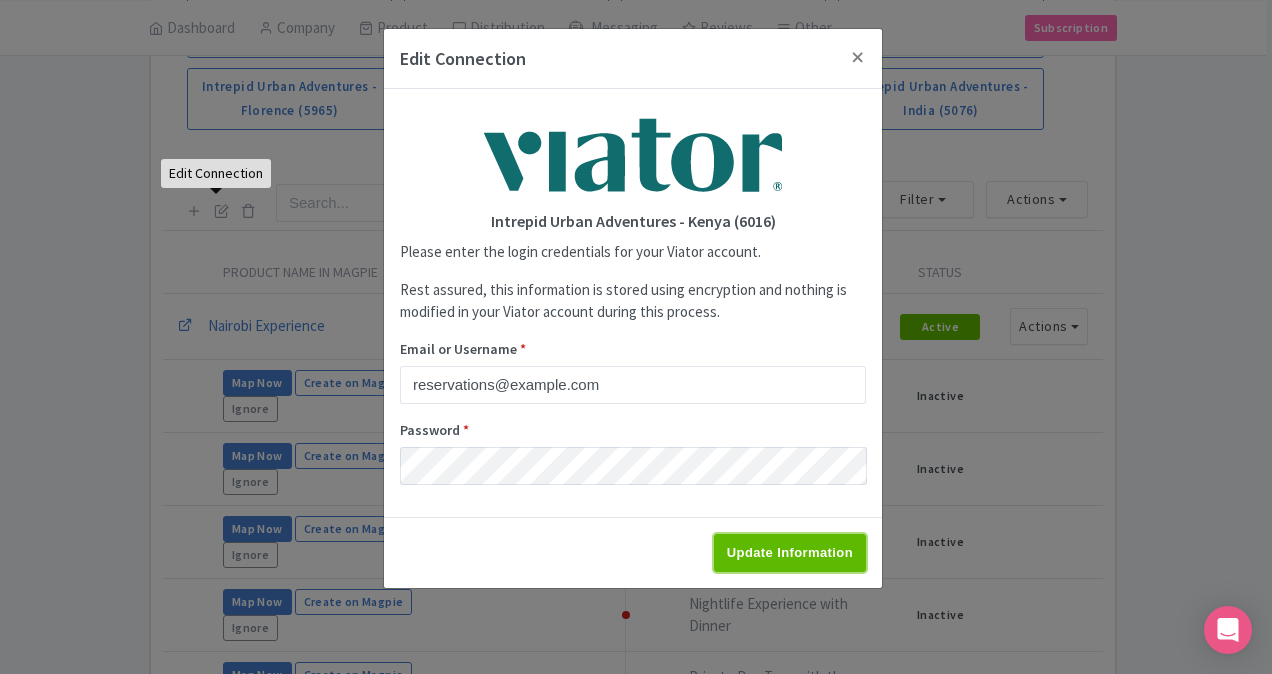 click on "Update Information" at bounding box center (790, 553) 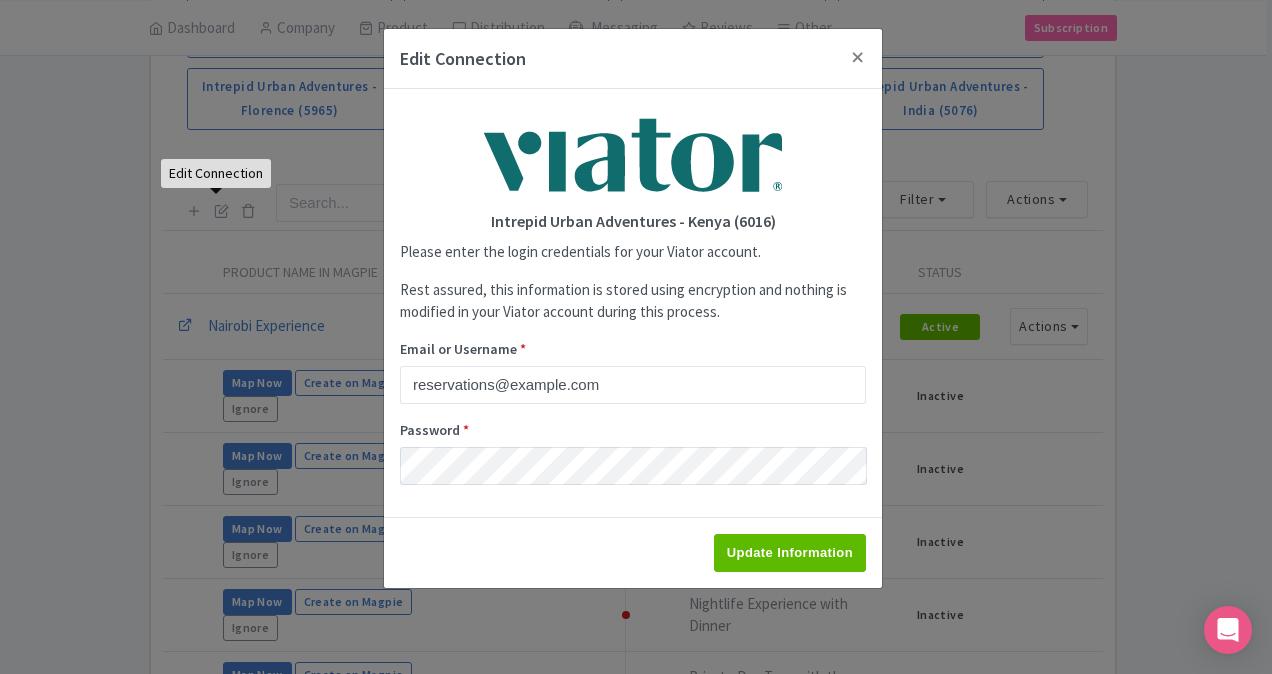 type on "Saving..." 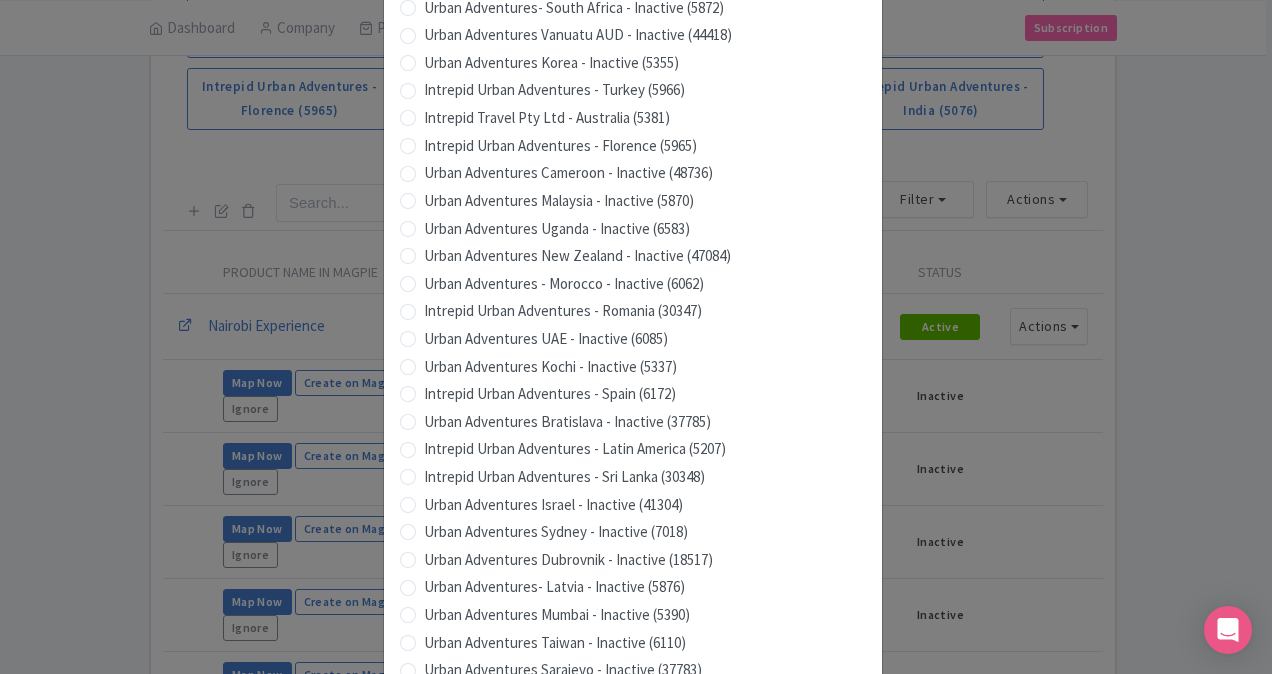 scroll, scrollTop: 1979, scrollLeft: 0, axis: vertical 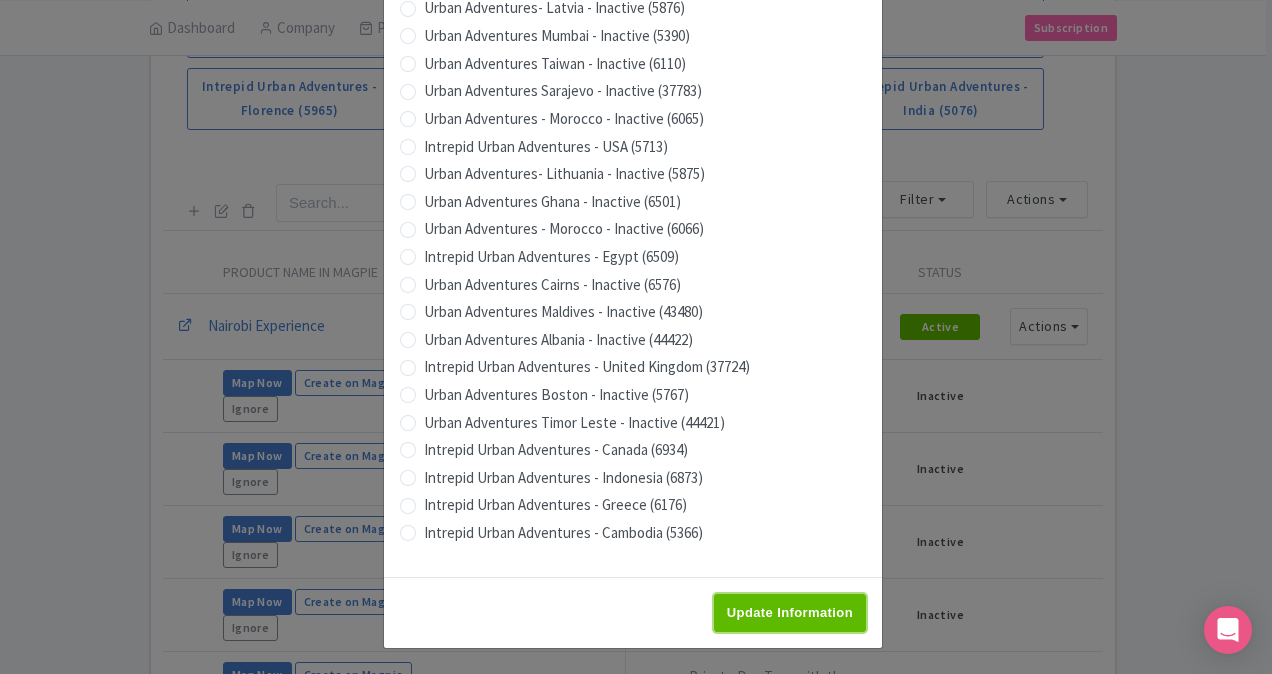 click on "Update Information" at bounding box center (790, 613) 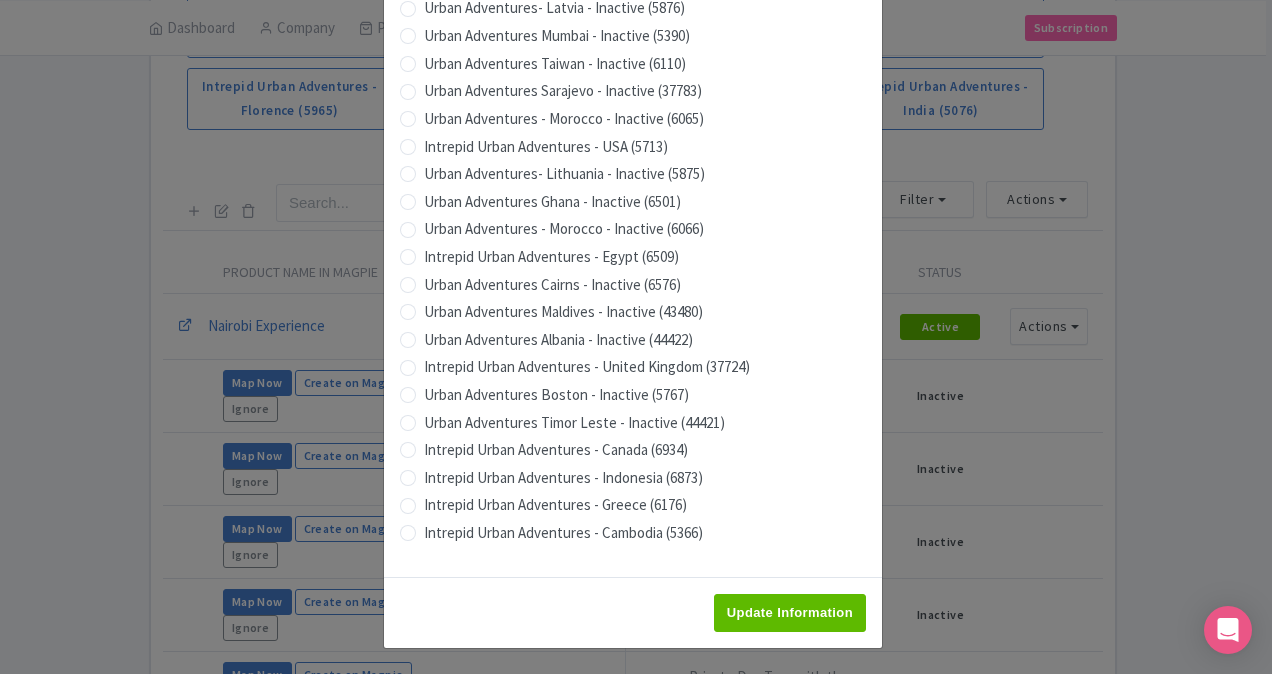 type on "Saving..." 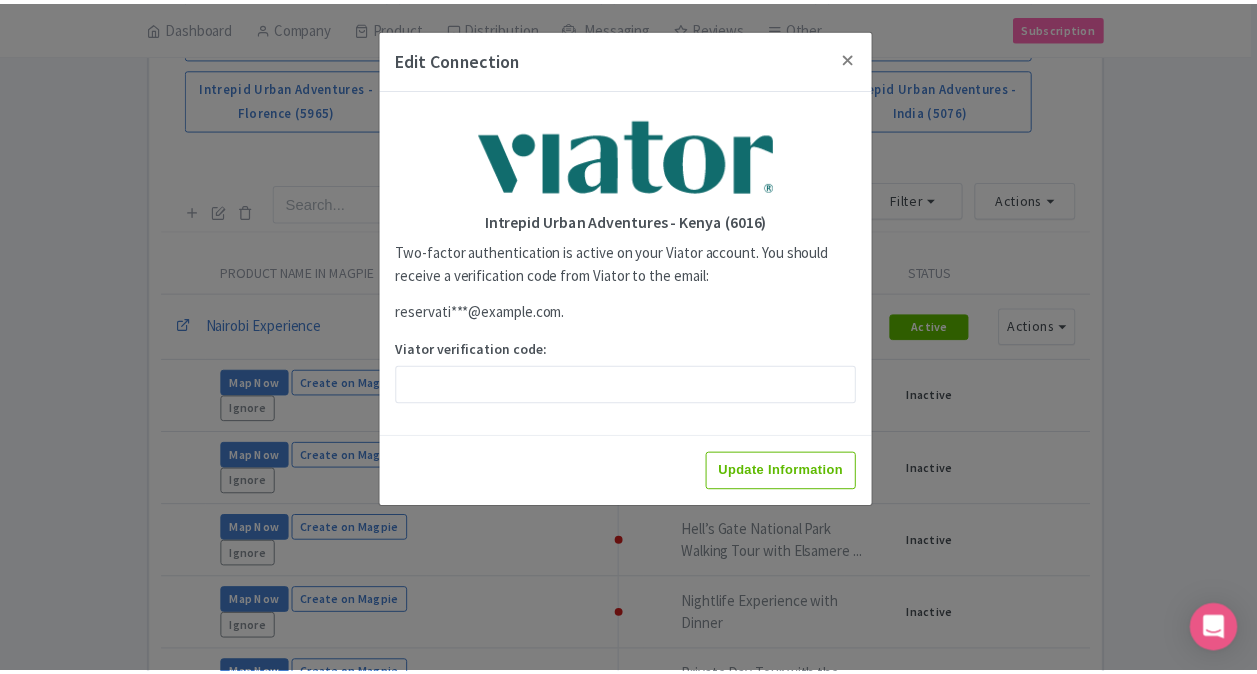 scroll, scrollTop: 0, scrollLeft: 0, axis: both 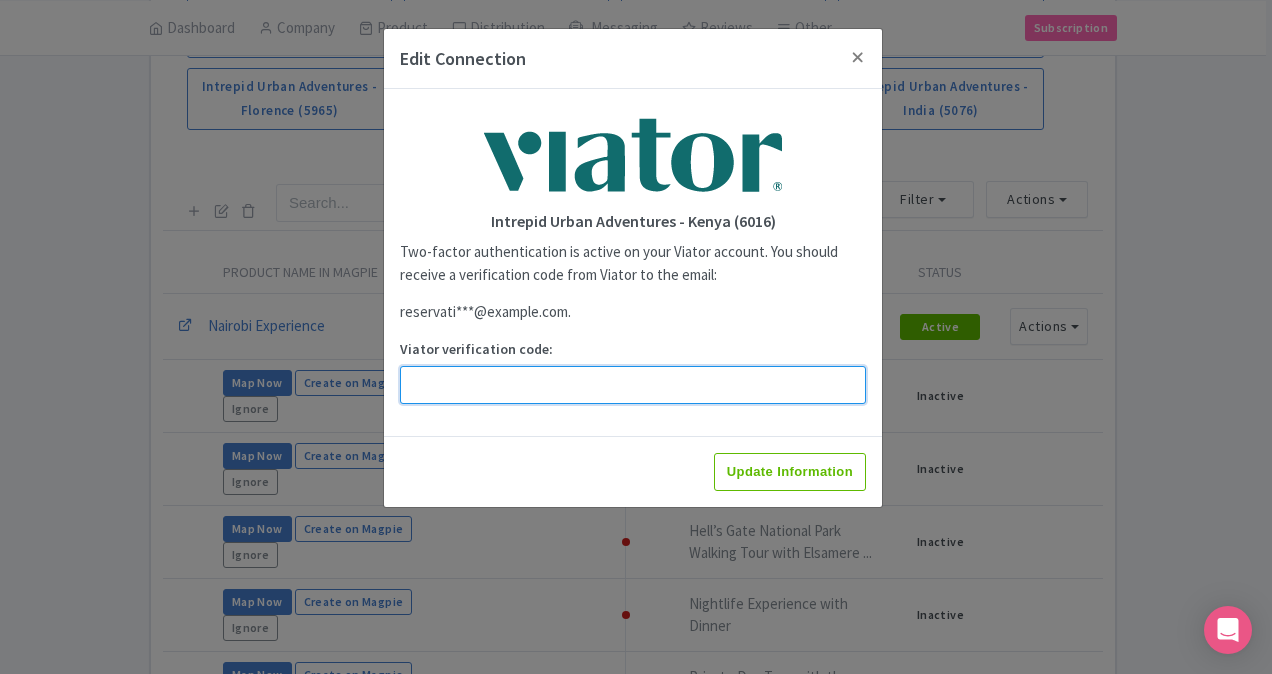 click on "Viator verification code:" at bounding box center (633, 385) 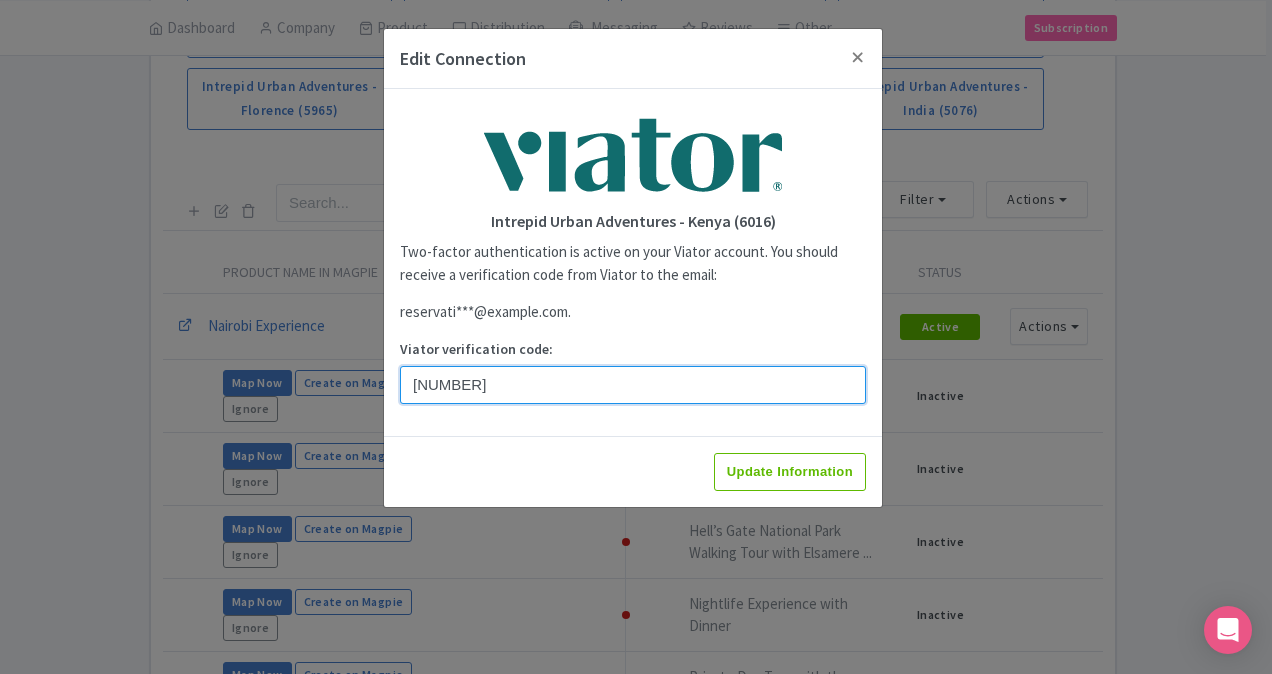 type on "[NUMBER]" 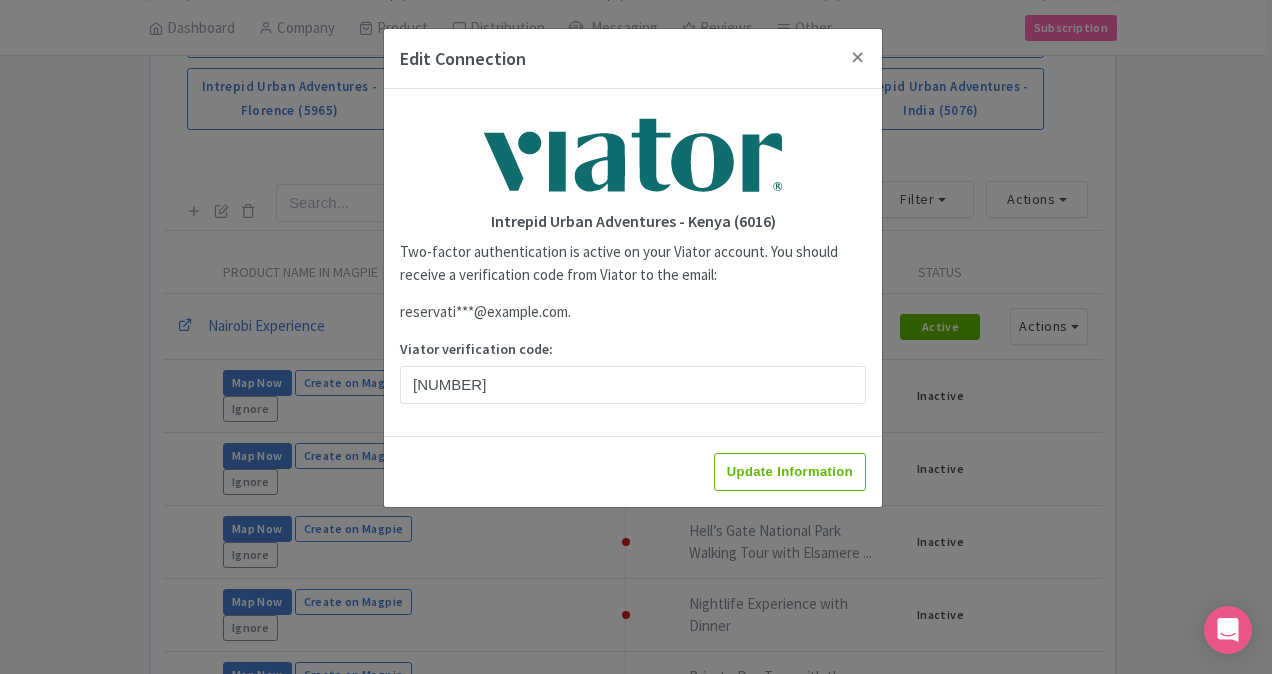 click on "Update Information" at bounding box center (633, 471) 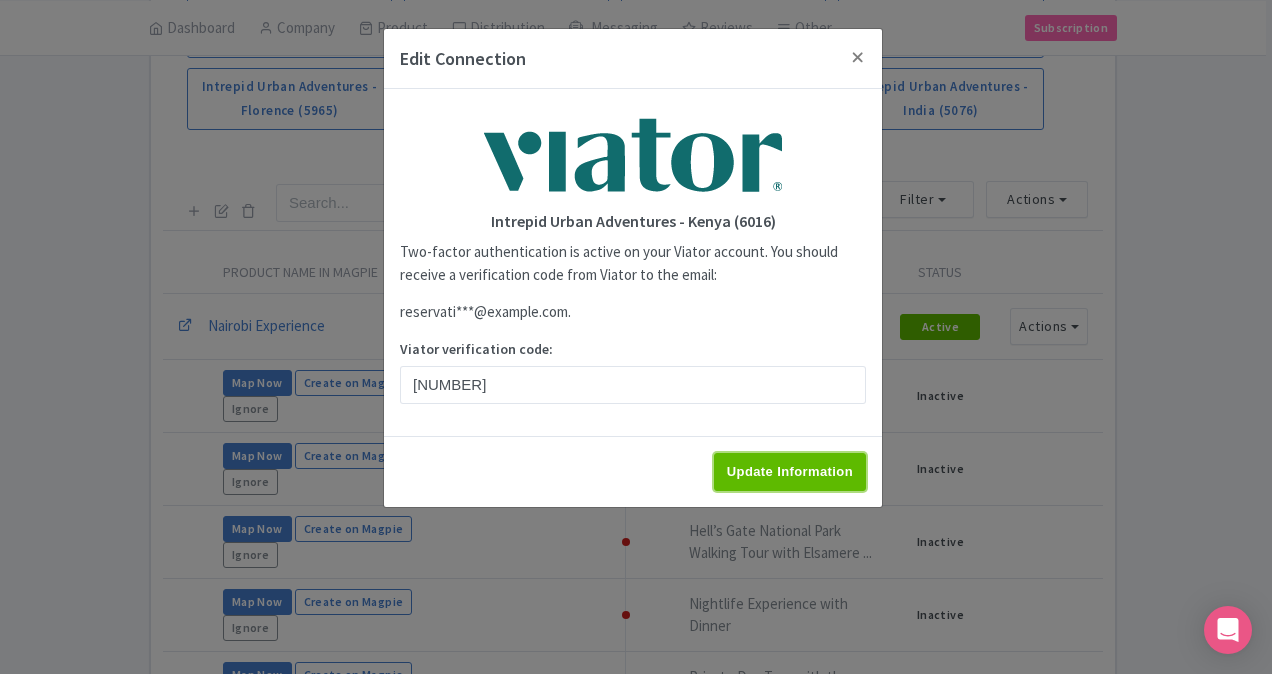 click on "Update Information" at bounding box center [790, 472] 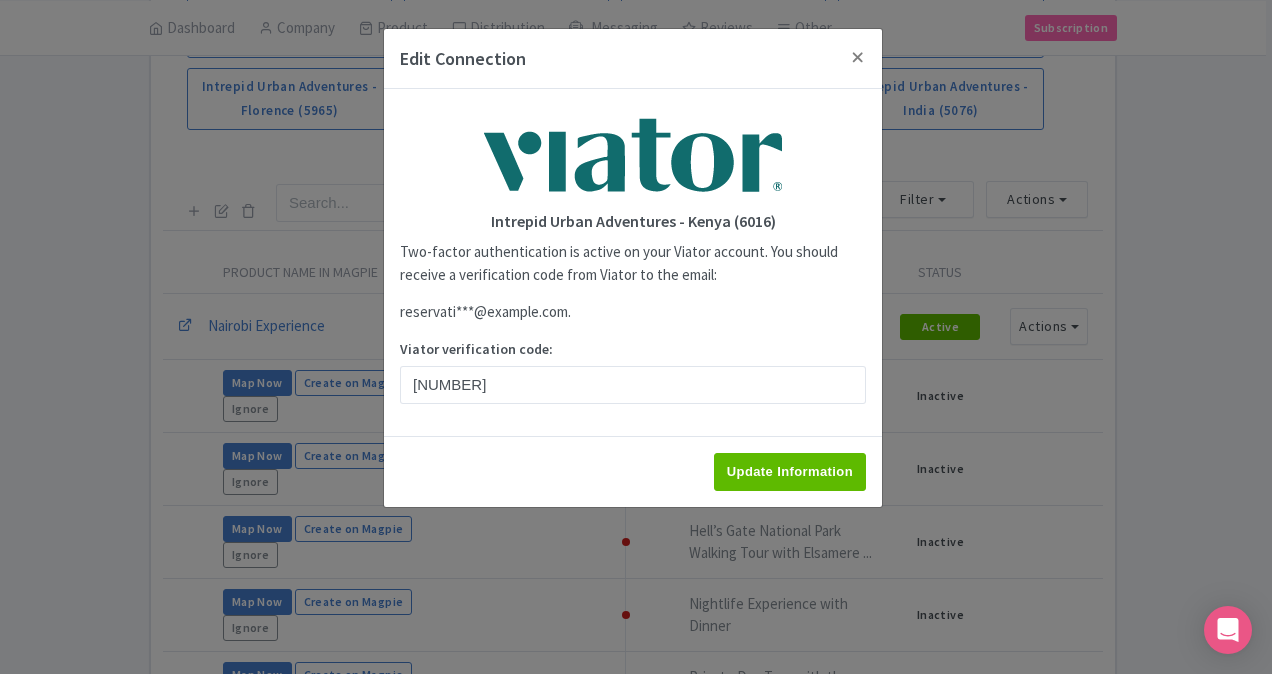 type on "Saving..." 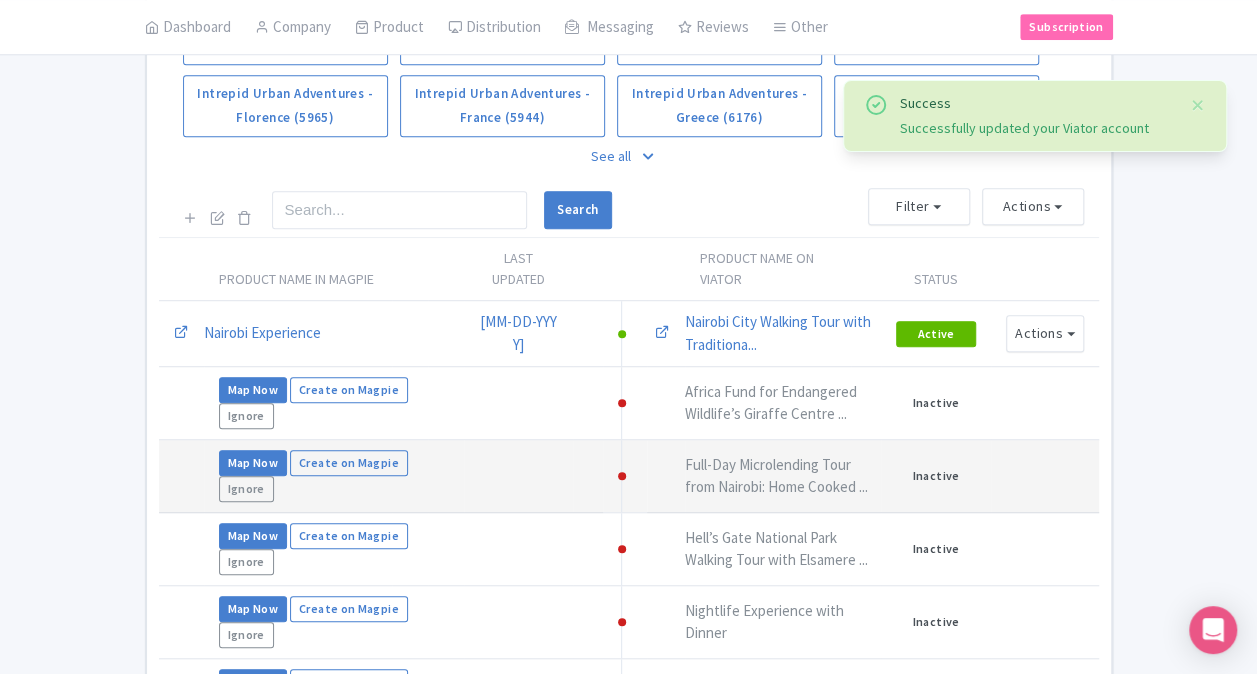 scroll, scrollTop: 500, scrollLeft: 0, axis: vertical 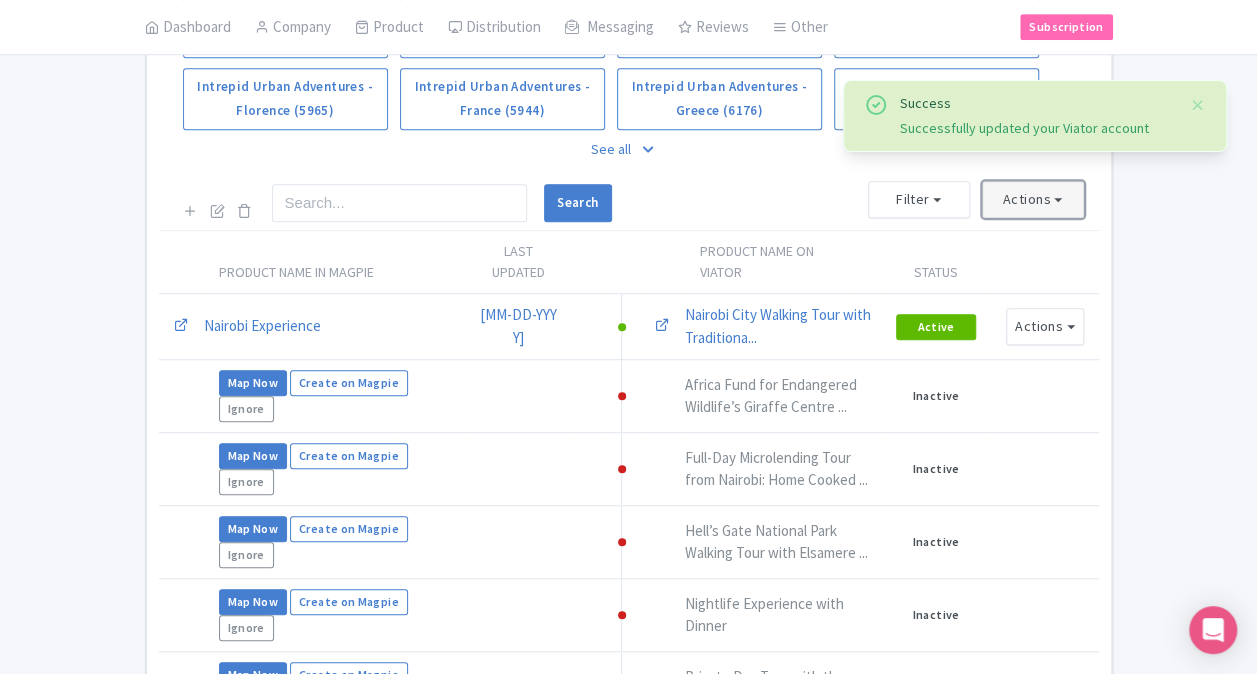 click on "Actions" at bounding box center (1033, 199) 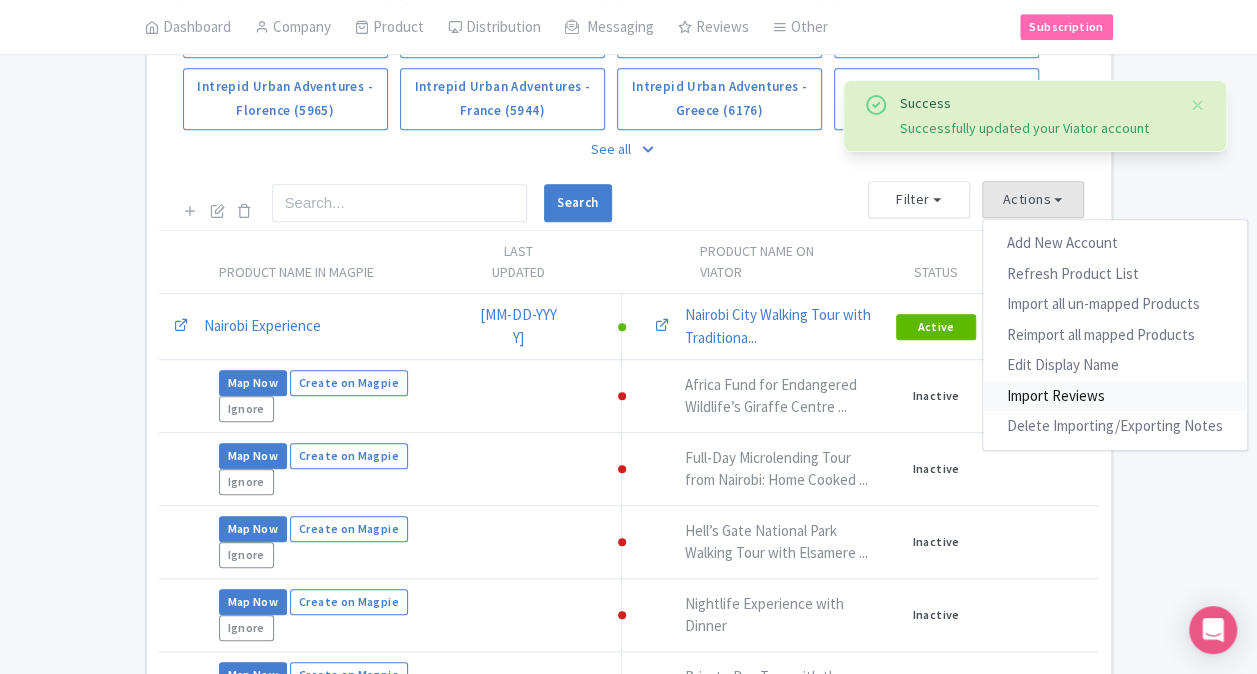 click on "Import Reviews" at bounding box center [1115, 396] 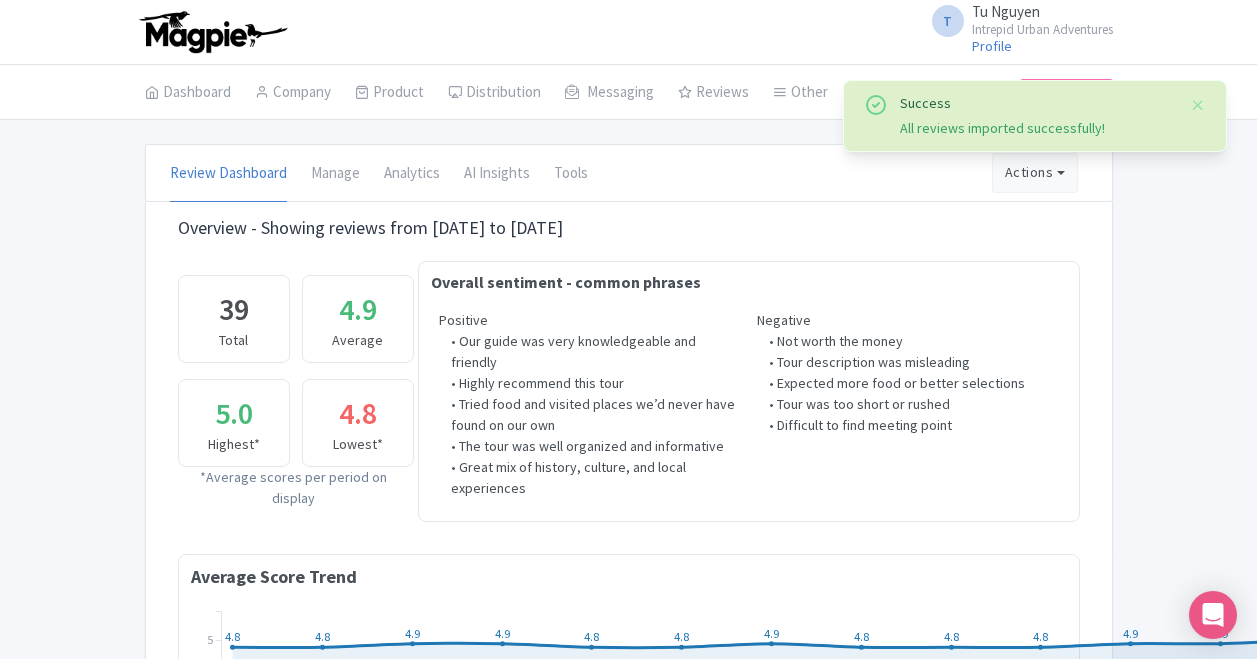 scroll, scrollTop: 0, scrollLeft: 0, axis: both 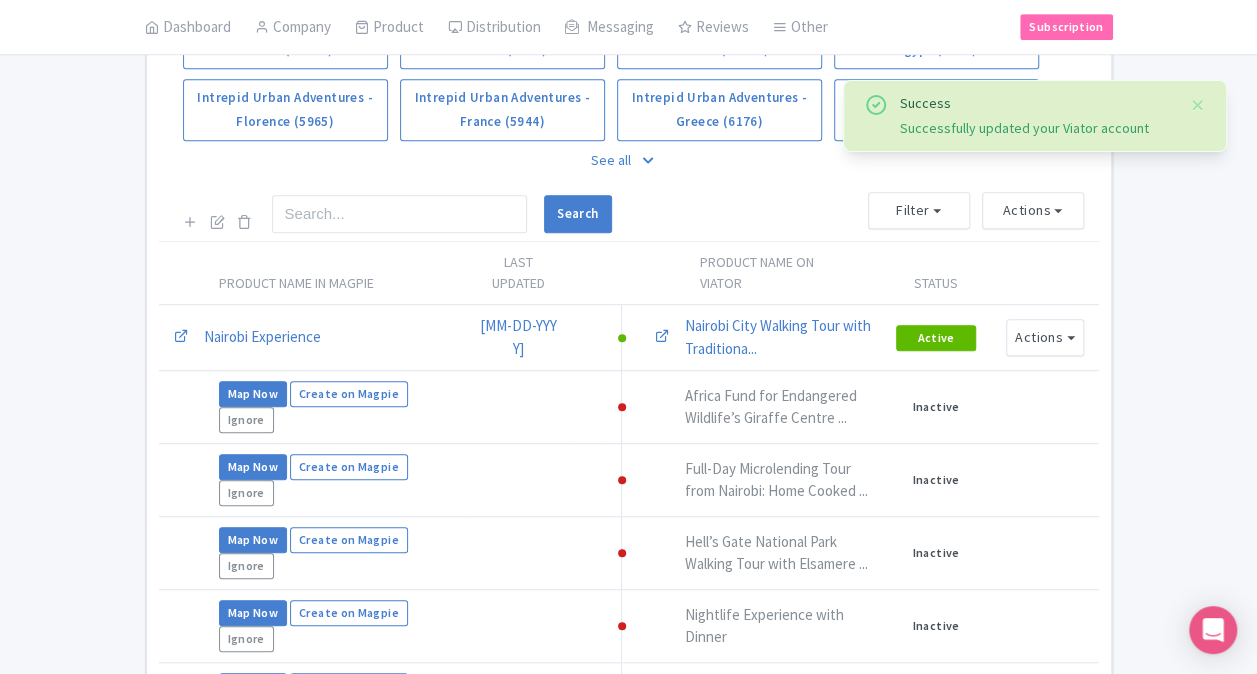 click on "See all" at bounding box center [629, 160] 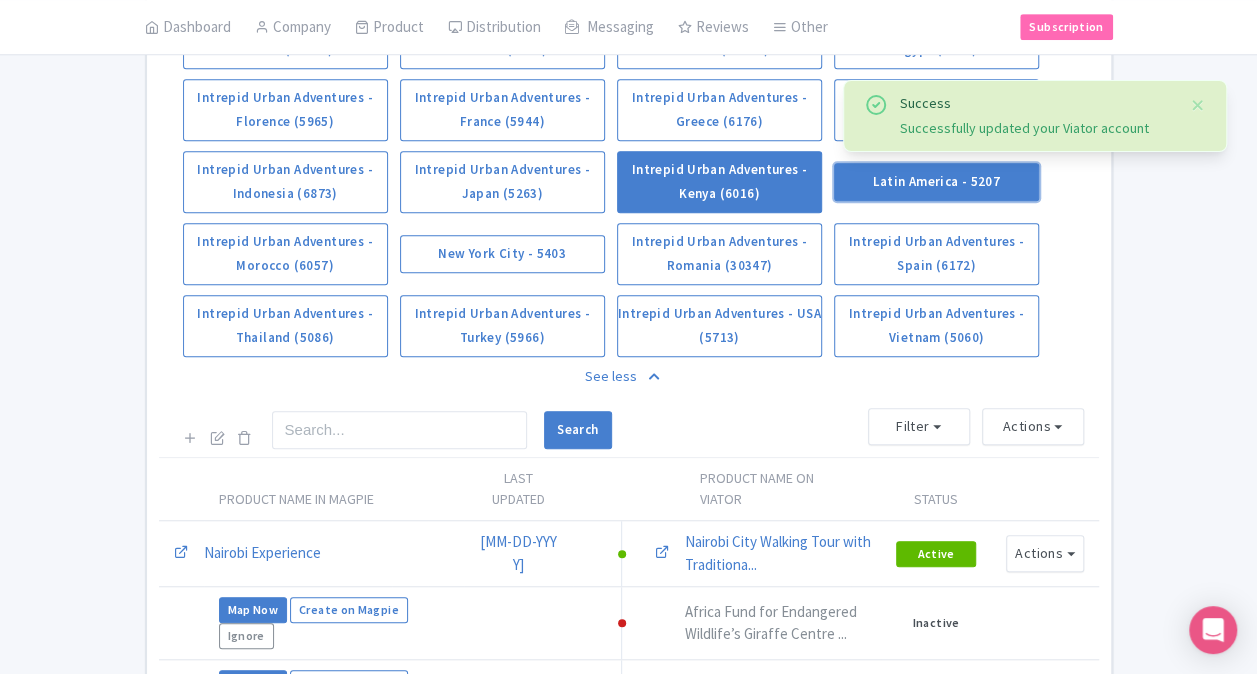 click on "Latin America - 5207" at bounding box center (936, 182) 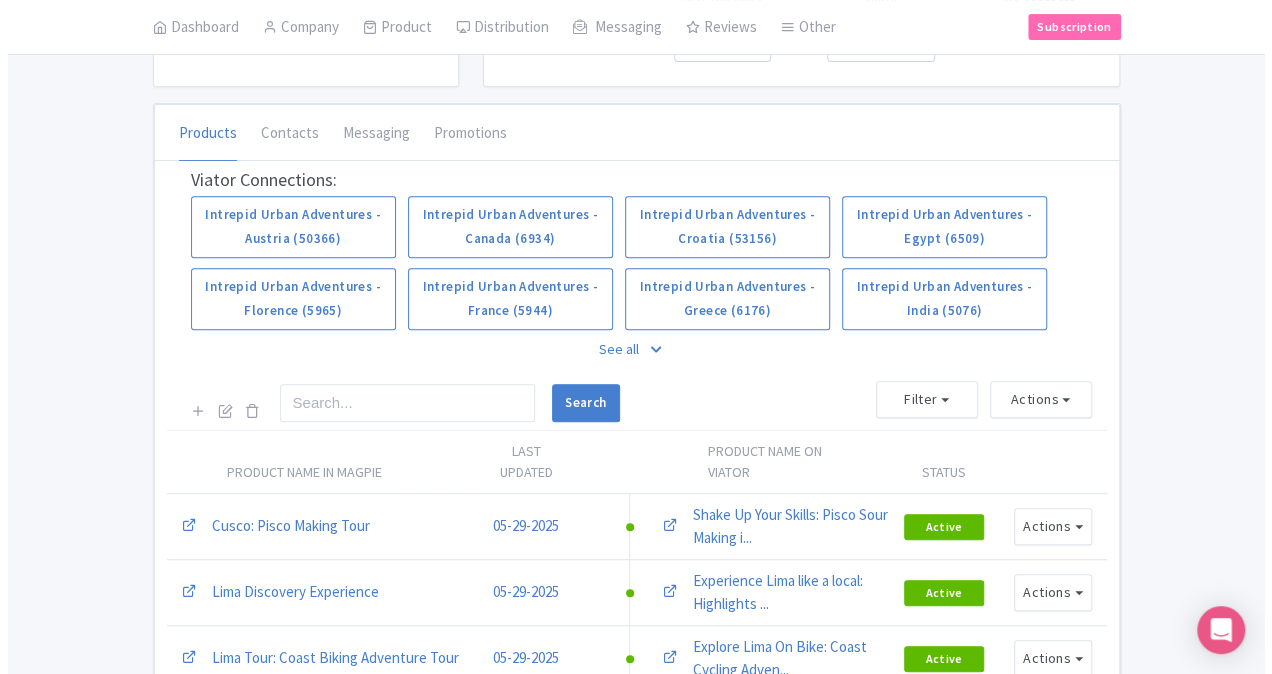 scroll, scrollTop: 500, scrollLeft: 0, axis: vertical 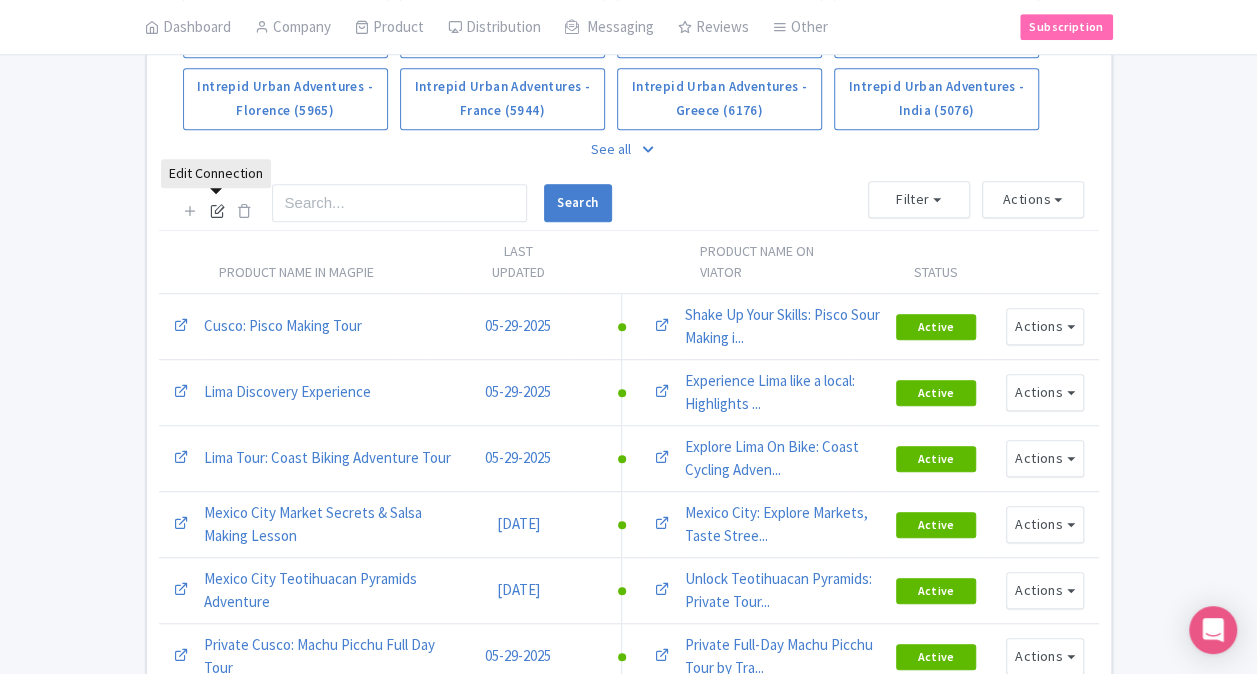 click at bounding box center (217, 210) 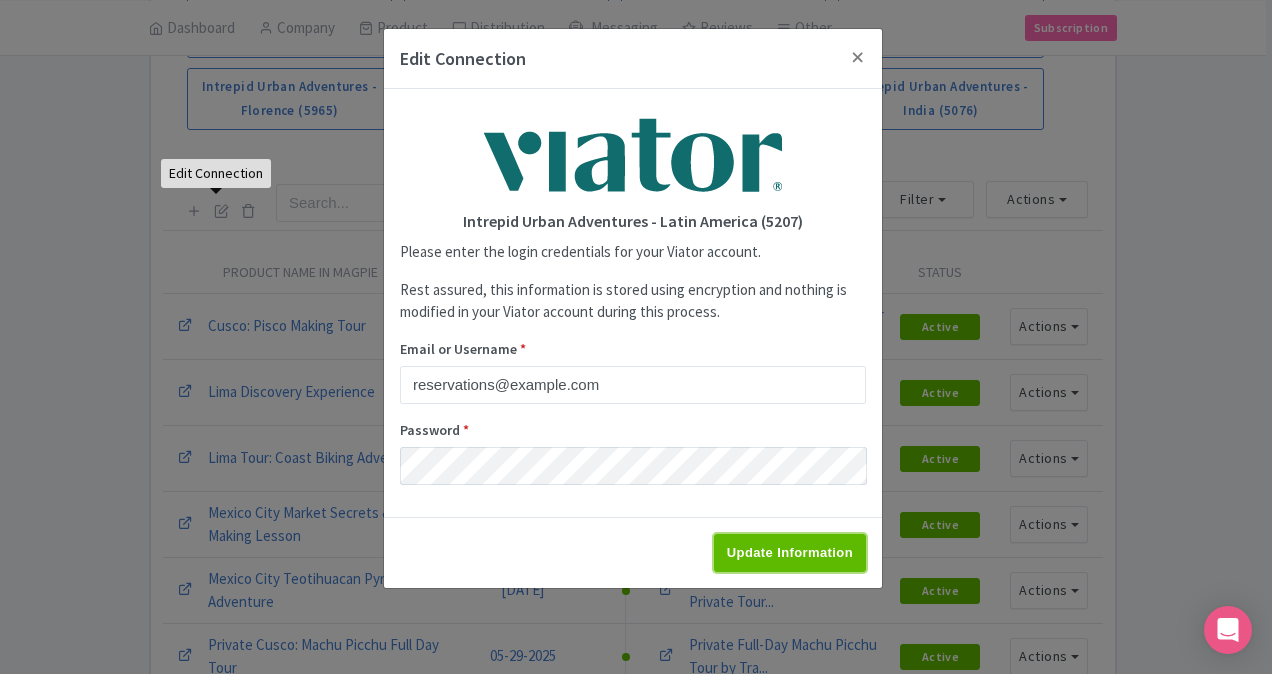 click on "Update Information" at bounding box center [790, 553] 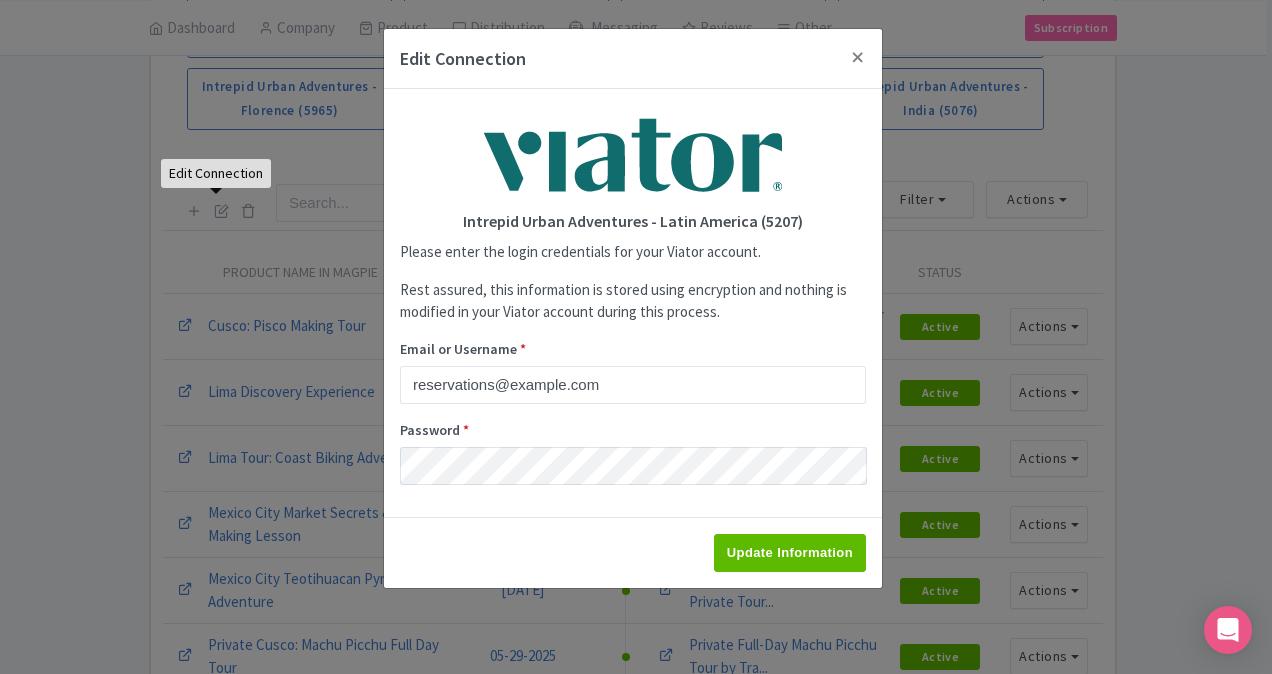 type on "Saving..." 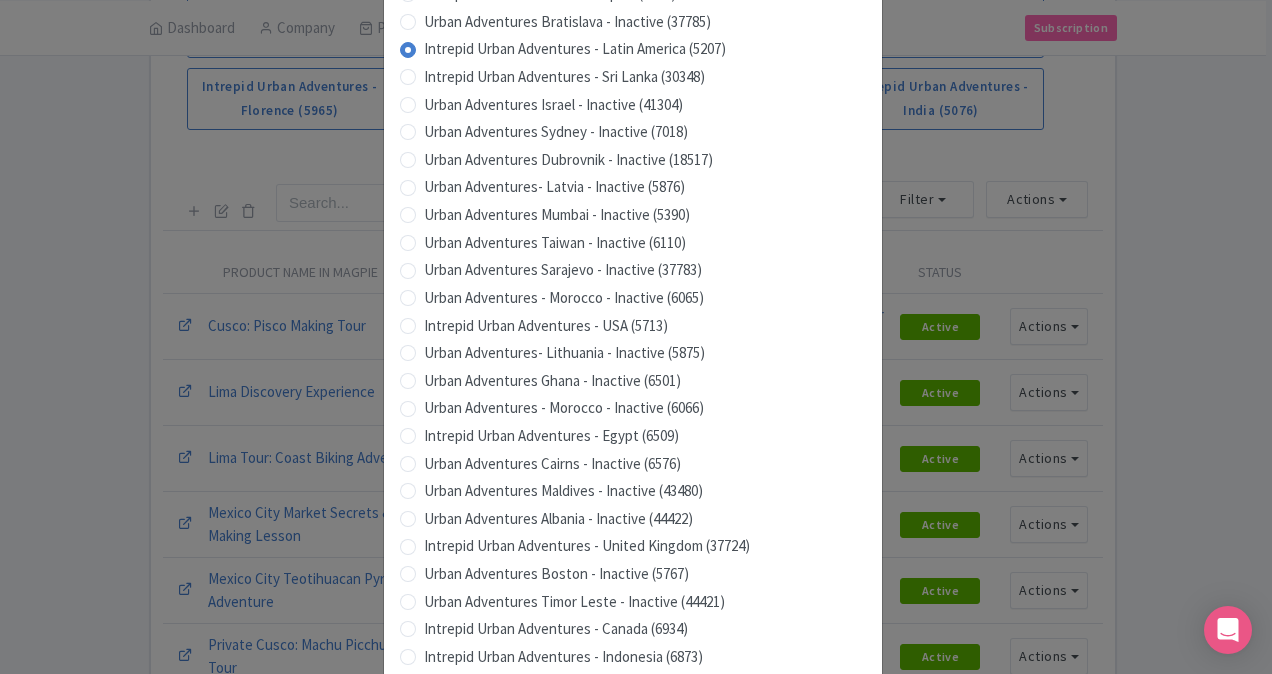 scroll, scrollTop: 1979, scrollLeft: 0, axis: vertical 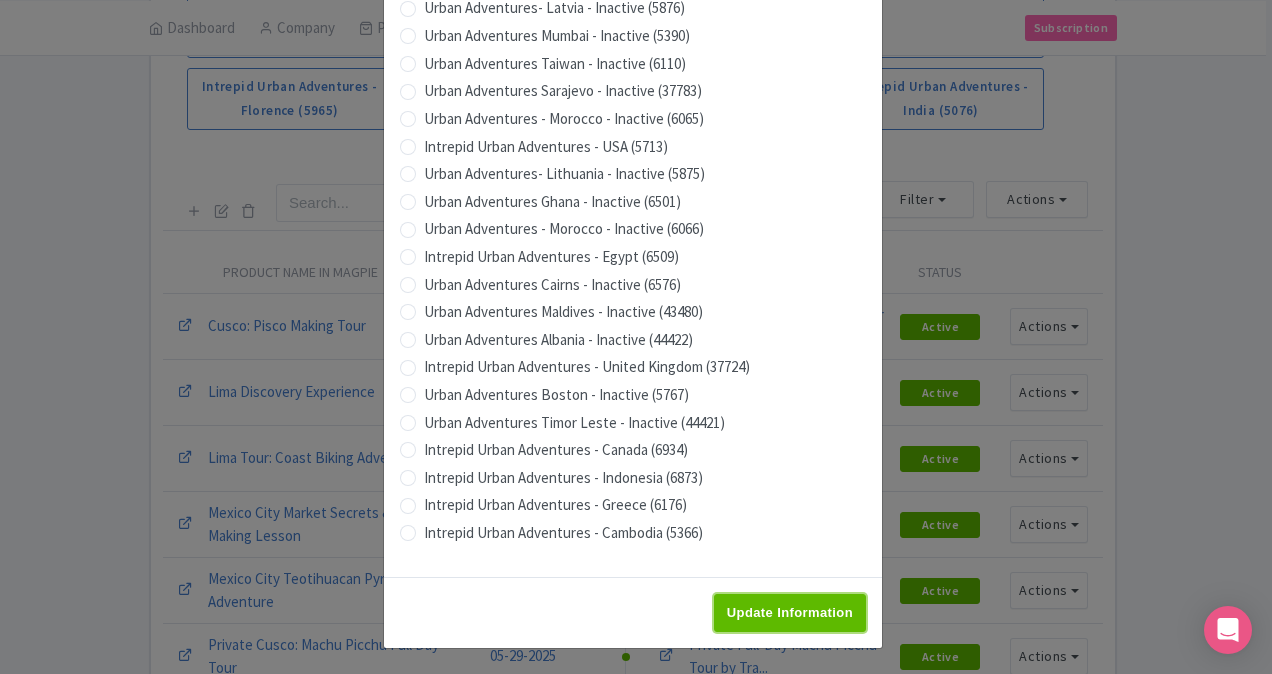 click on "Update Information" at bounding box center (790, 613) 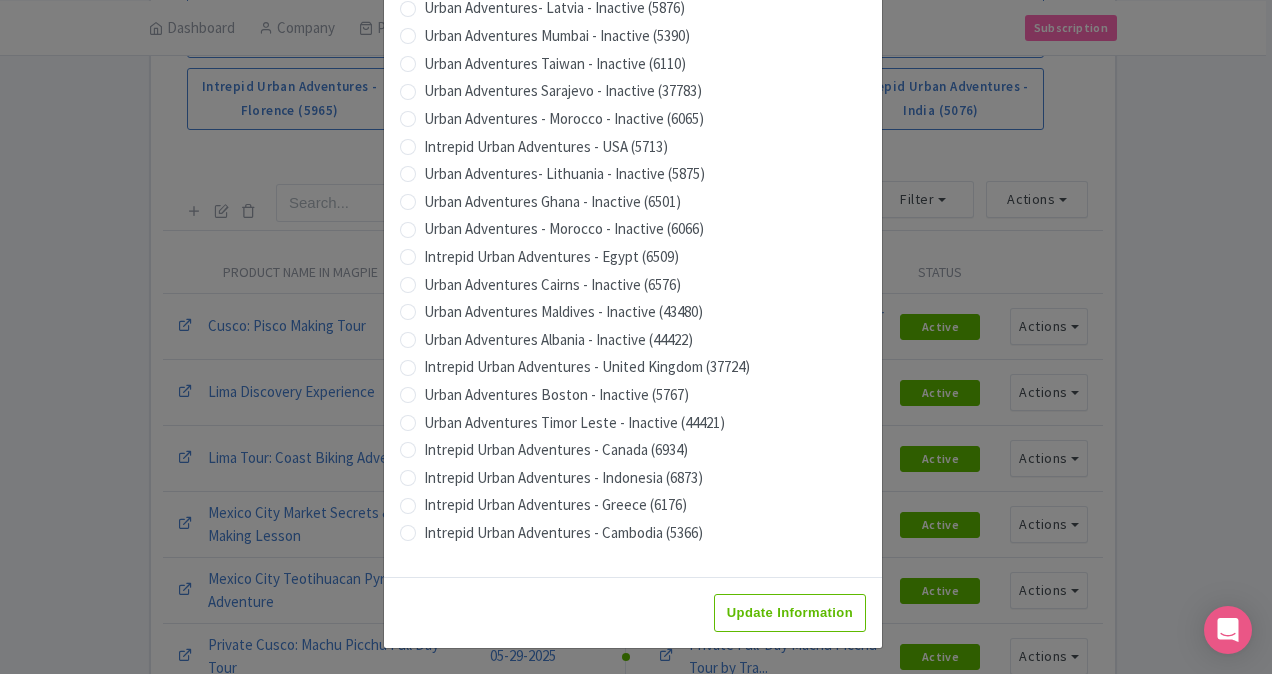 type on "Saving..." 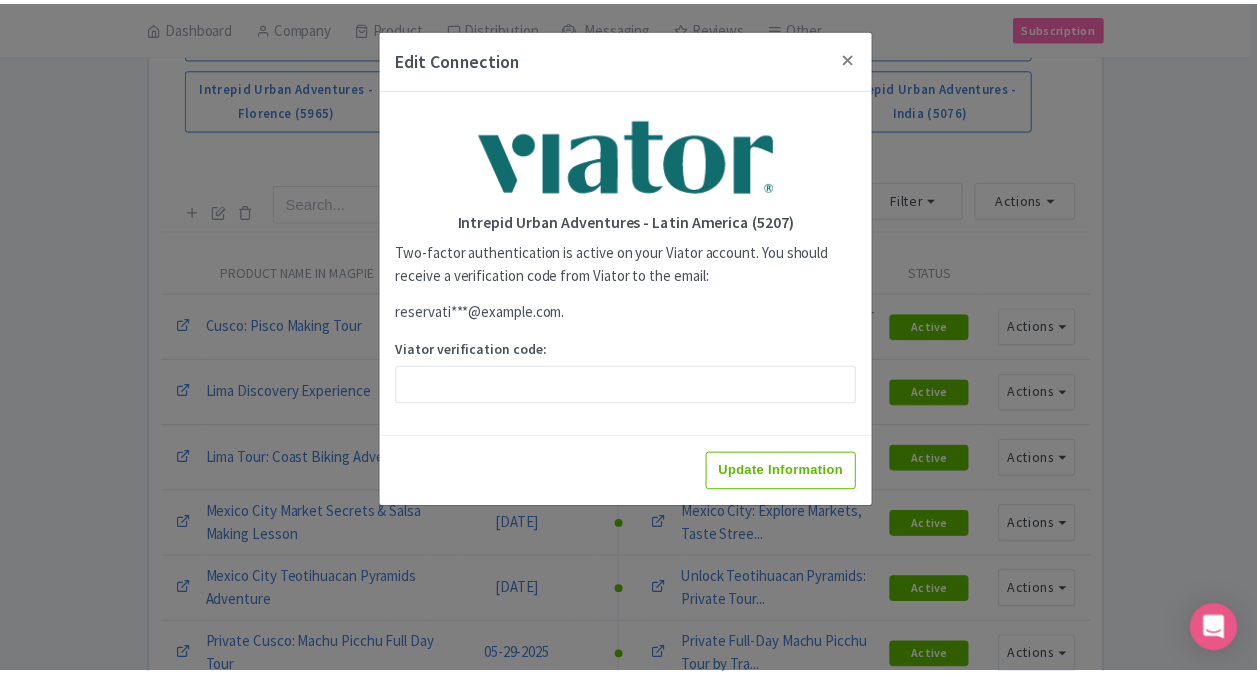 scroll, scrollTop: 0, scrollLeft: 0, axis: both 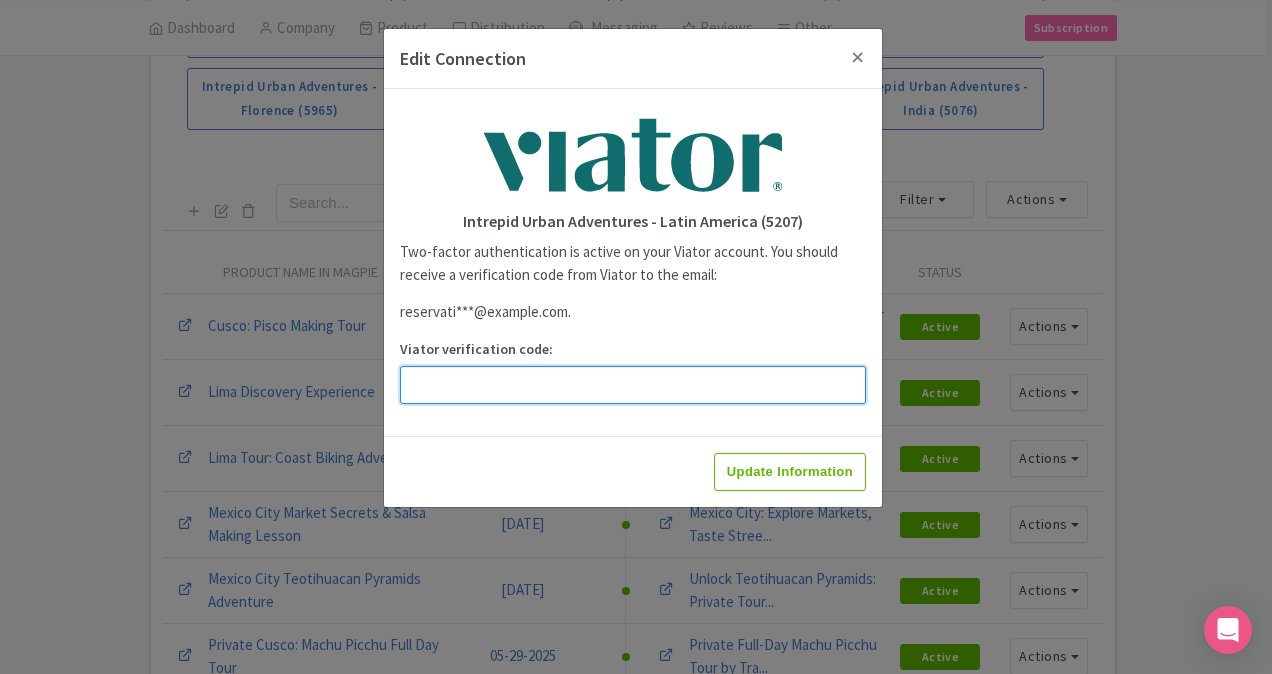 click on "Viator verification code:" at bounding box center (633, 385) 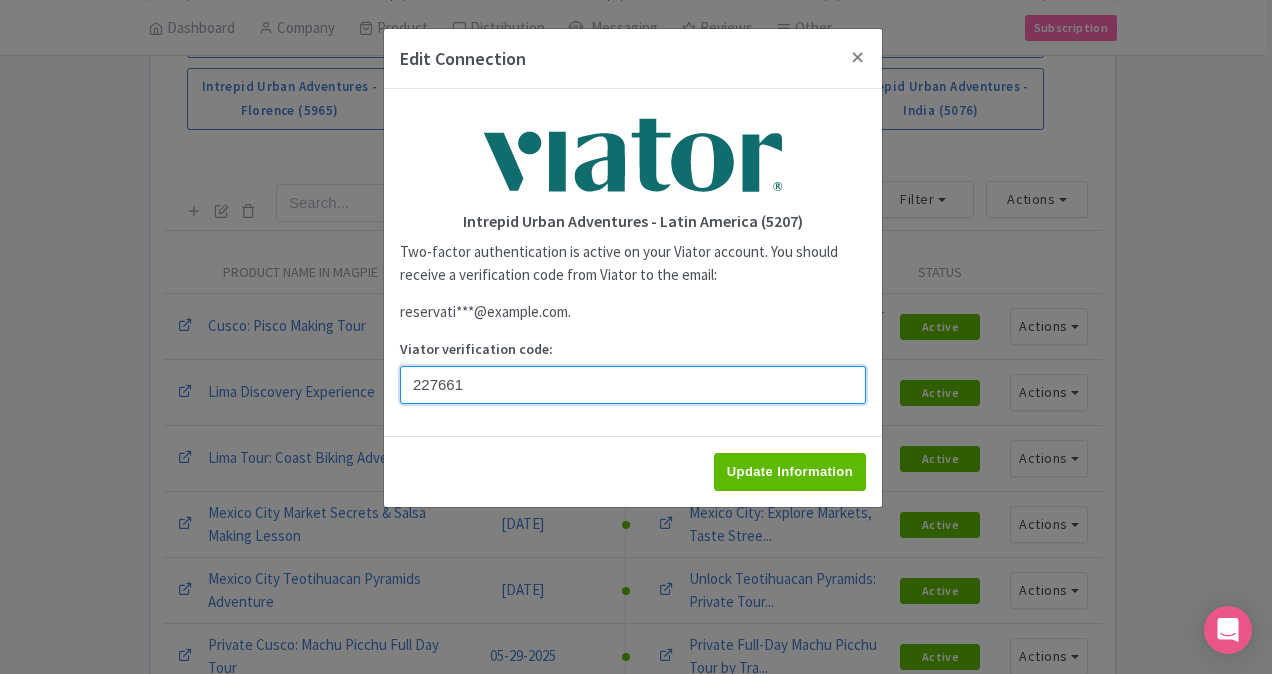 type on "227661" 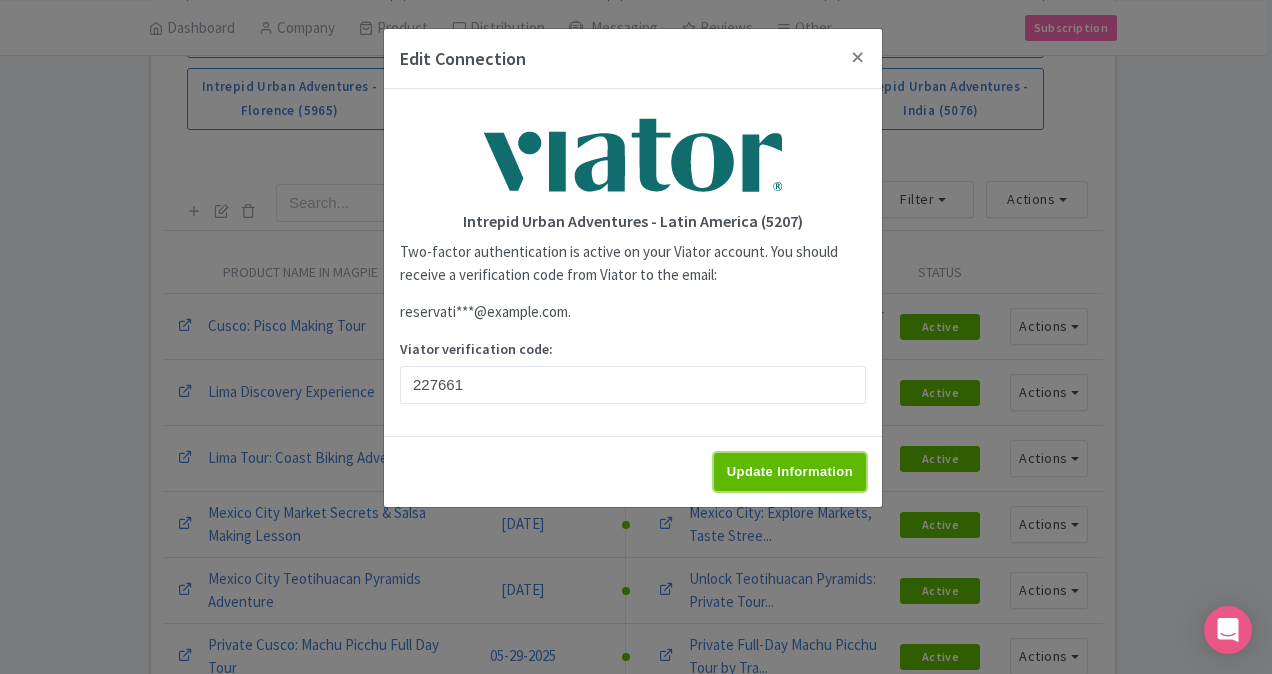click on "Update Information" at bounding box center [790, 472] 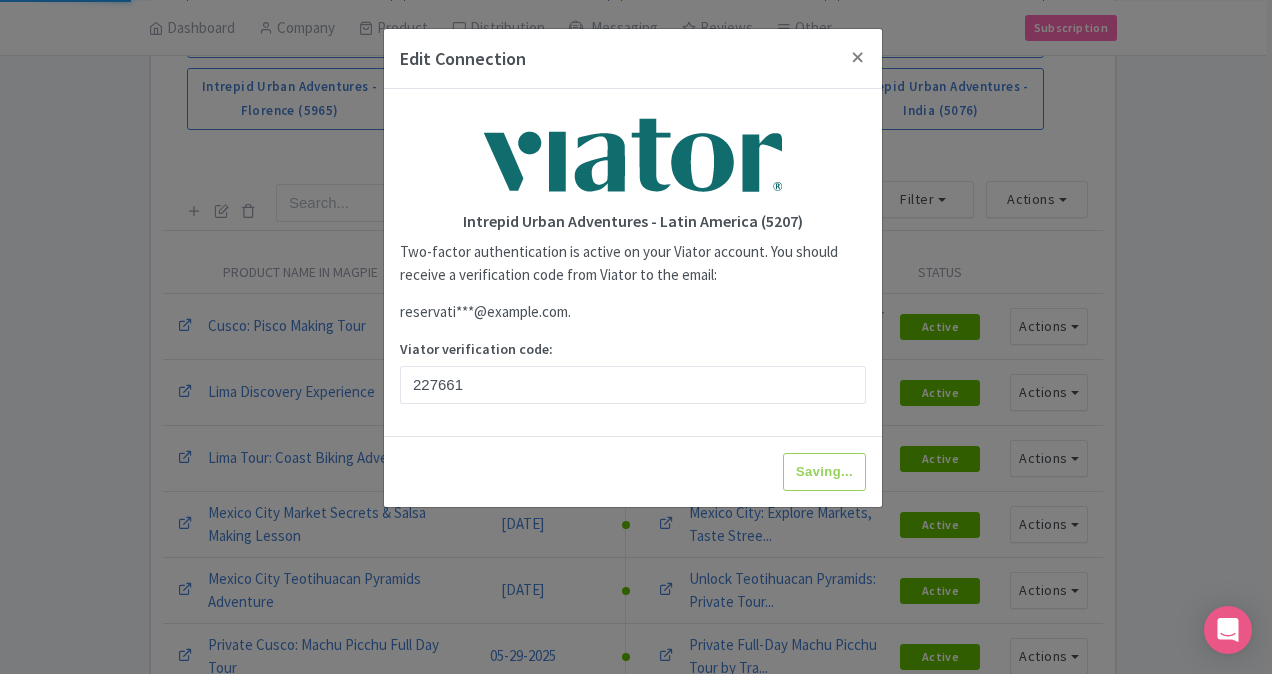 type on "Update Information" 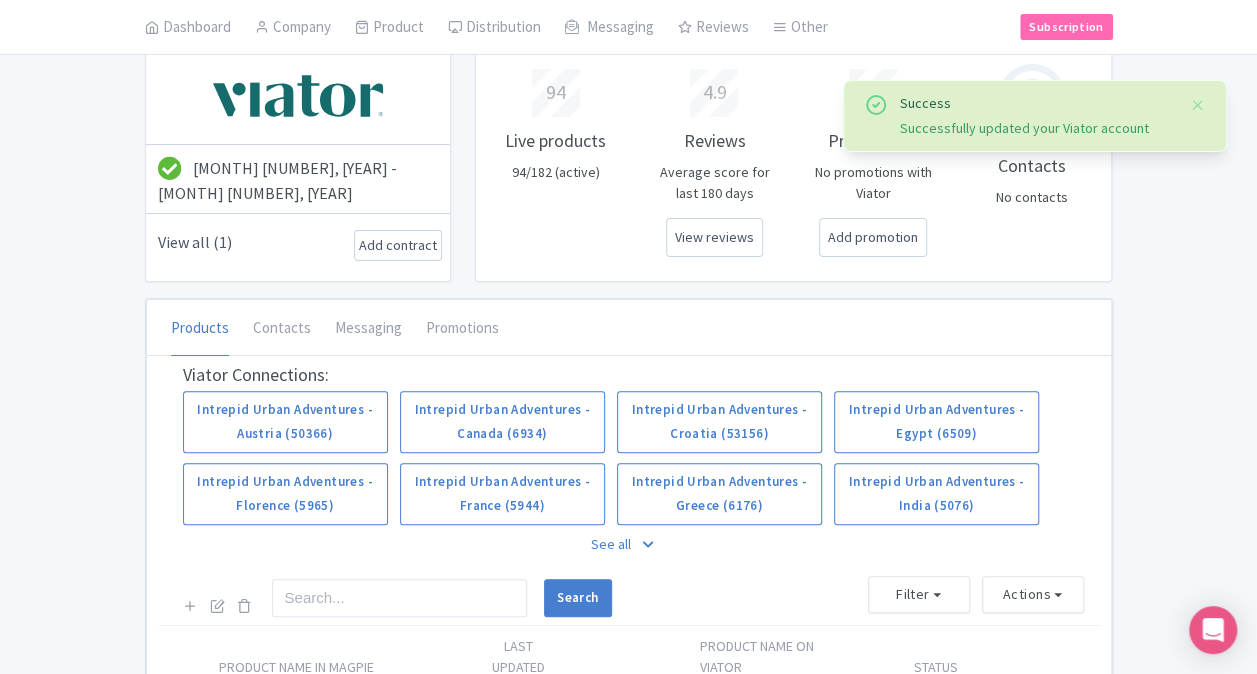 scroll, scrollTop: 400, scrollLeft: 0, axis: vertical 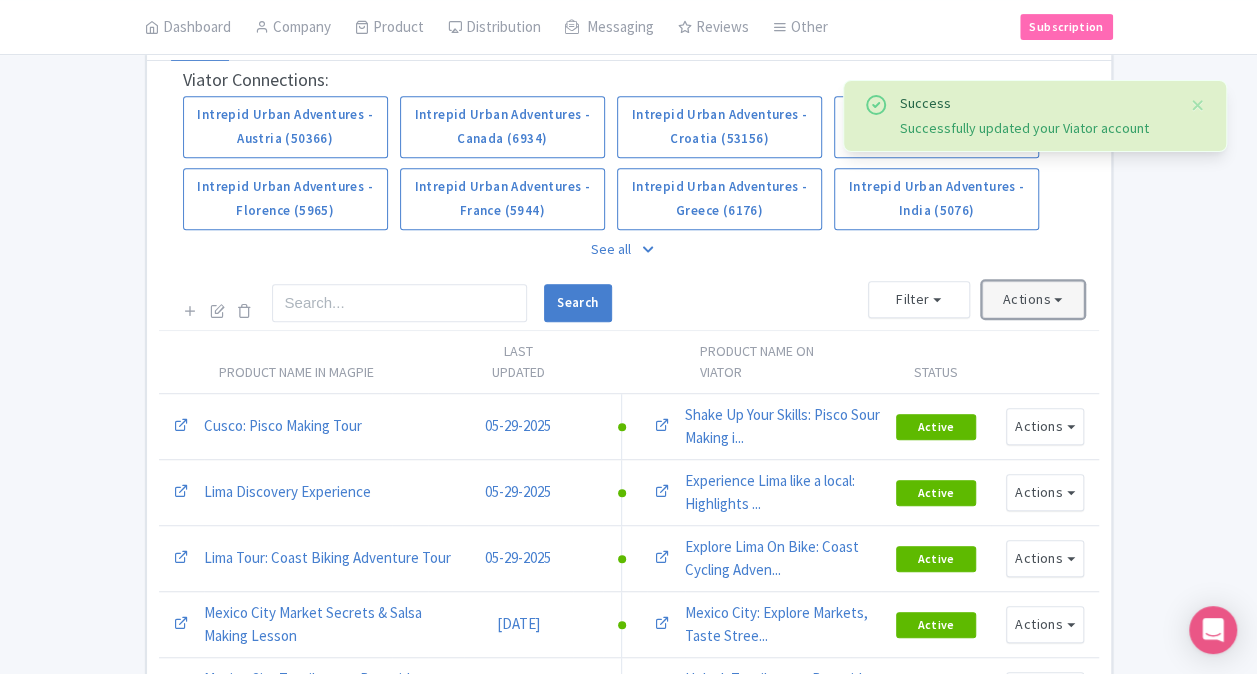 drag, startPoint x: 1018, startPoint y: 291, endPoint x: 1024, endPoint y: 303, distance: 13.416408 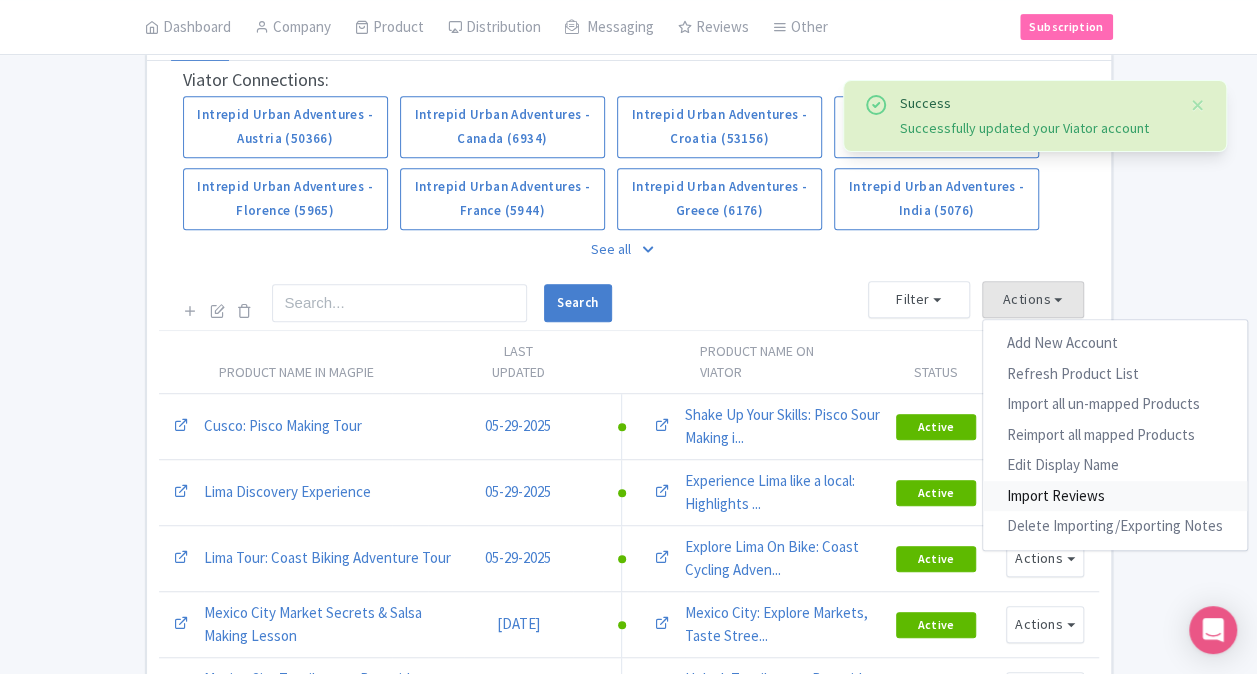 click on "Import Reviews" at bounding box center [1115, 496] 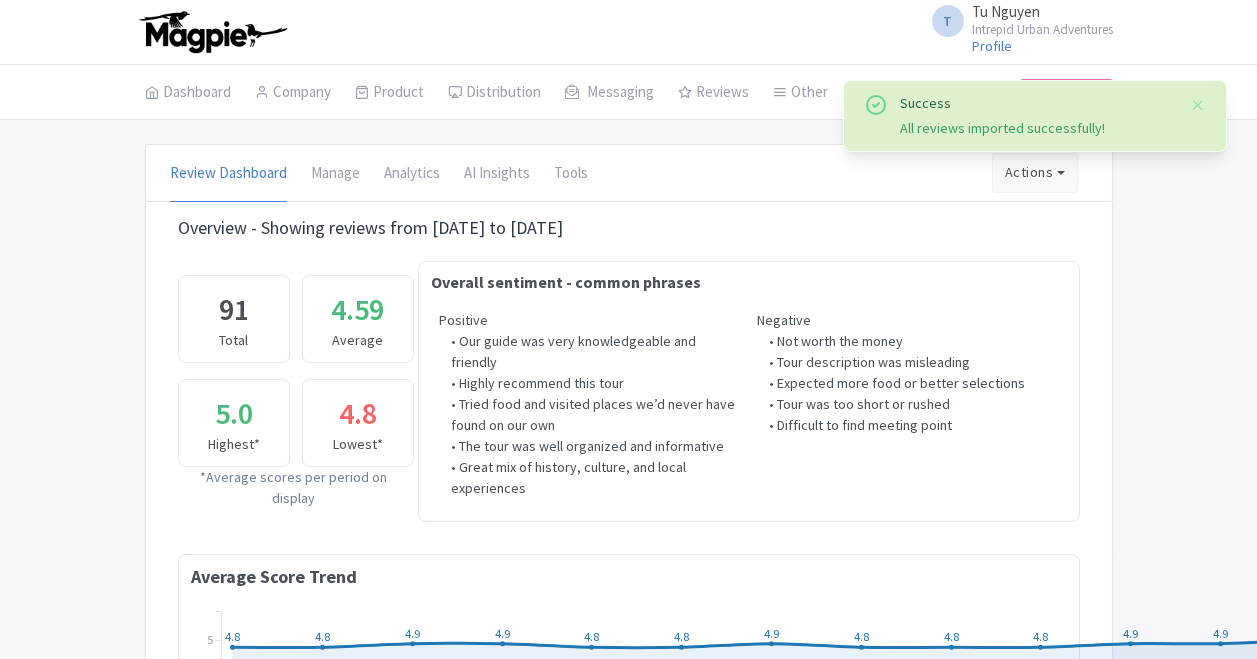 scroll, scrollTop: 0, scrollLeft: 0, axis: both 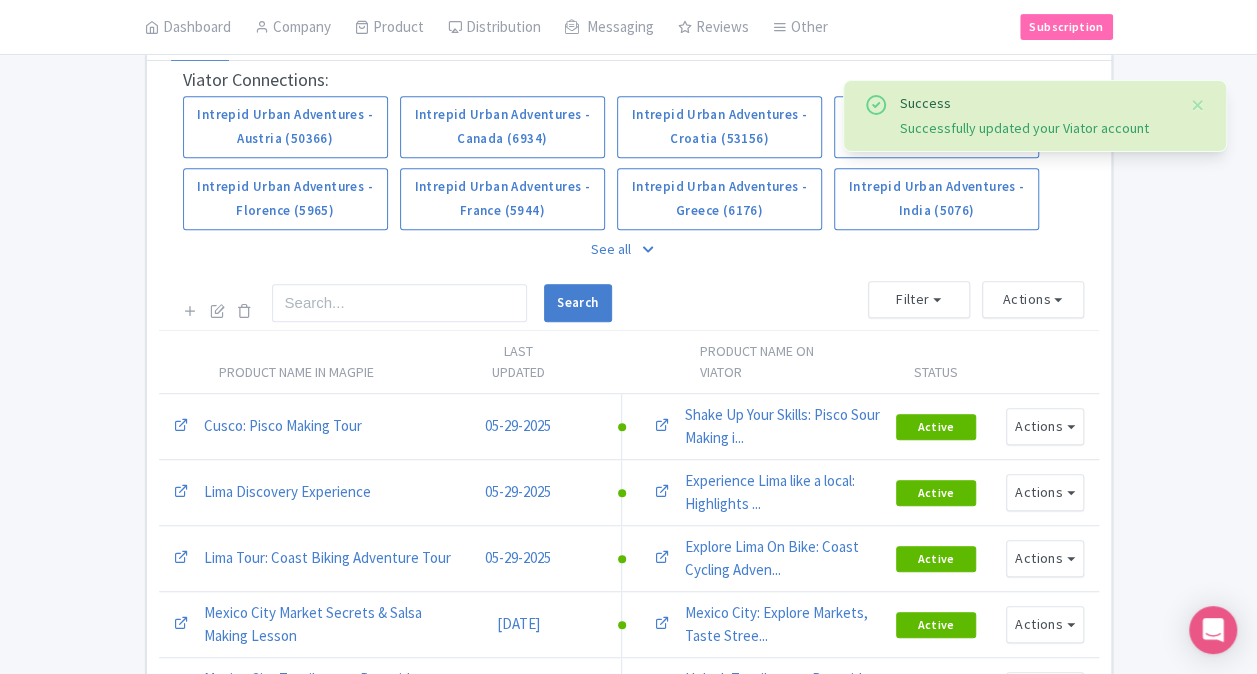 click on "See all" at bounding box center (629, 249) 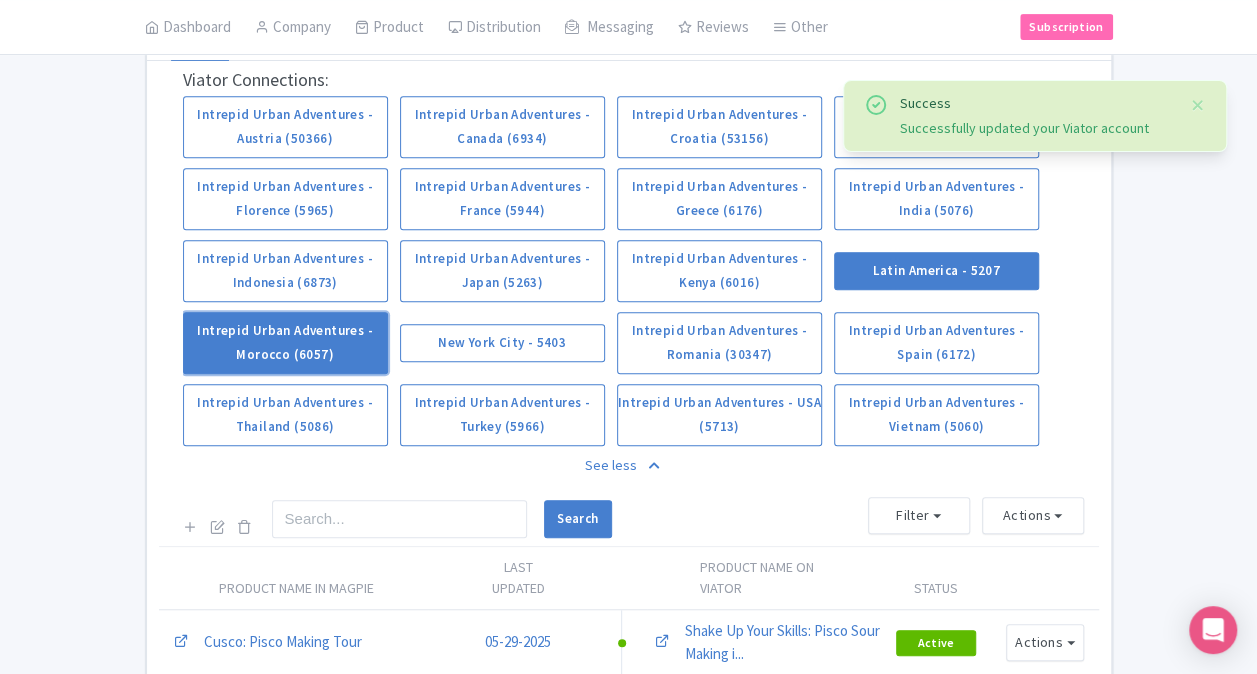 click on "Intrepid Urban Adventures - Morocco (6057)" at bounding box center [285, 343] 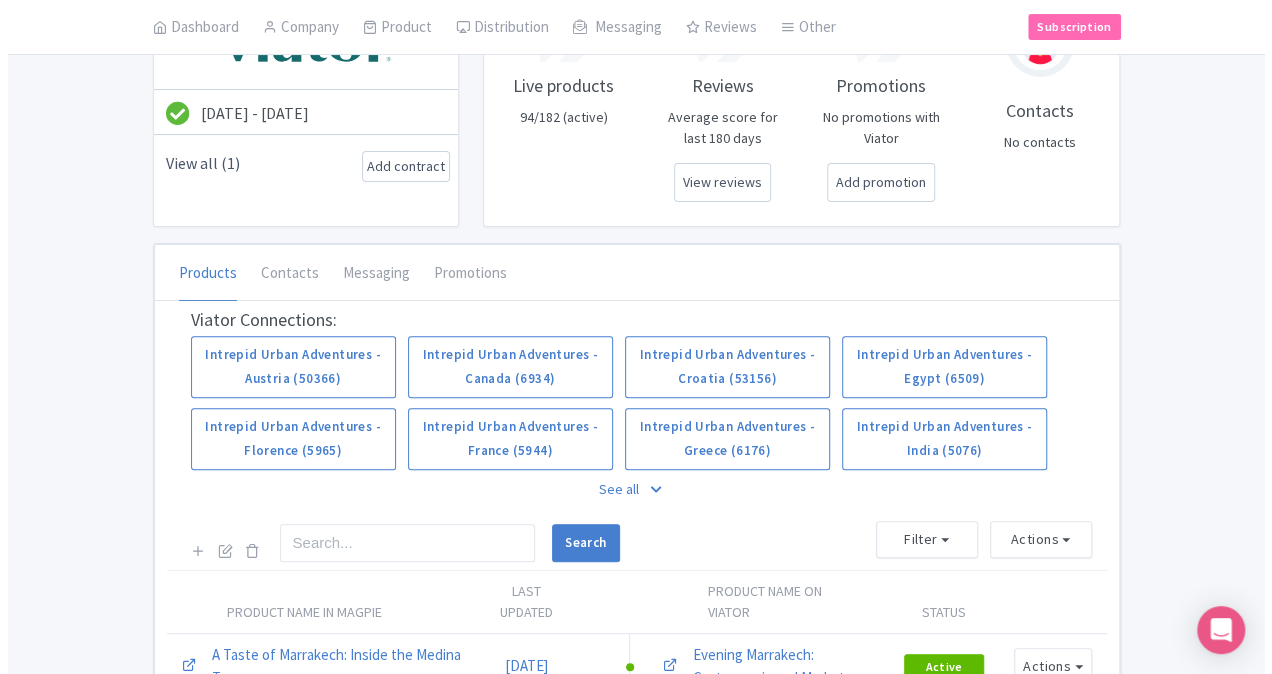 scroll, scrollTop: 400, scrollLeft: 0, axis: vertical 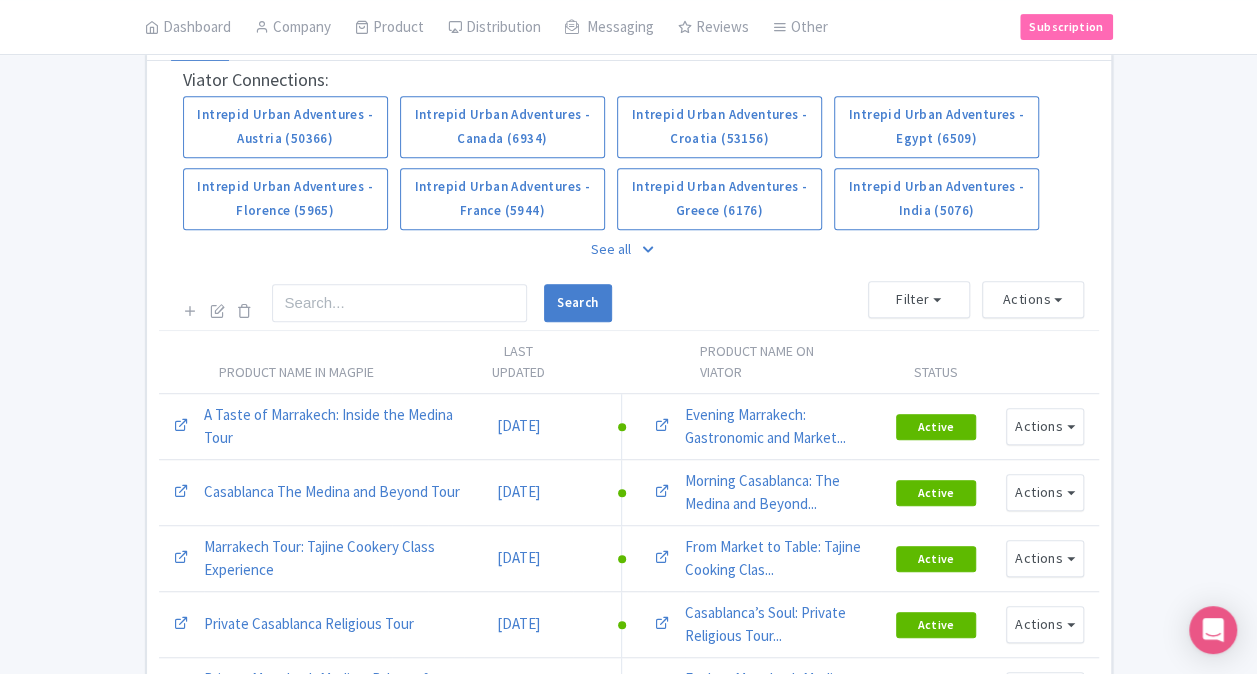 click on "See all" at bounding box center (629, 249) 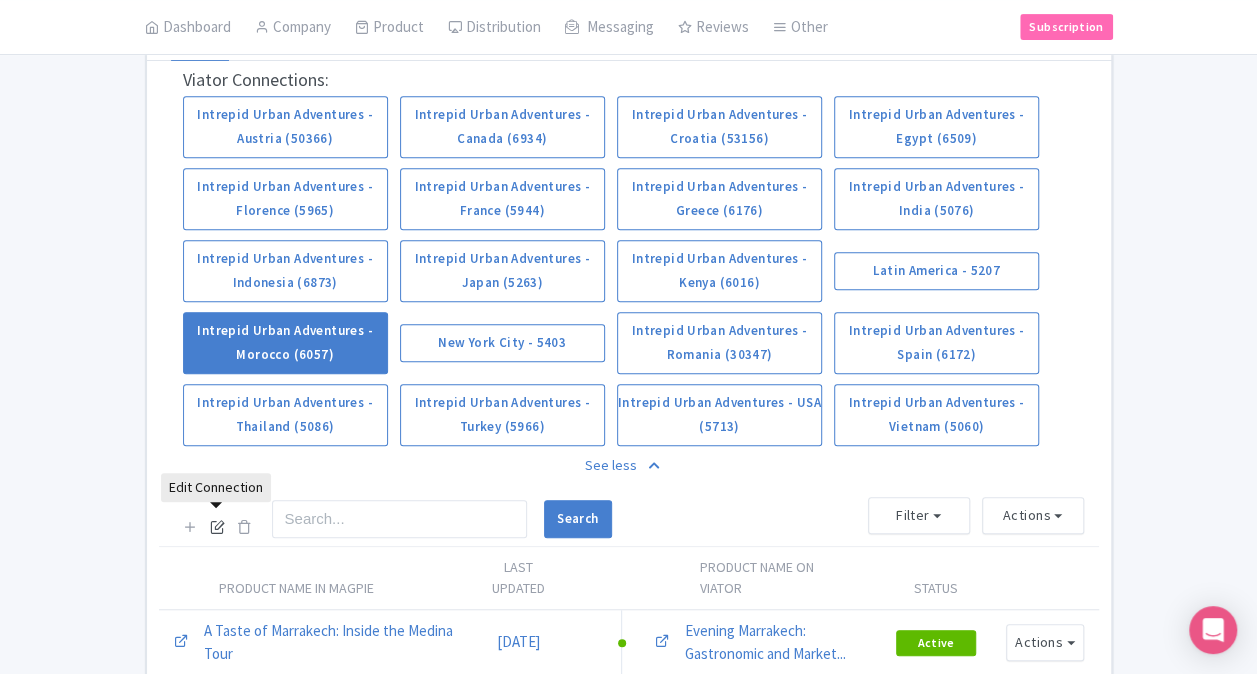 click at bounding box center [217, 526] 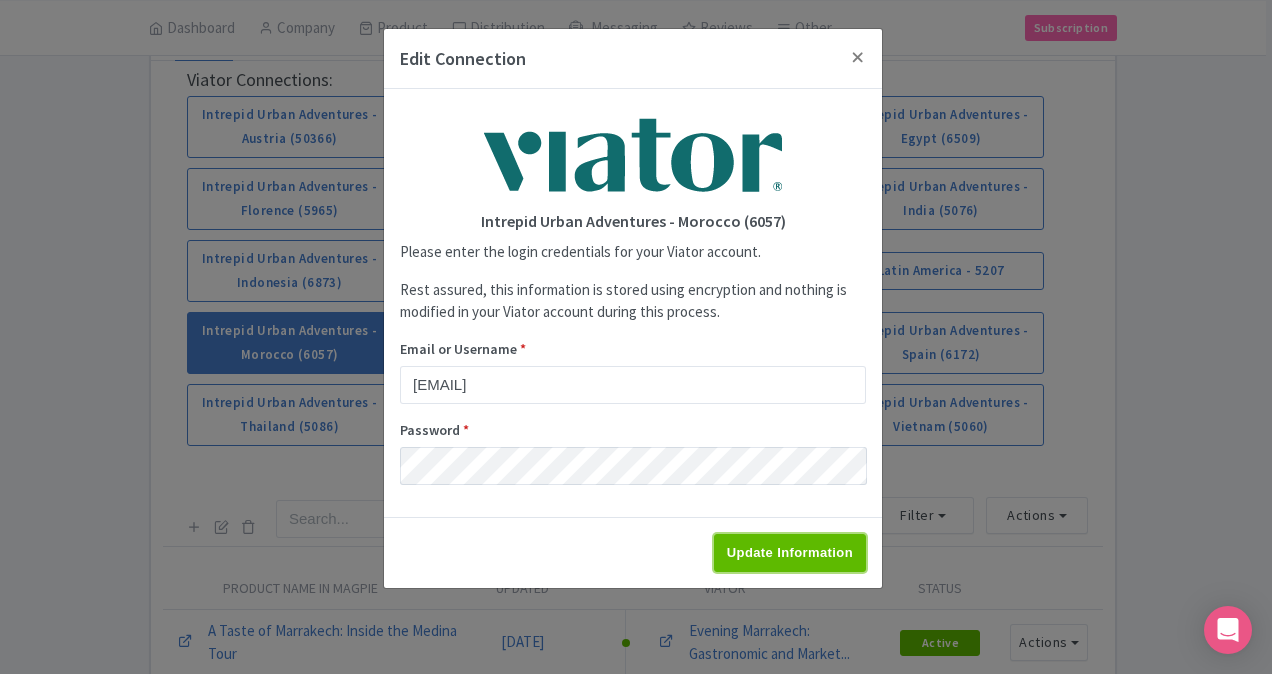 click on "Update Information" at bounding box center (790, 553) 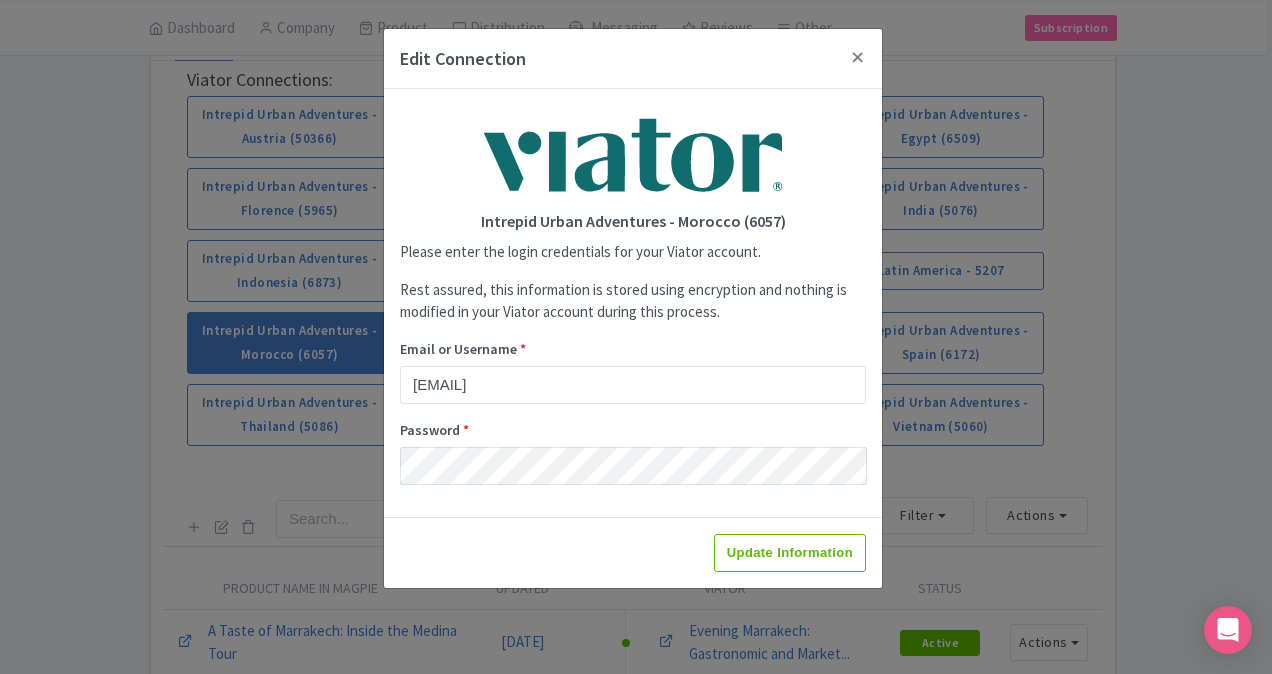 type on "Saving..." 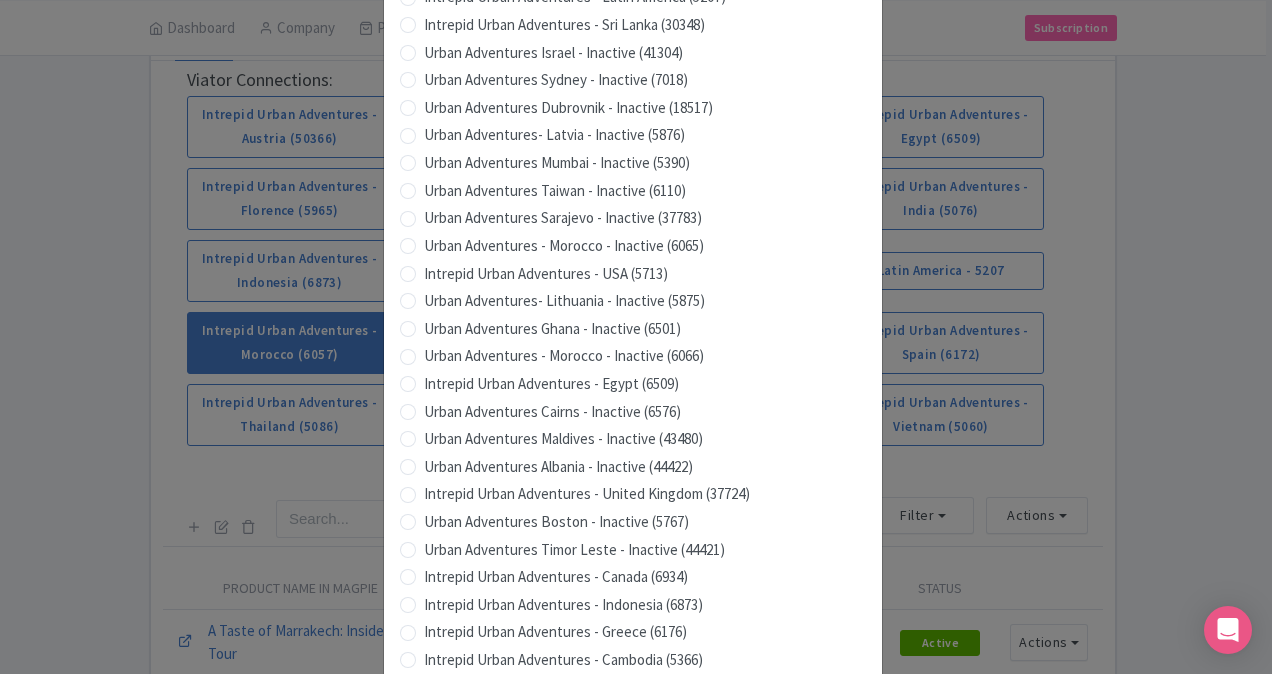scroll, scrollTop: 1979, scrollLeft: 0, axis: vertical 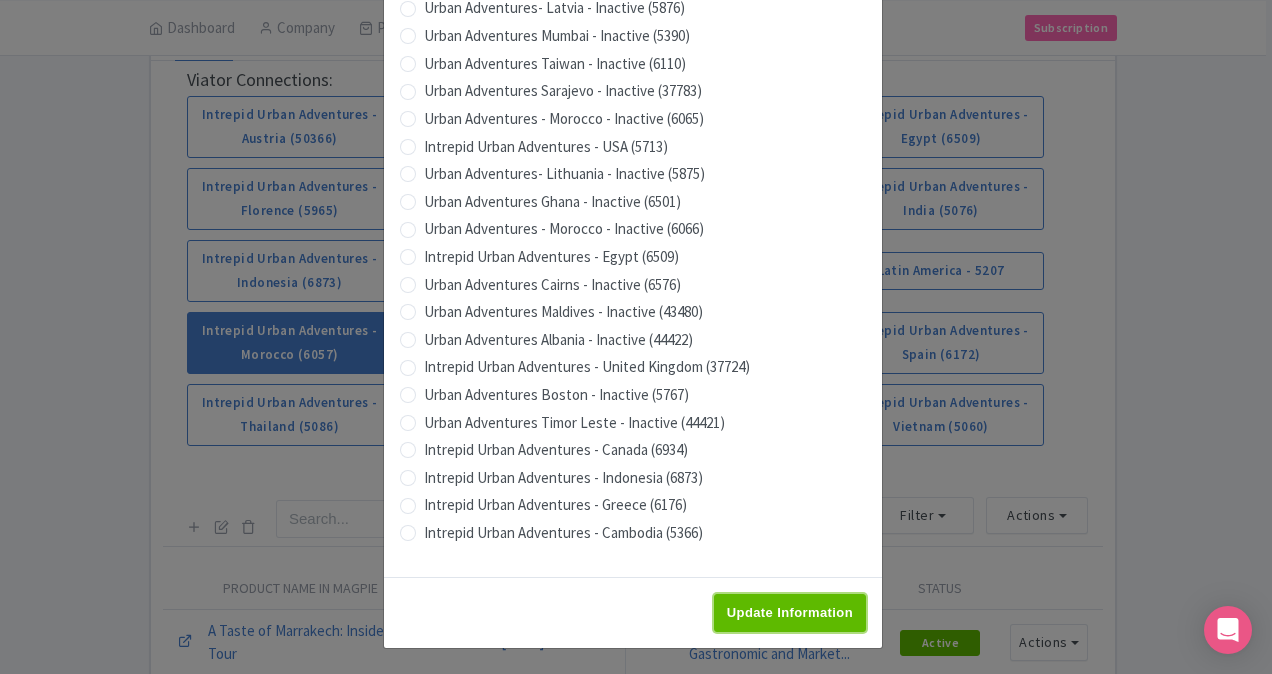 click on "Update Information" at bounding box center [790, 613] 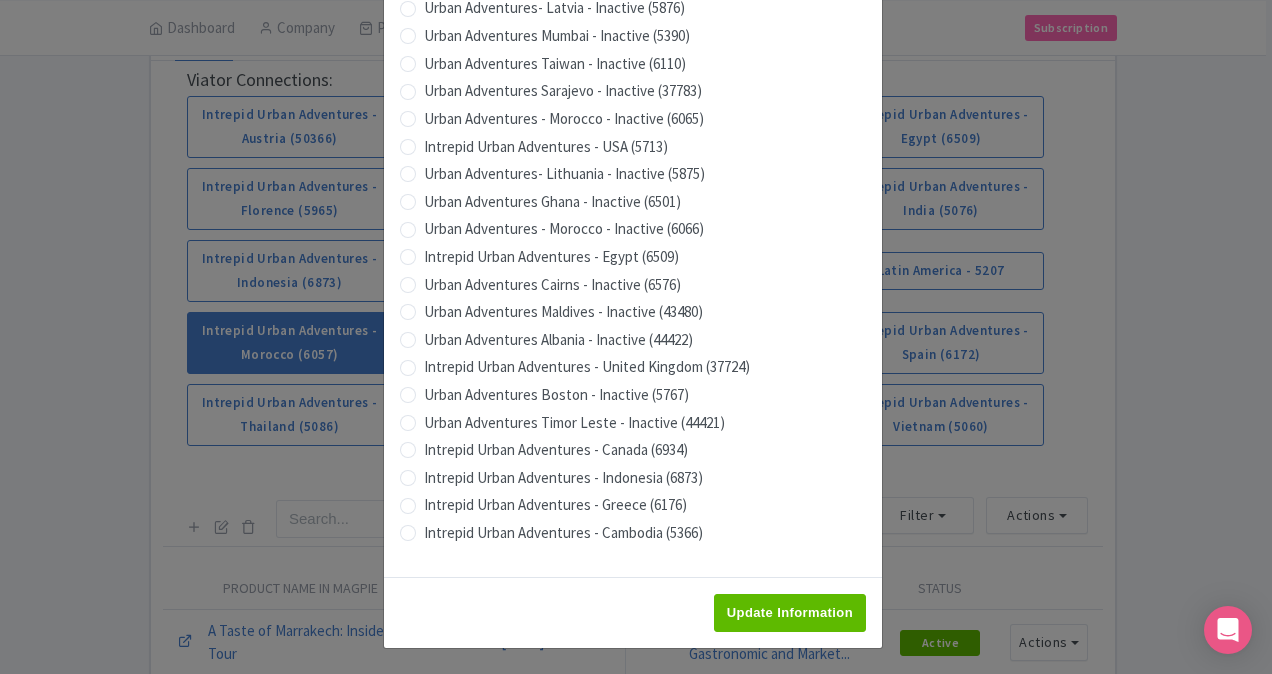 type on "Saving..." 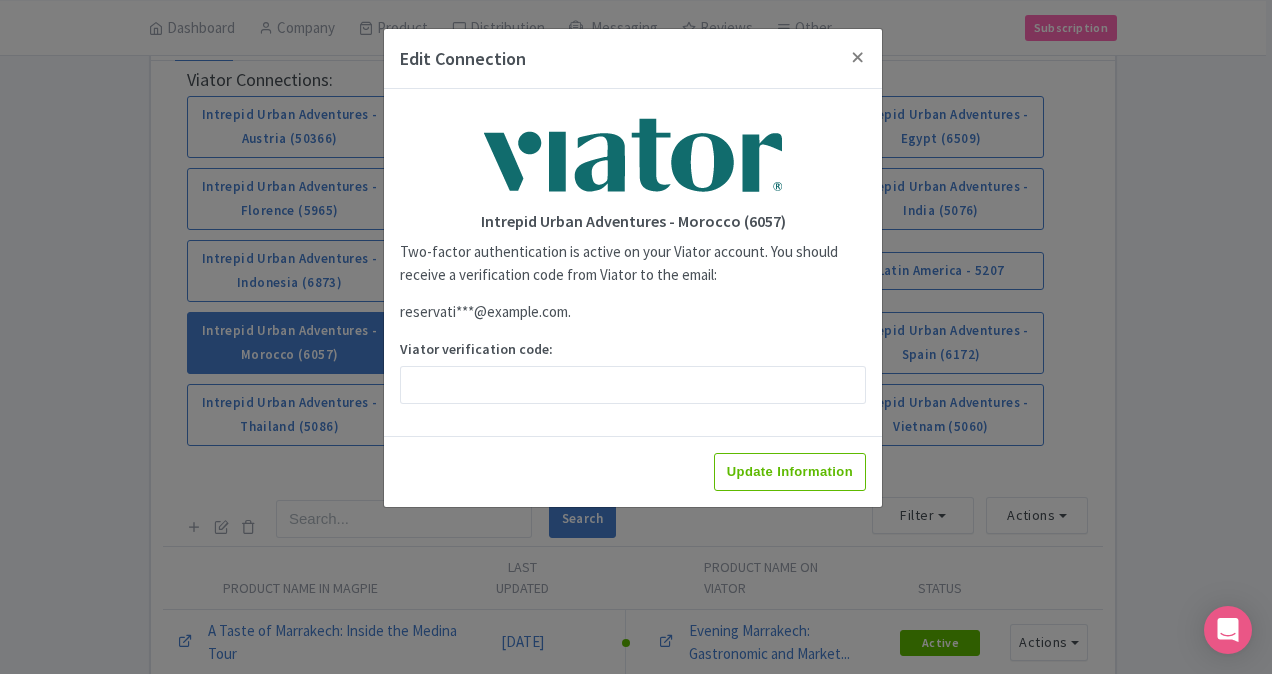 scroll, scrollTop: 0, scrollLeft: 0, axis: both 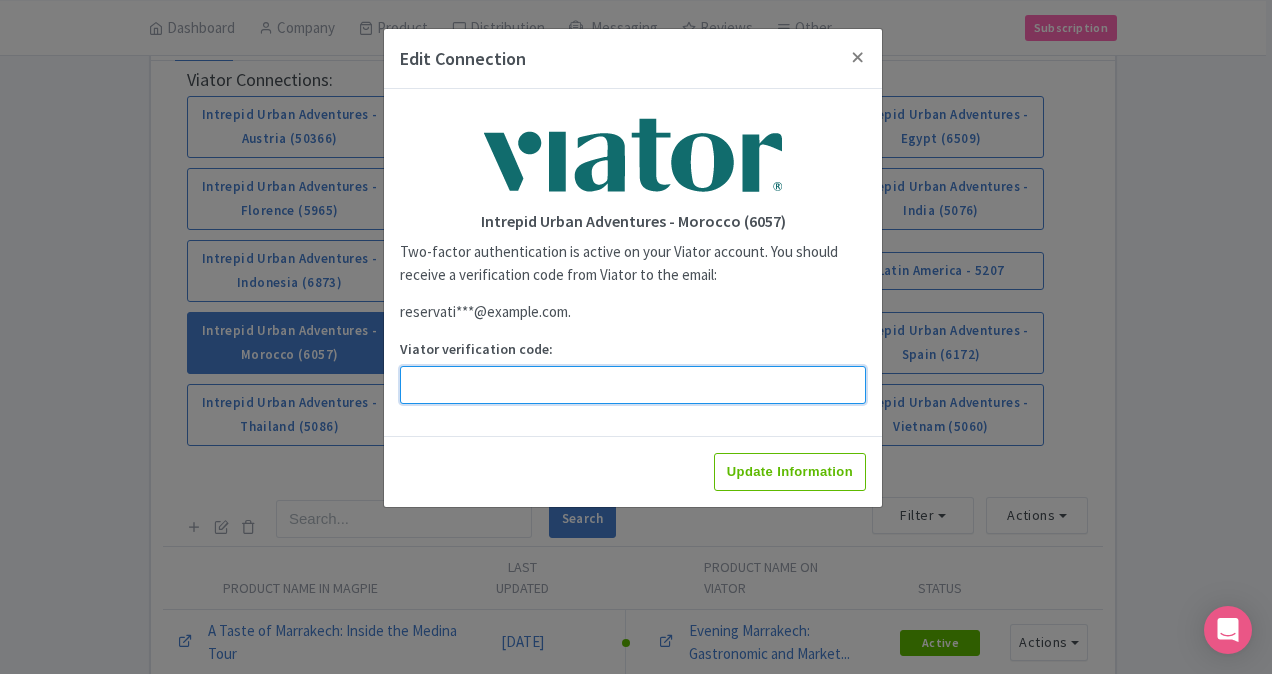 click on "Viator verification code:" at bounding box center (633, 385) 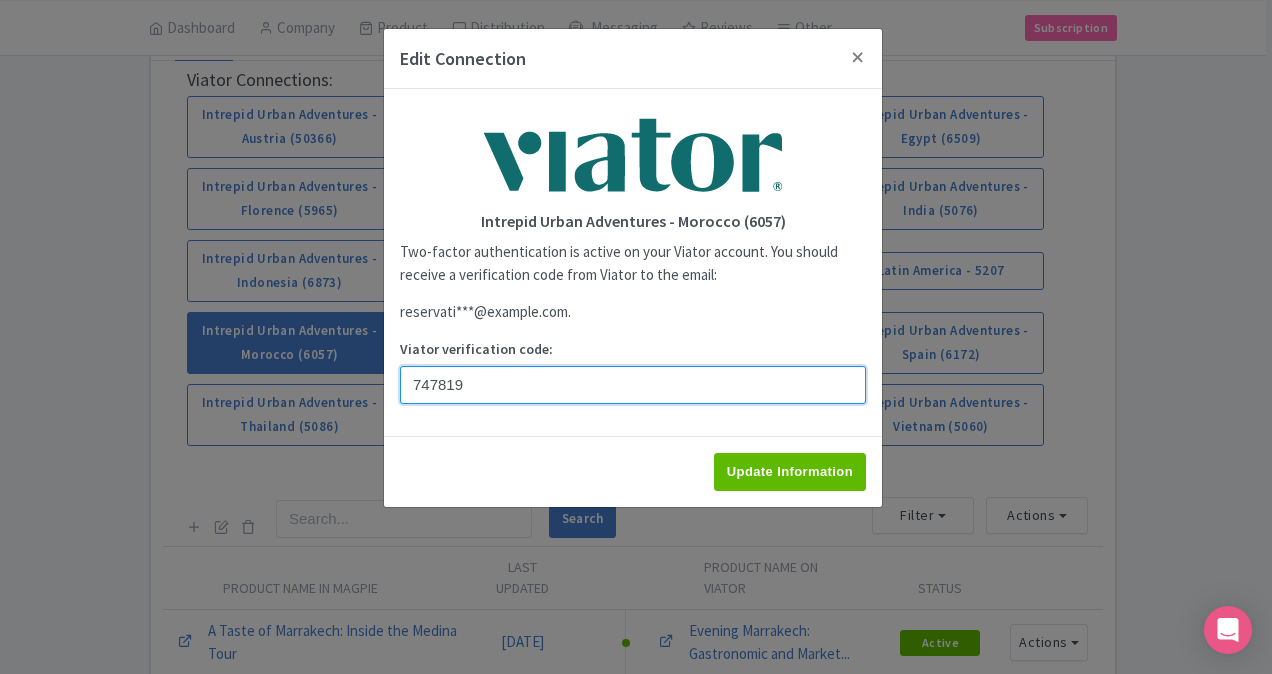 type on "747819" 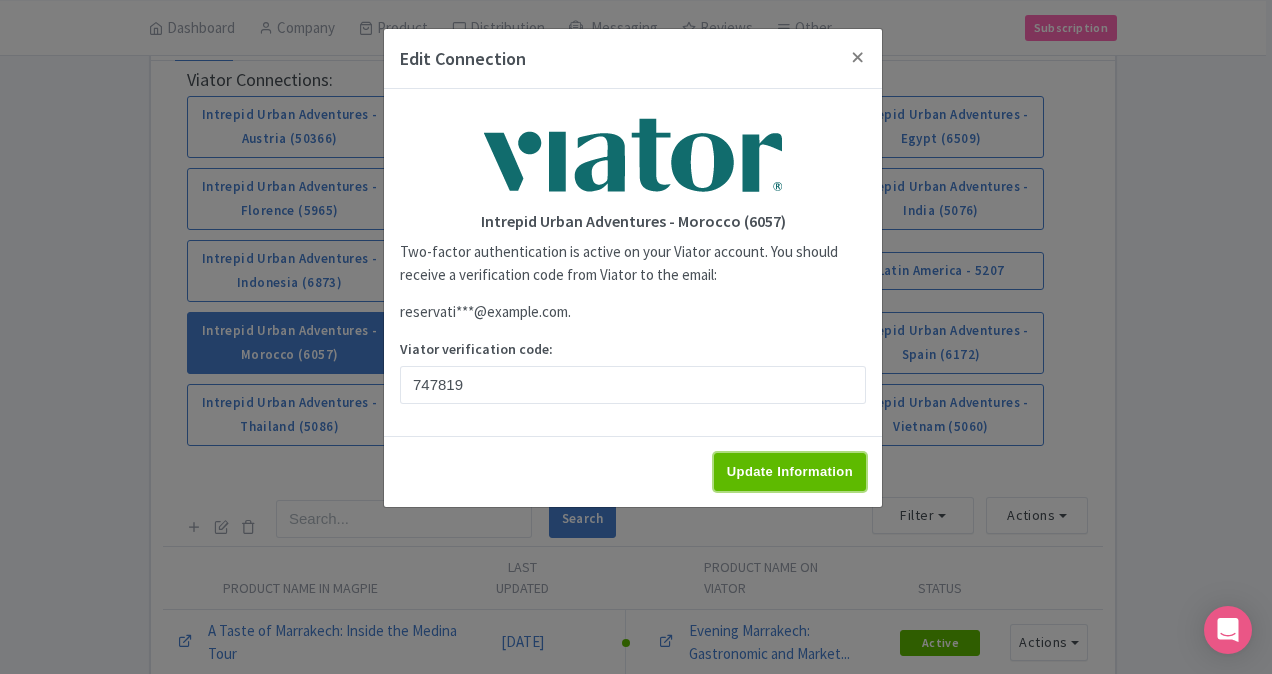 click on "Update Information" at bounding box center [790, 472] 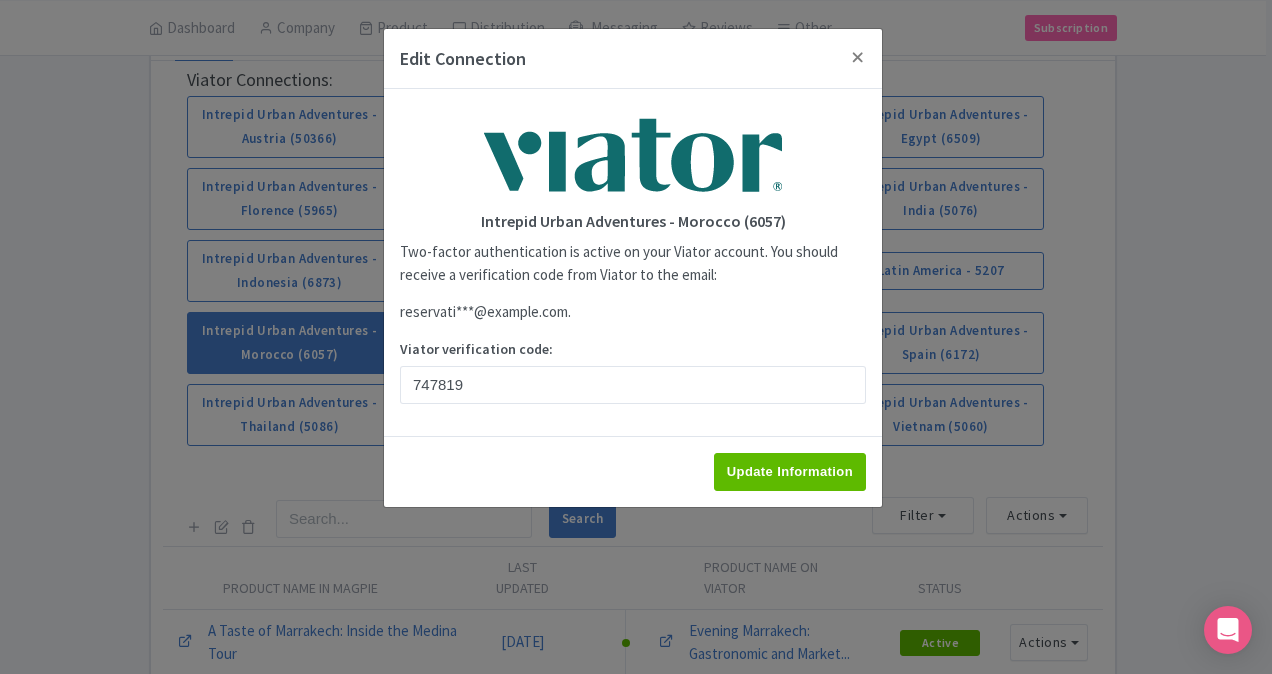 type on "Saving..." 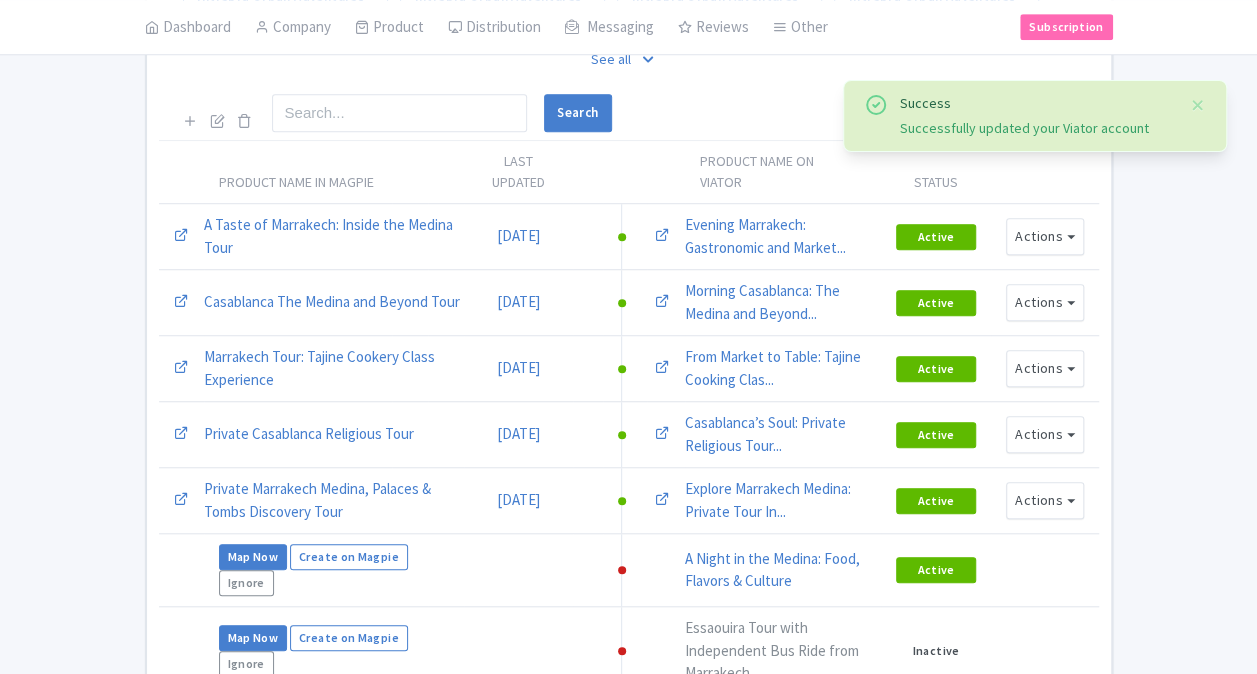 scroll, scrollTop: 500, scrollLeft: 0, axis: vertical 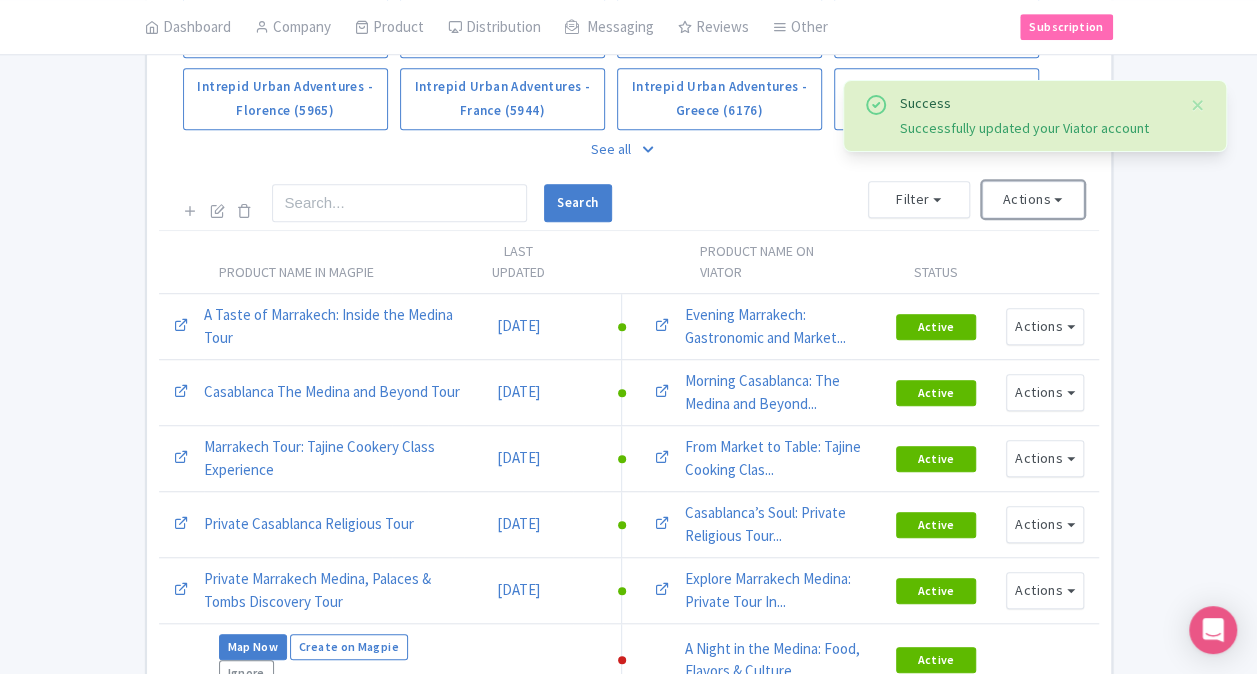 drag, startPoint x: 1018, startPoint y: 200, endPoint x: 1030, endPoint y: 245, distance: 46.572525 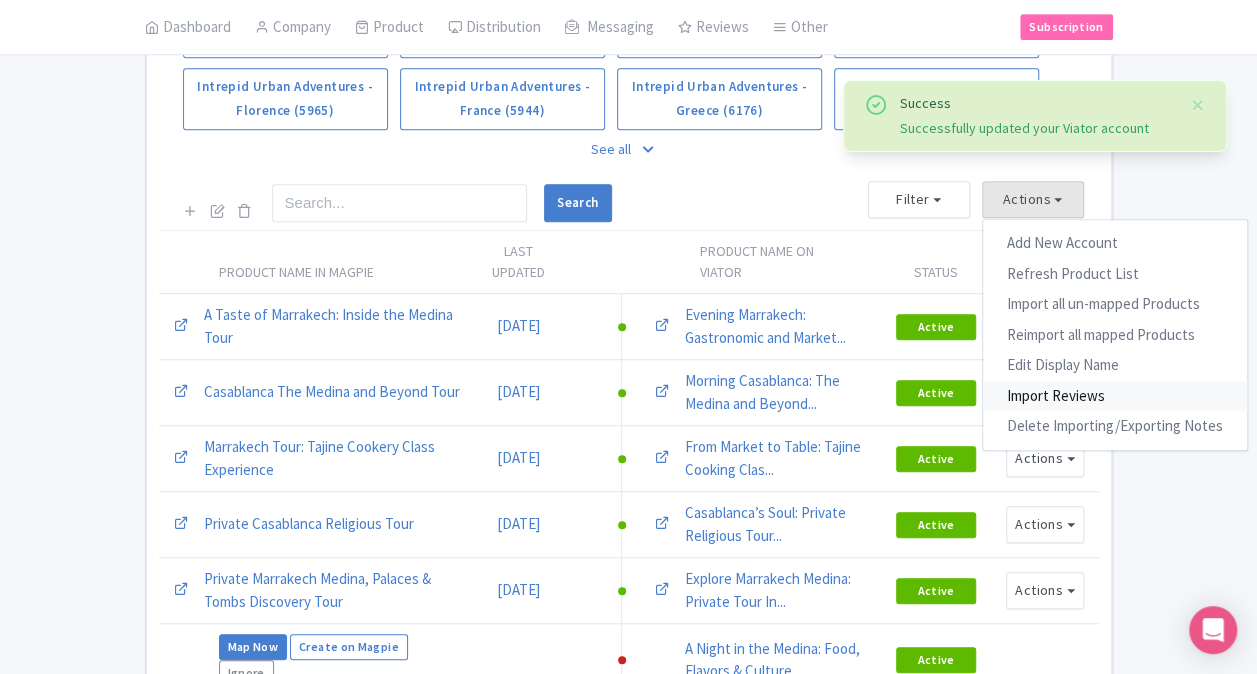 click on "Import Reviews" at bounding box center (1115, 396) 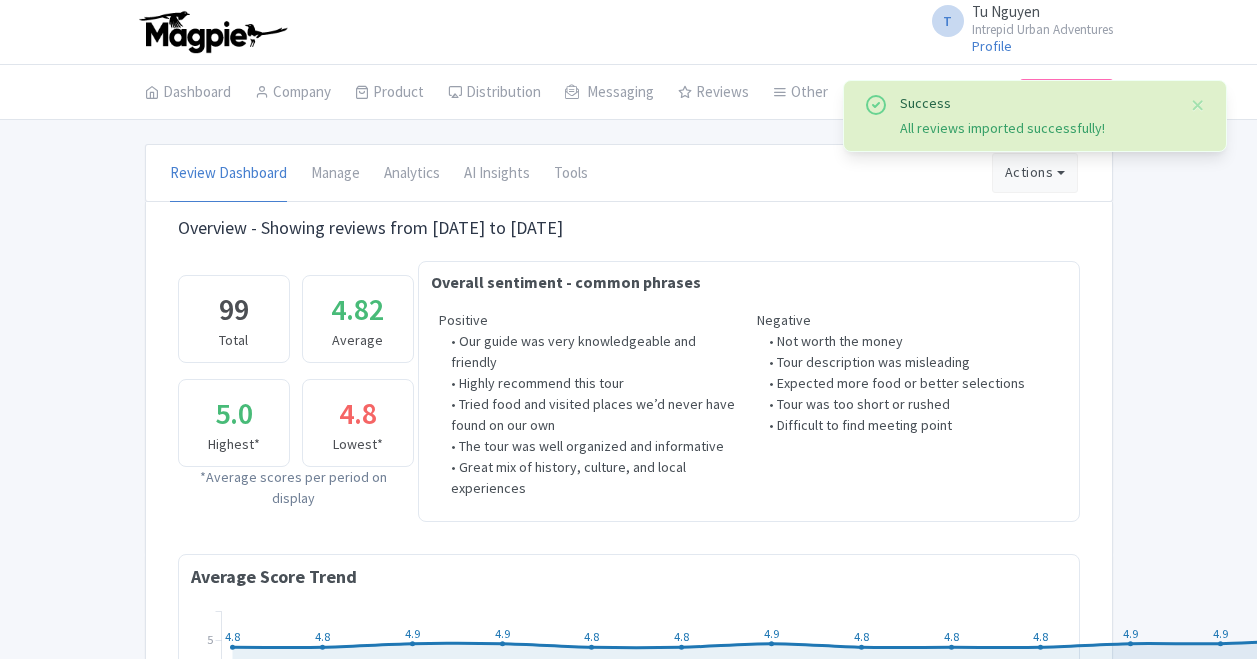 scroll, scrollTop: 0, scrollLeft: 0, axis: both 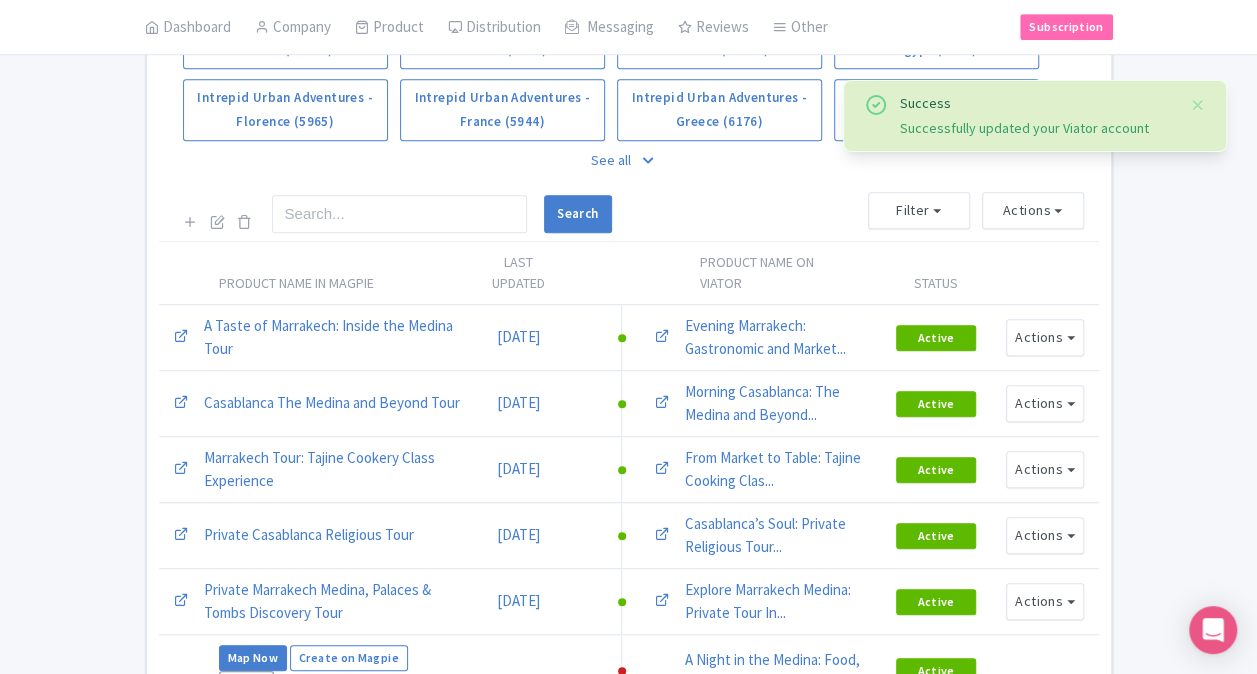 click on "See all" at bounding box center [629, 160] 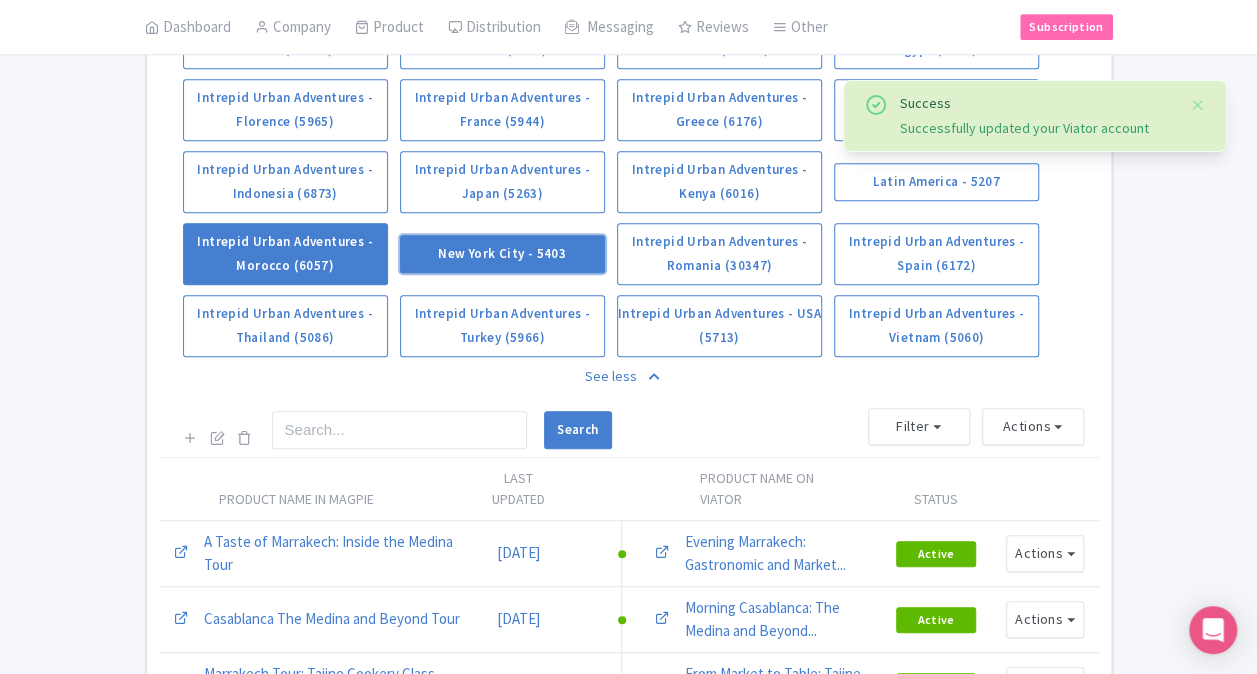 click on "New York City - 5403" at bounding box center [502, 254] 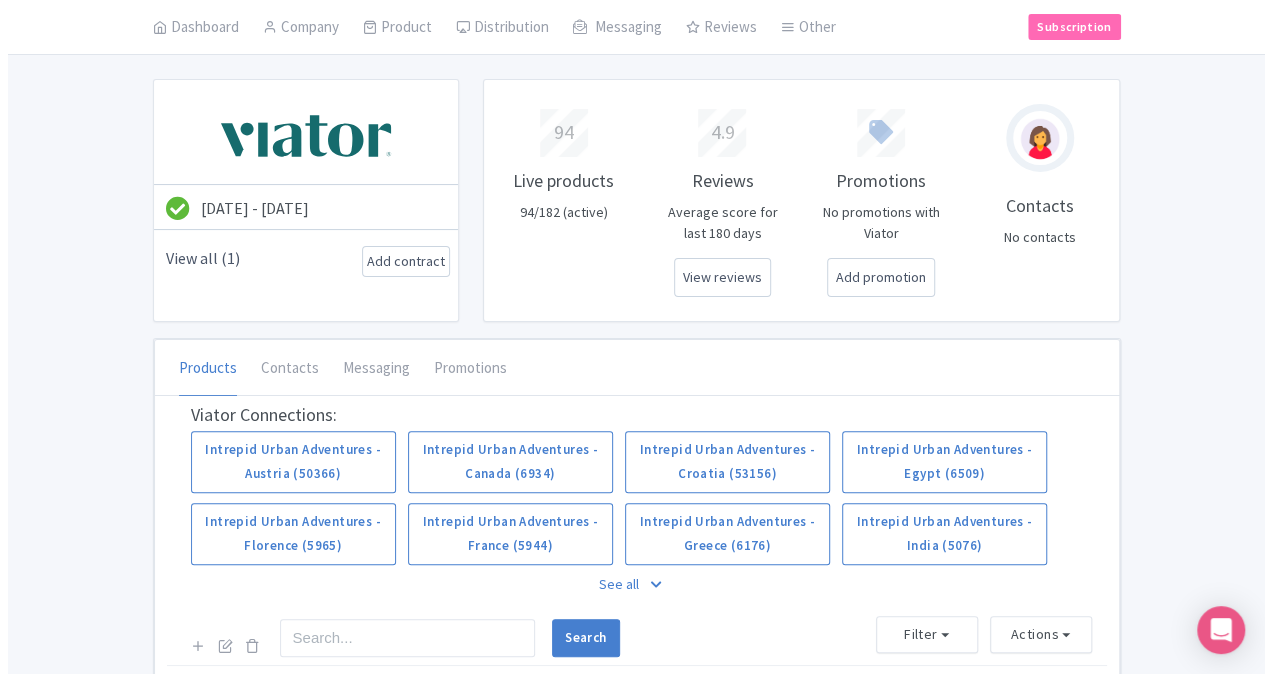 scroll, scrollTop: 600, scrollLeft: 0, axis: vertical 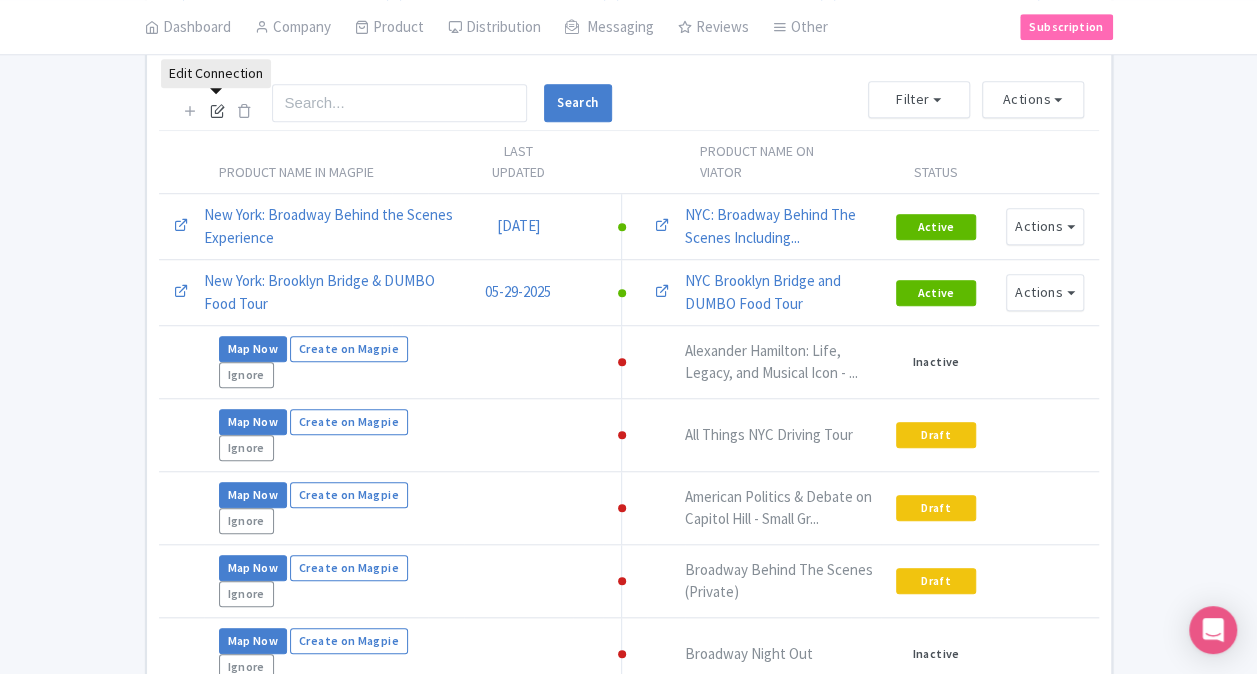 click at bounding box center [217, 110] 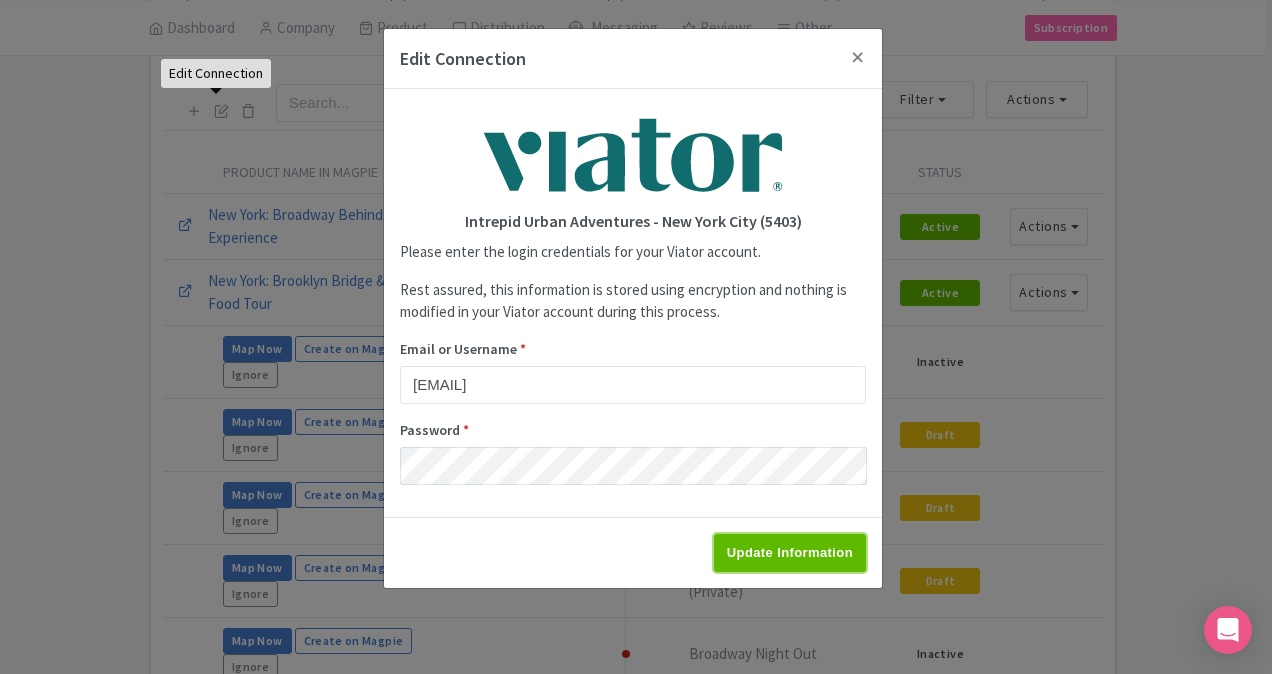 click on "Update Information" at bounding box center (790, 553) 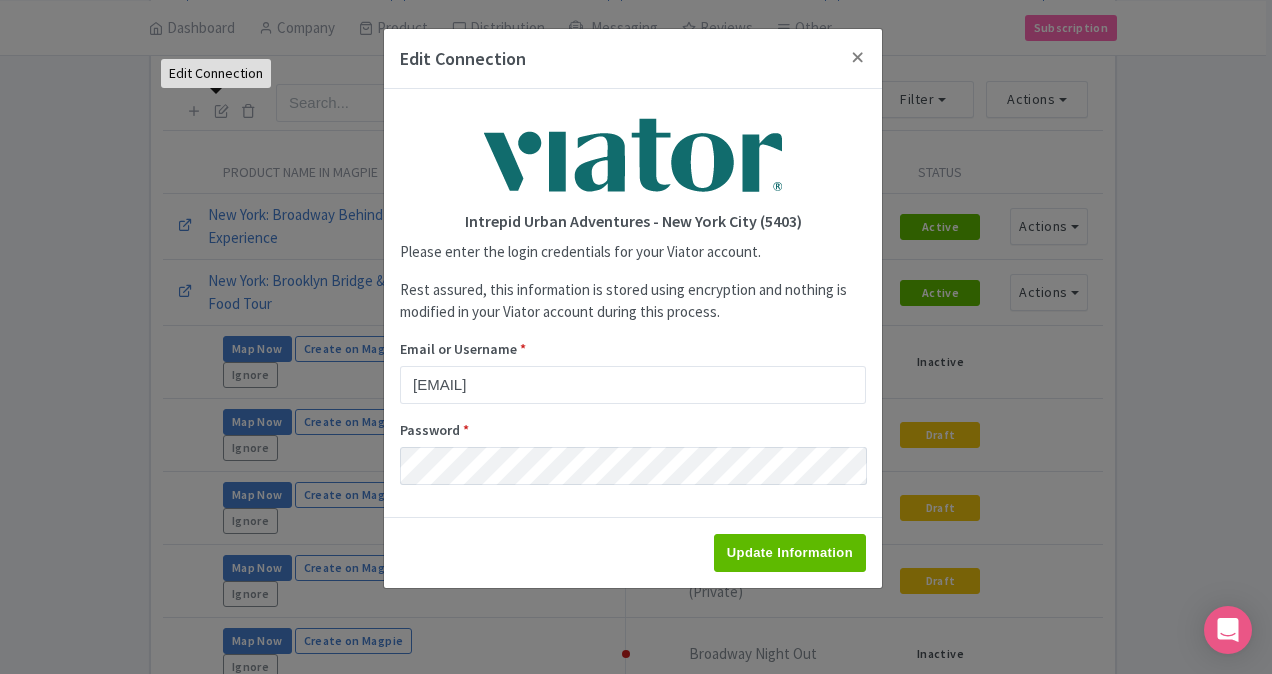 type on "Saving..." 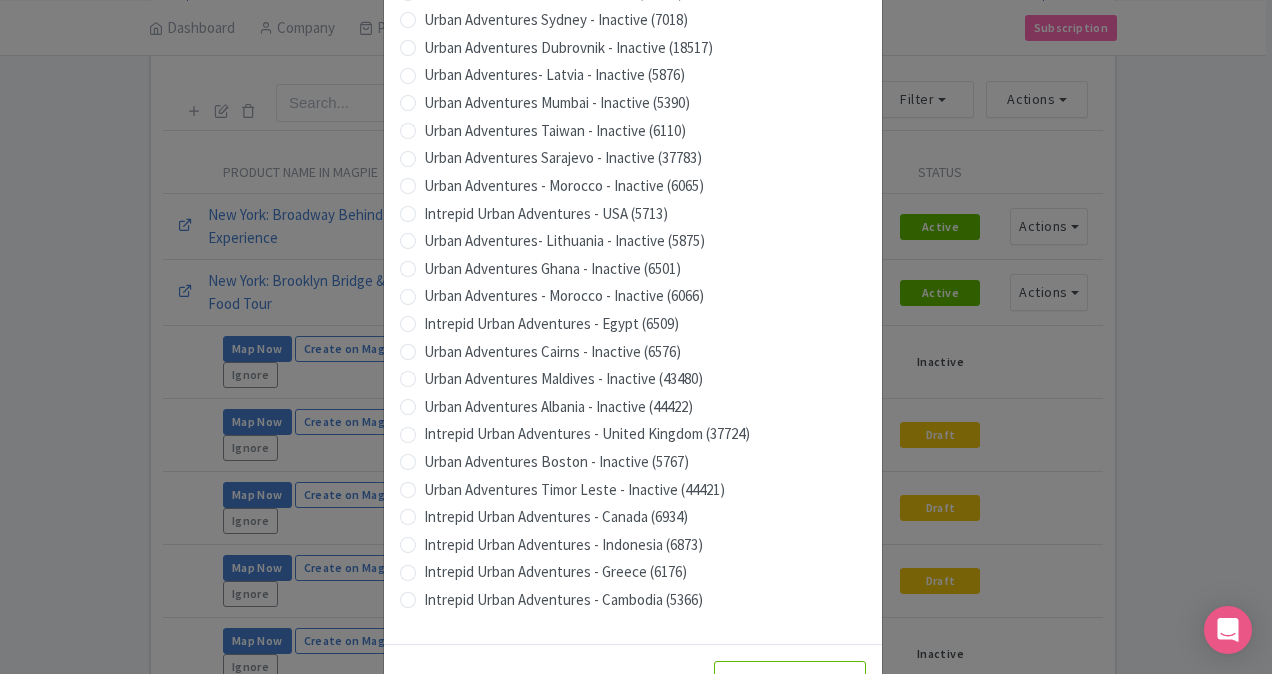 scroll, scrollTop: 1979, scrollLeft: 0, axis: vertical 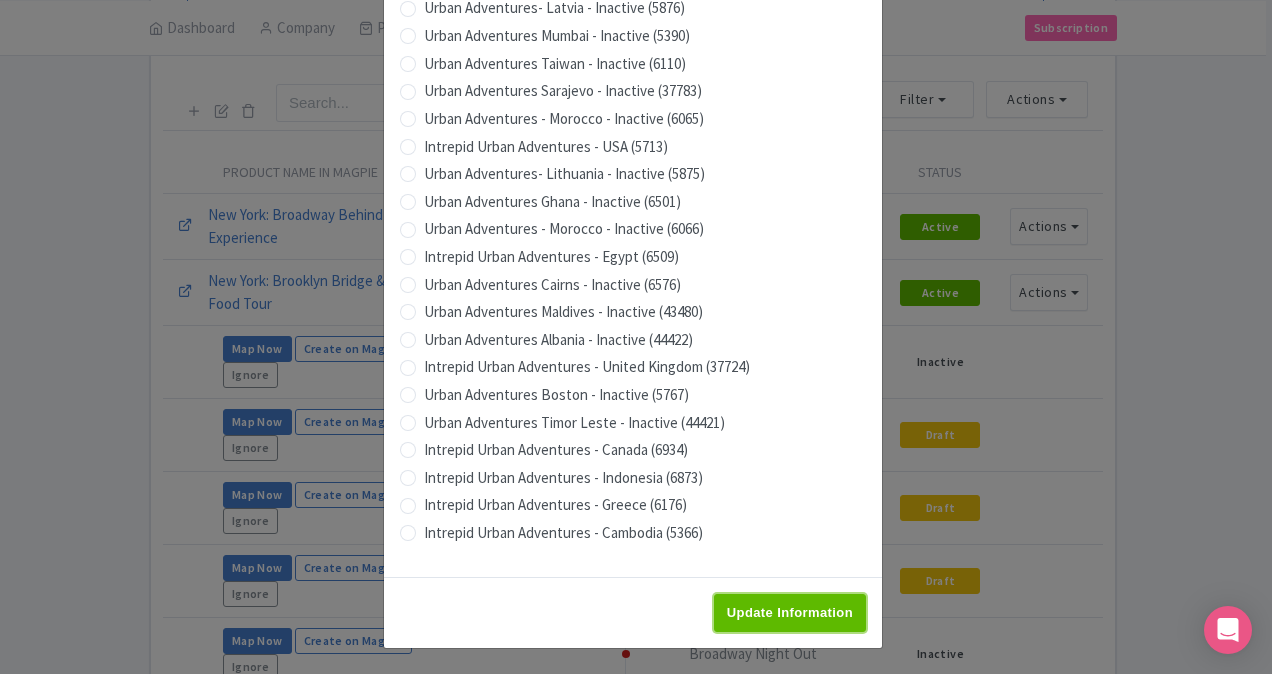 click on "Update Information" at bounding box center (790, 613) 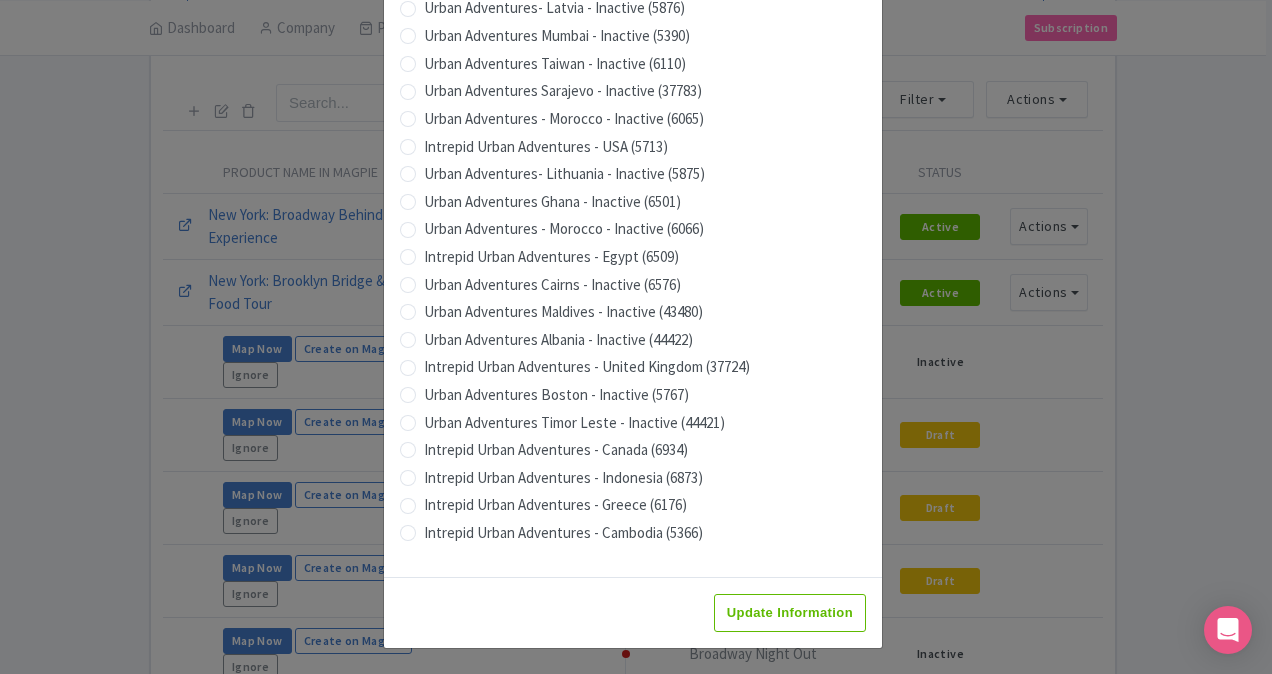type on "Saving..." 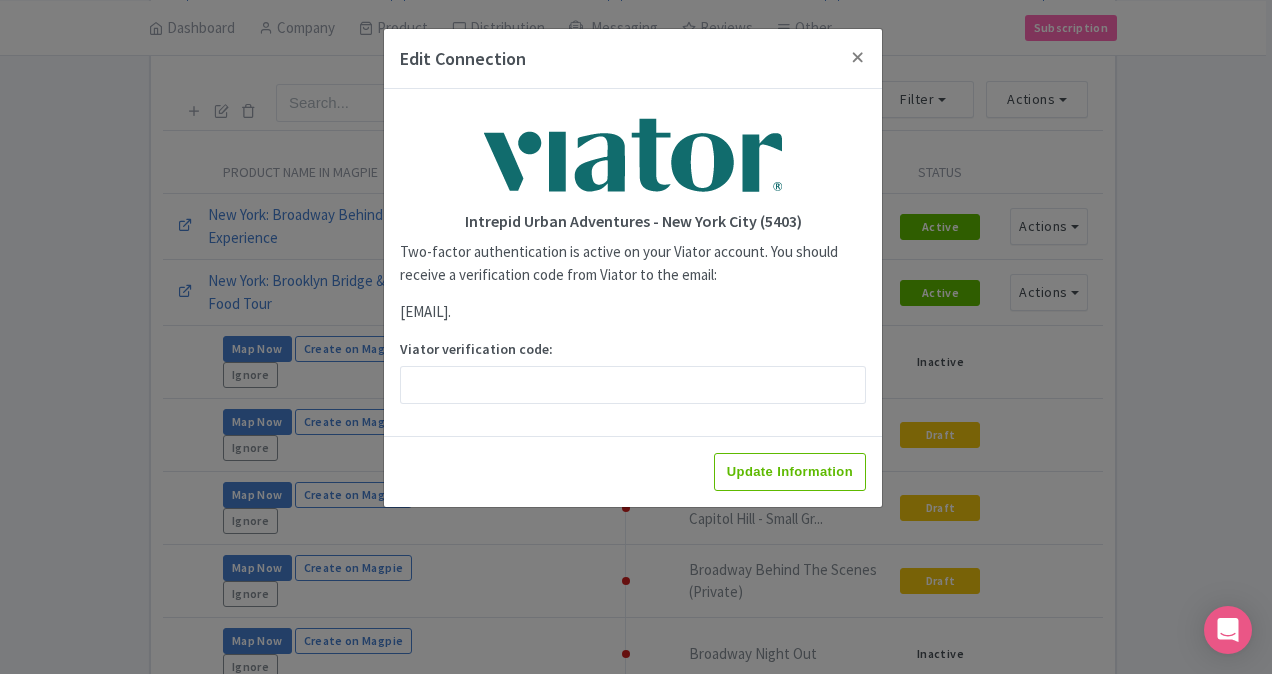 scroll, scrollTop: 0, scrollLeft: 0, axis: both 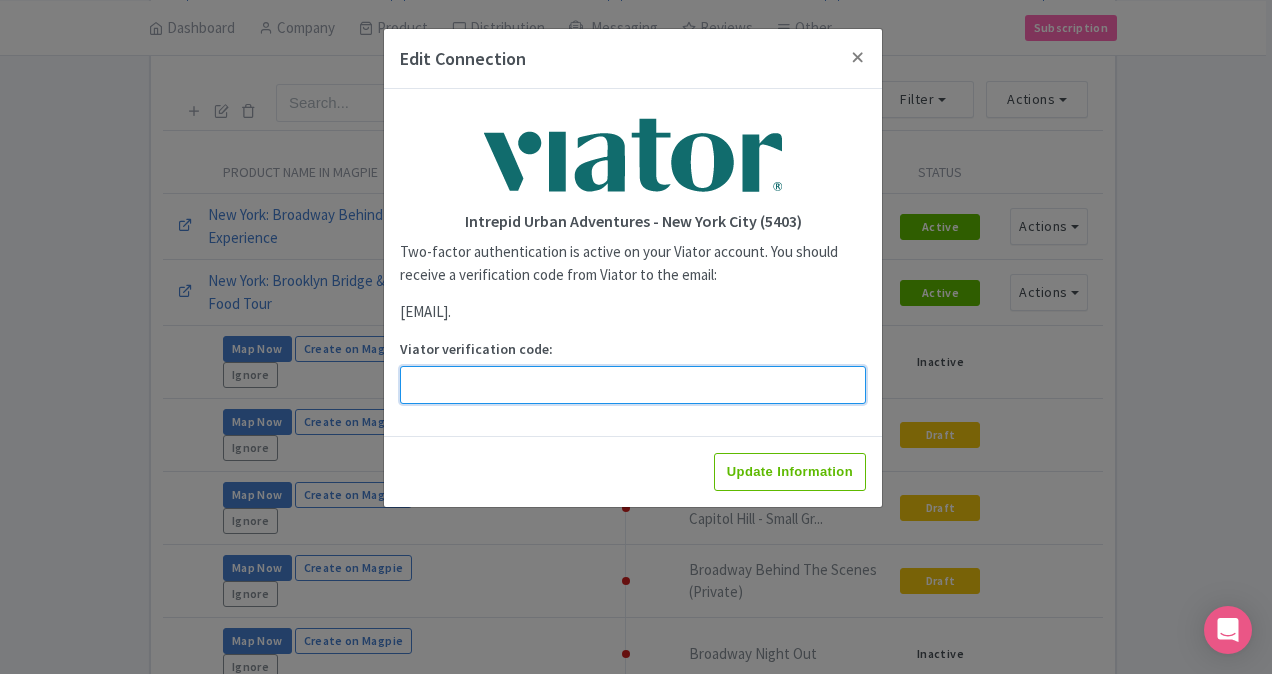 click on "Viator verification code:" at bounding box center [633, 385] 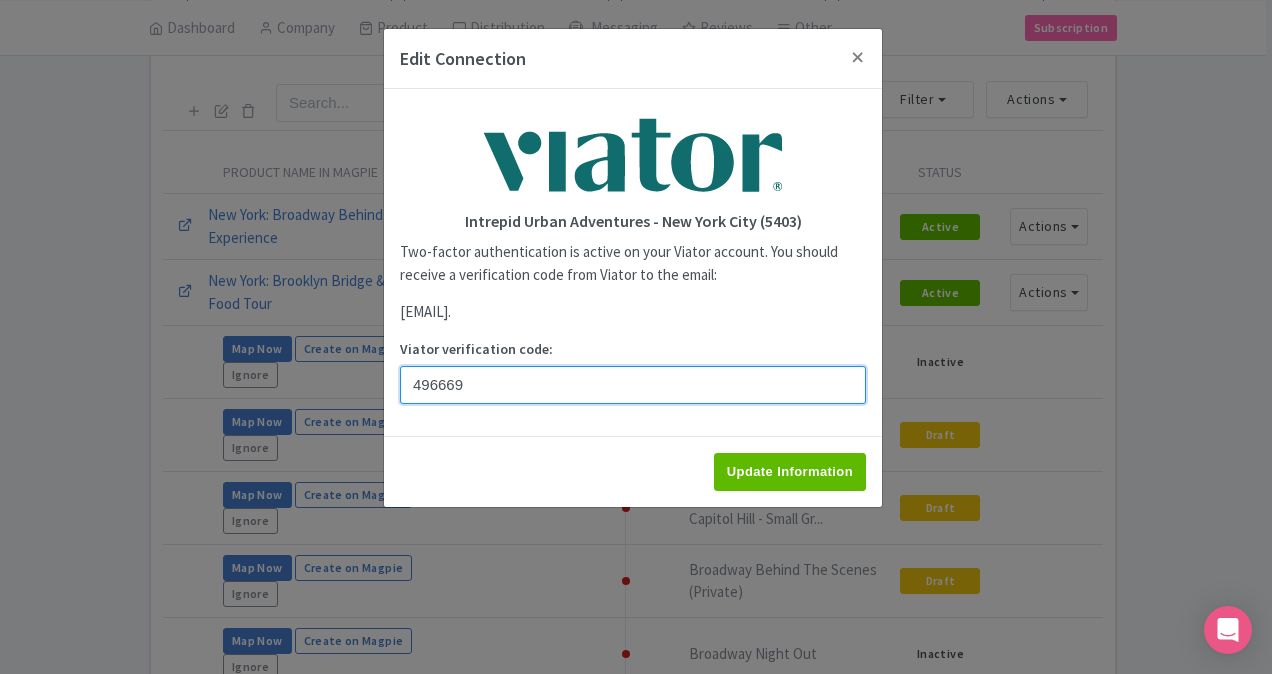 type on "496669" 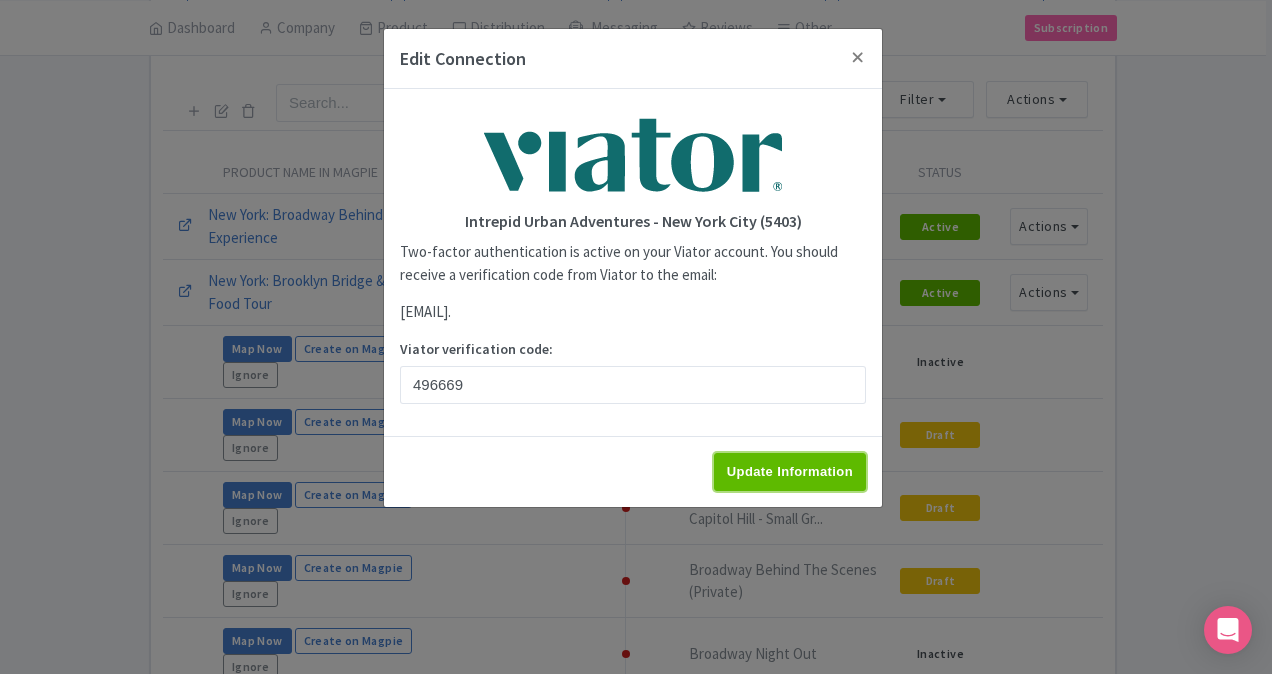 click on "Update Information" at bounding box center [790, 472] 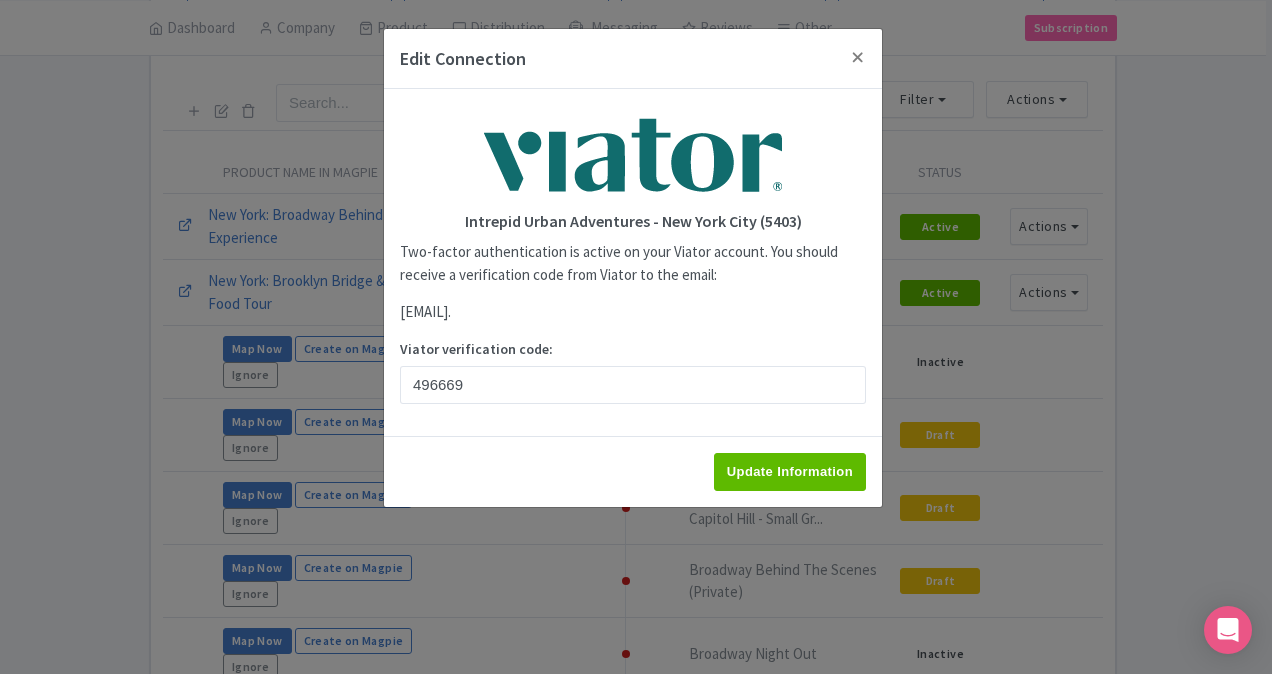 type on "Saving..." 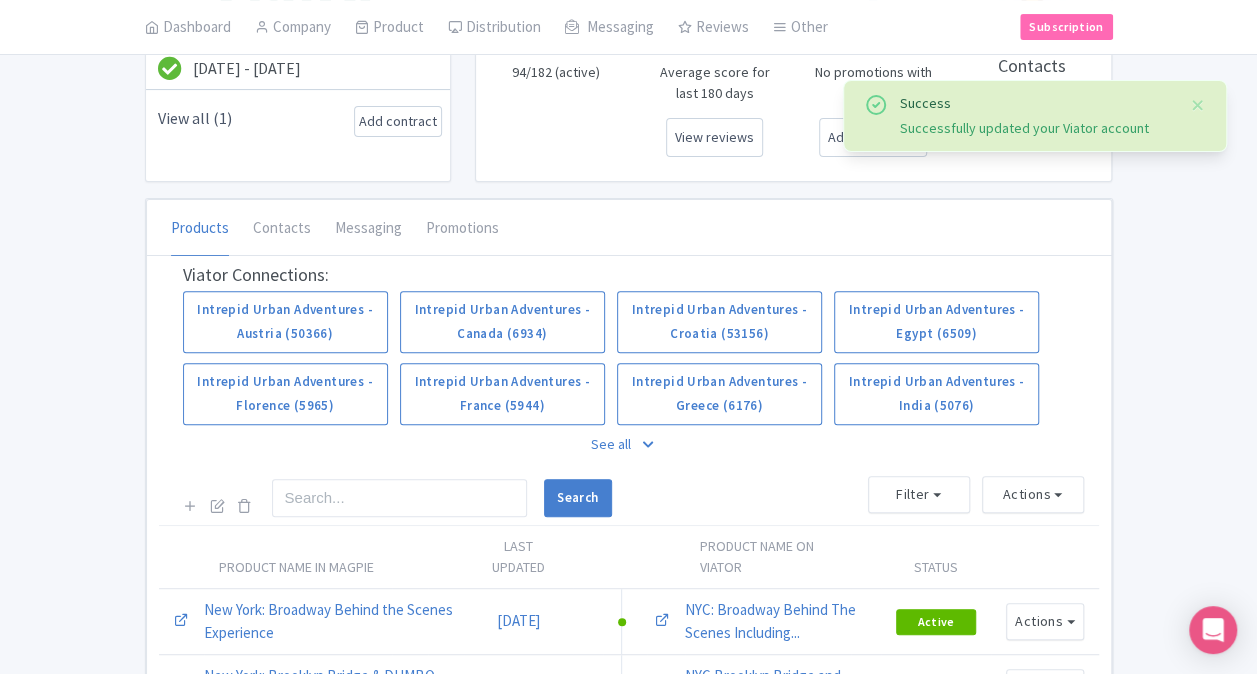 scroll, scrollTop: 200, scrollLeft: 0, axis: vertical 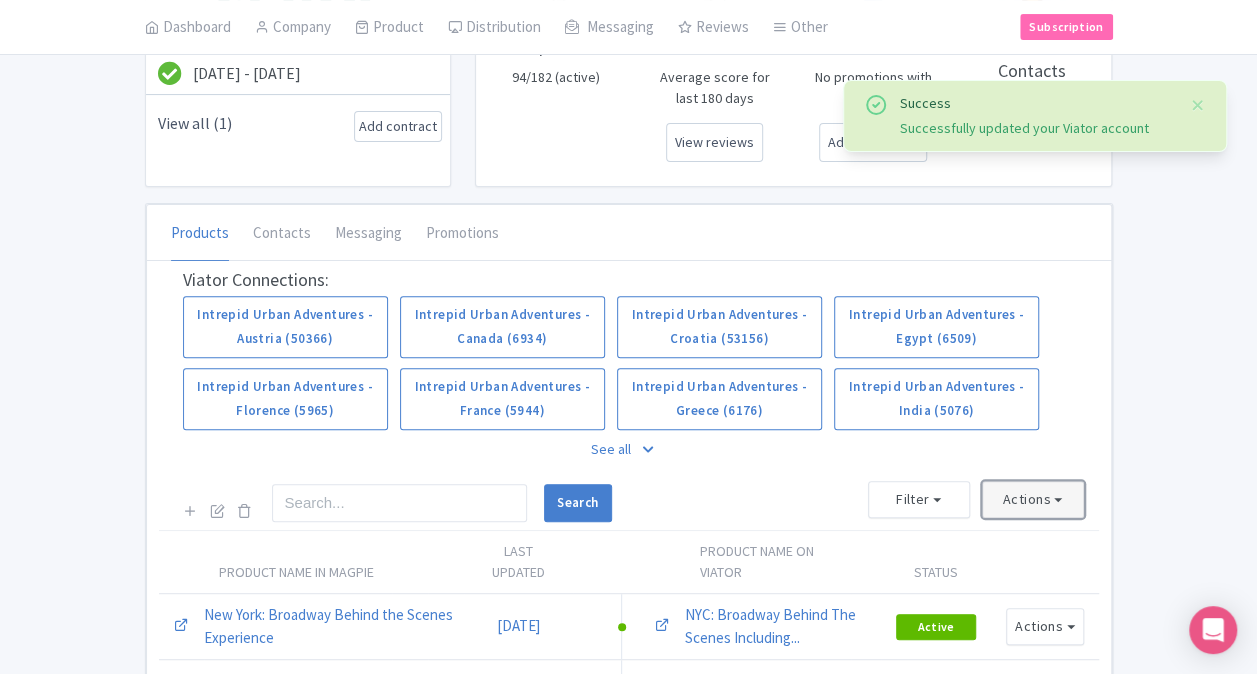 click on "Actions" at bounding box center (1033, 499) 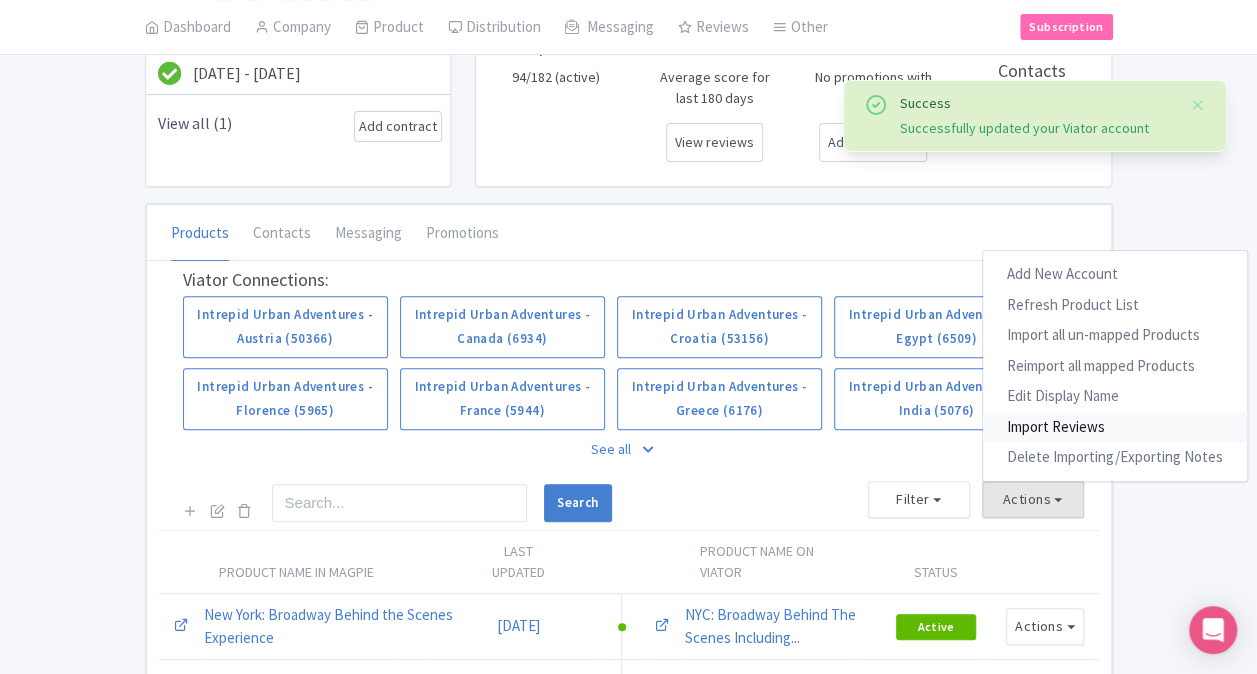 click on "Import Reviews" at bounding box center (1115, 427) 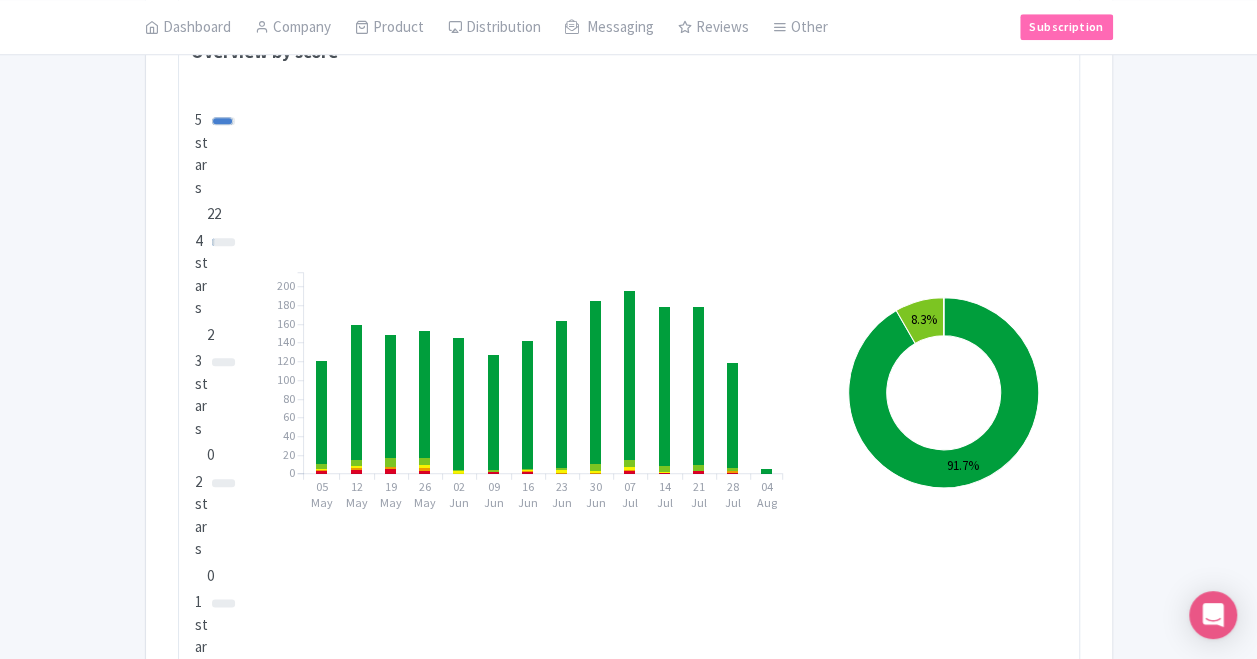 scroll, scrollTop: 700, scrollLeft: 0, axis: vertical 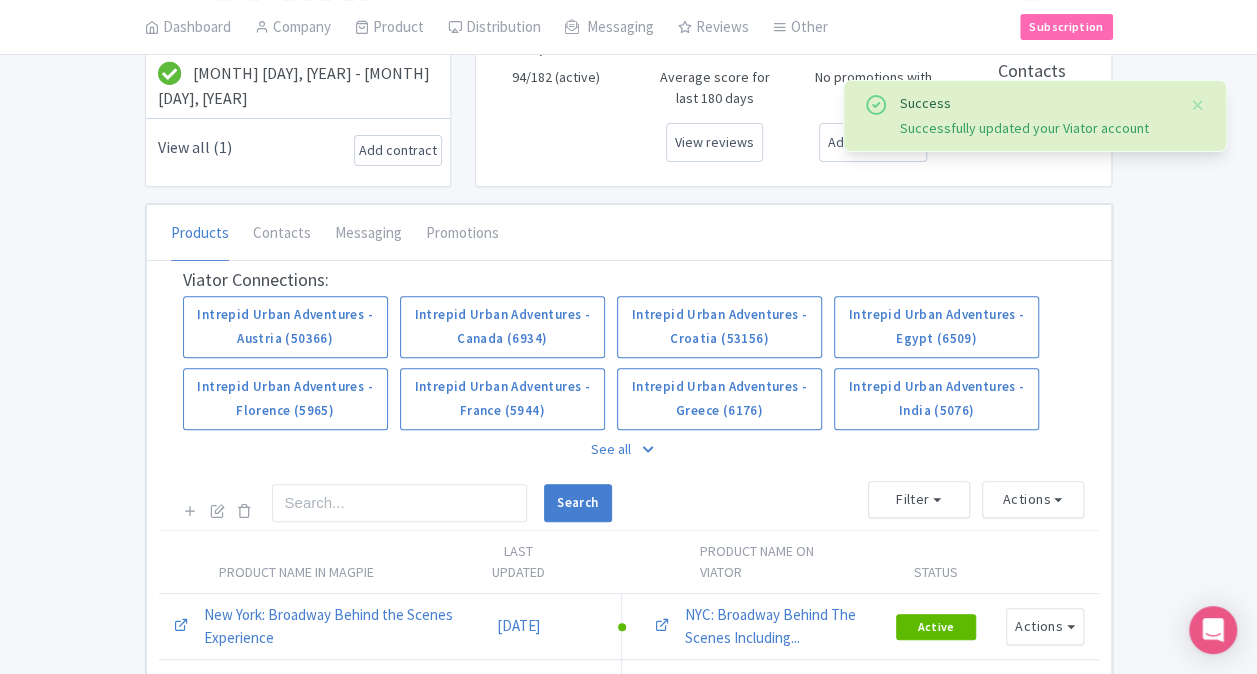 drag, startPoint x: 618, startPoint y: 445, endPoint x: 609, endPoint y: 454, distance: 12.727922 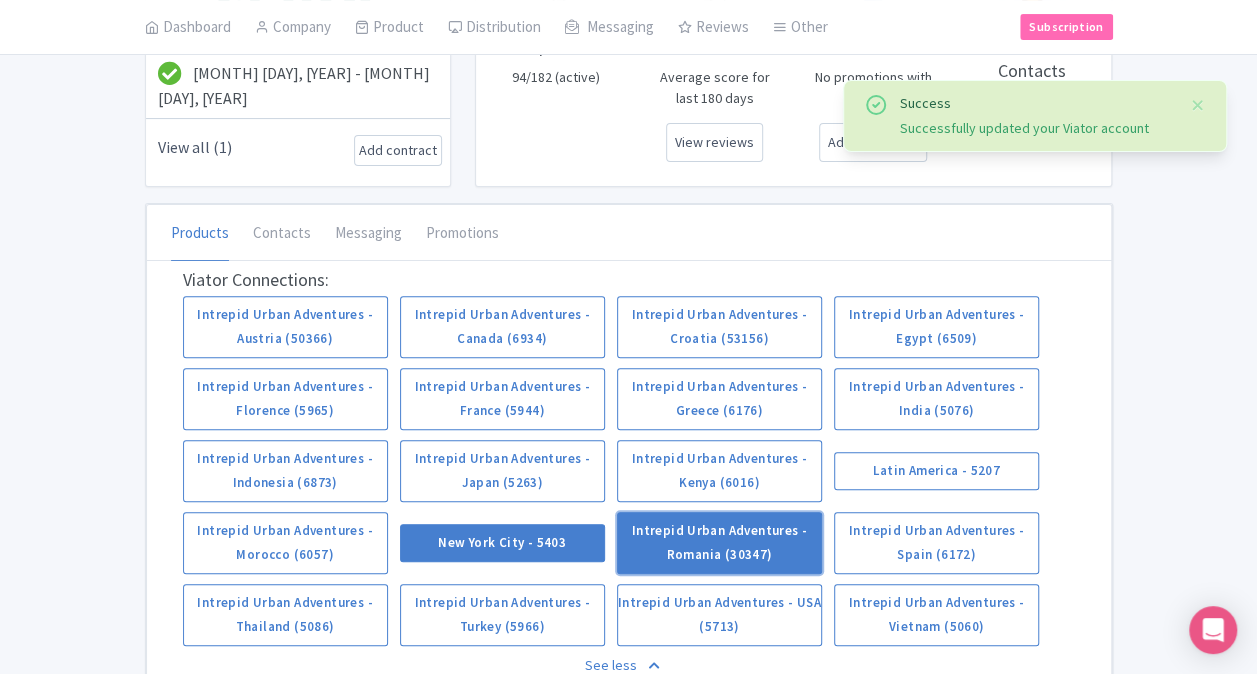 click on "Intrepid Urban Adventures - Romania (30347)" at bounding box center [719, 543] 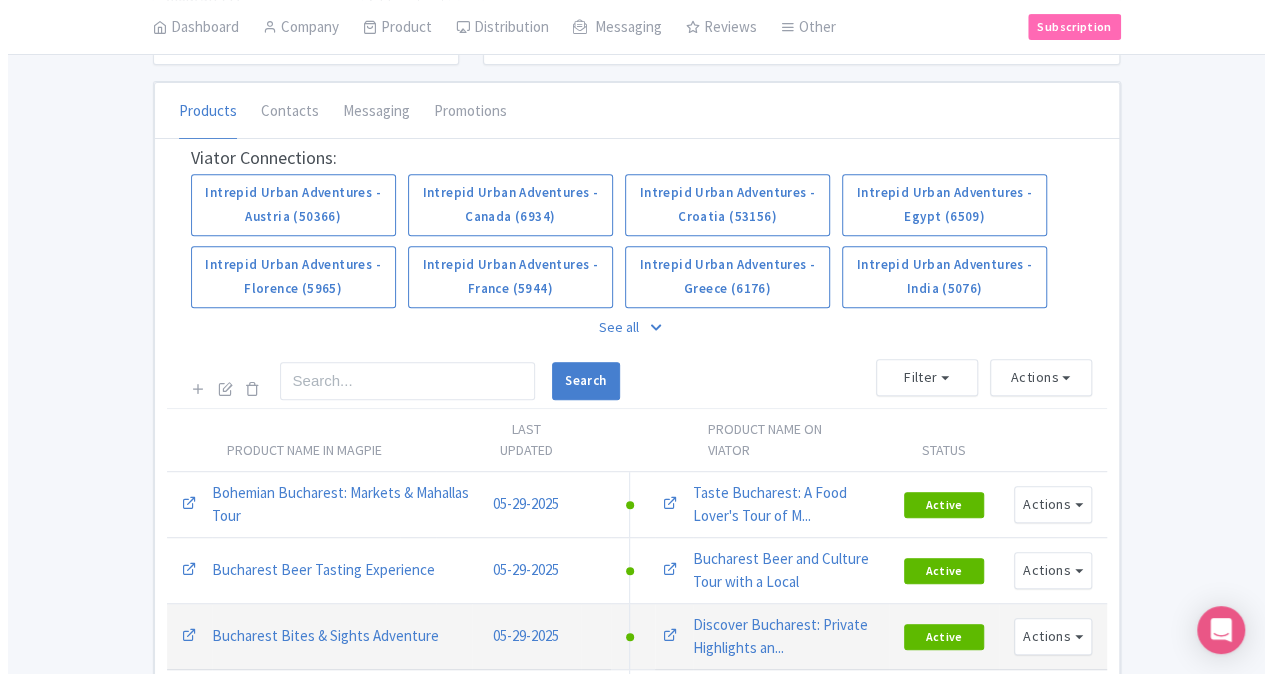 scroll, scrollTop: 500, scrollLeft: 0, axis: vertical 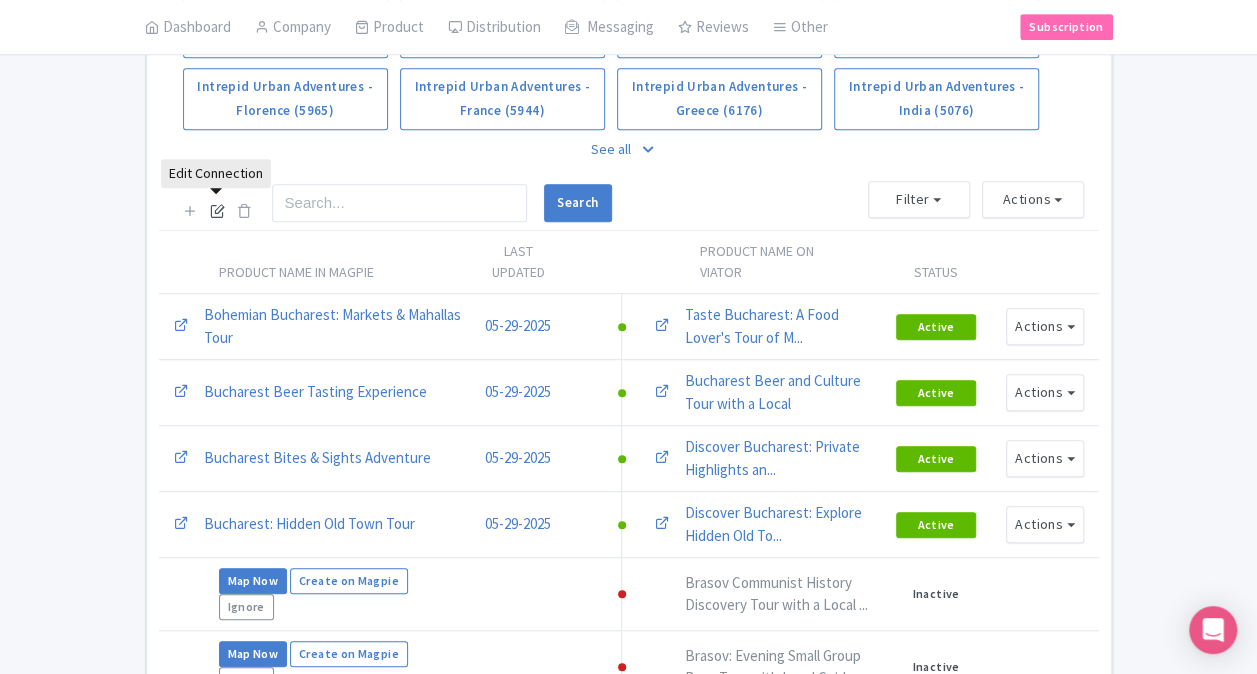 click at bounding box center (217, 210) 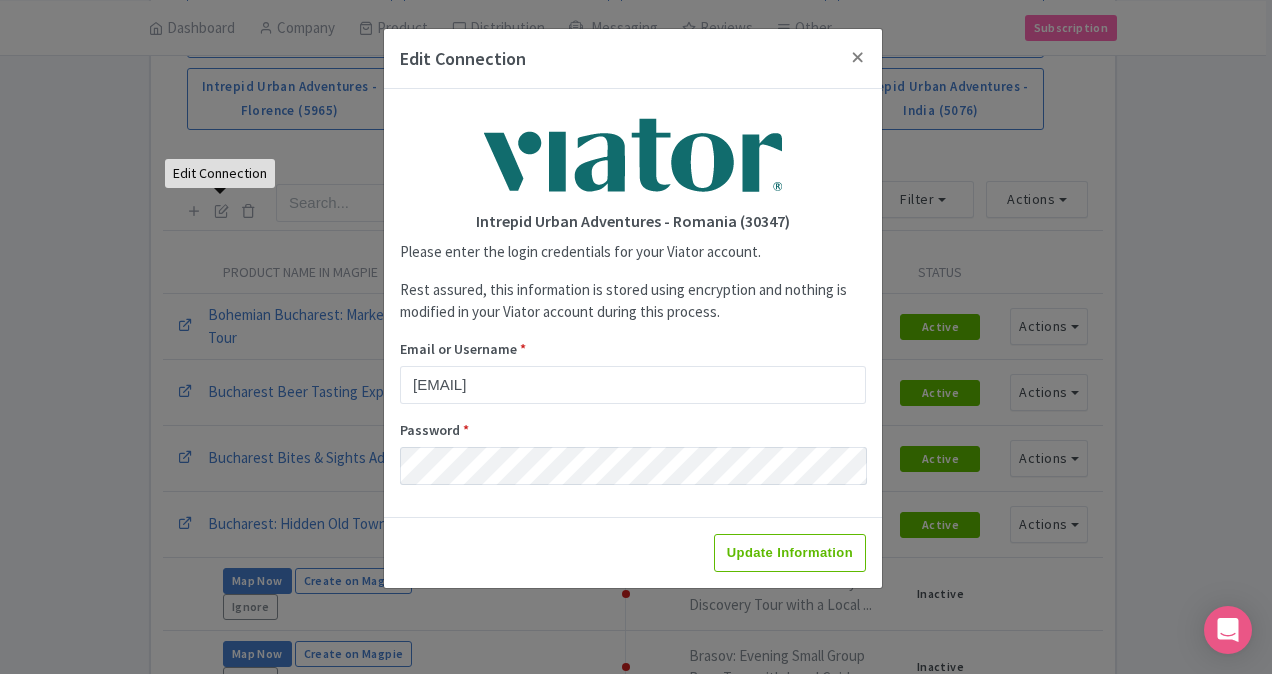 click on "Update Information" at bounding box center [633, 552] 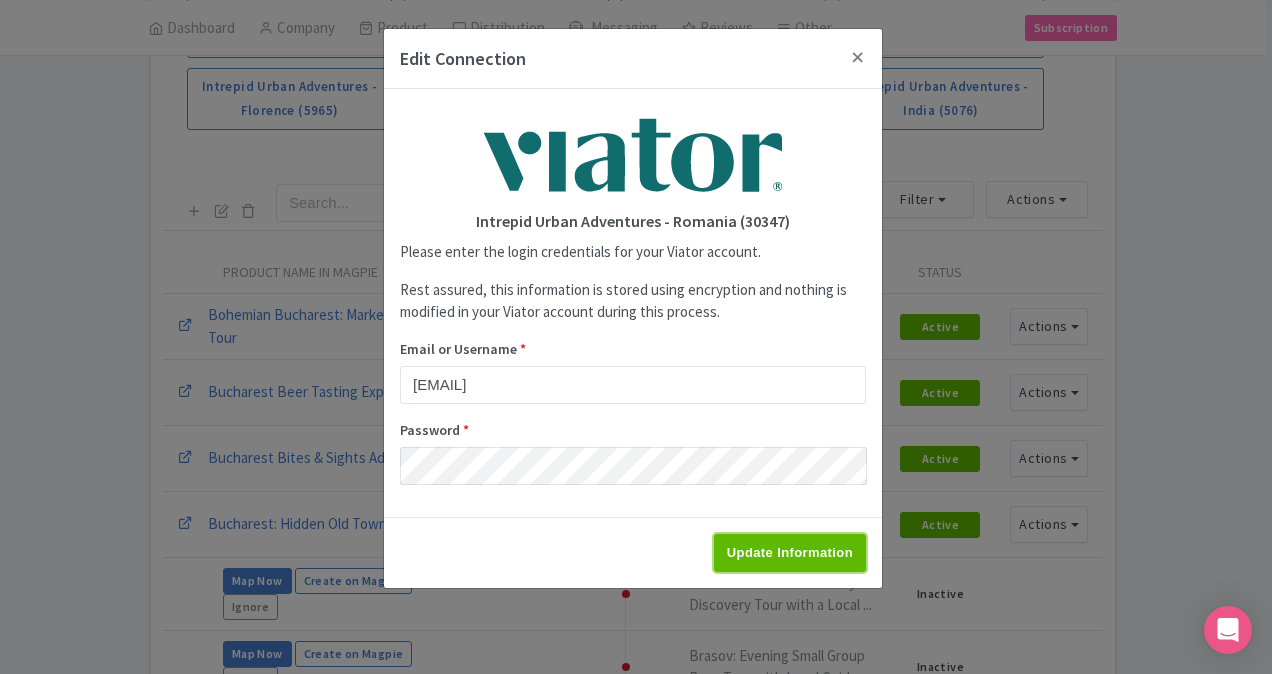 click on "Update Information" at bounding box center (790, 553) 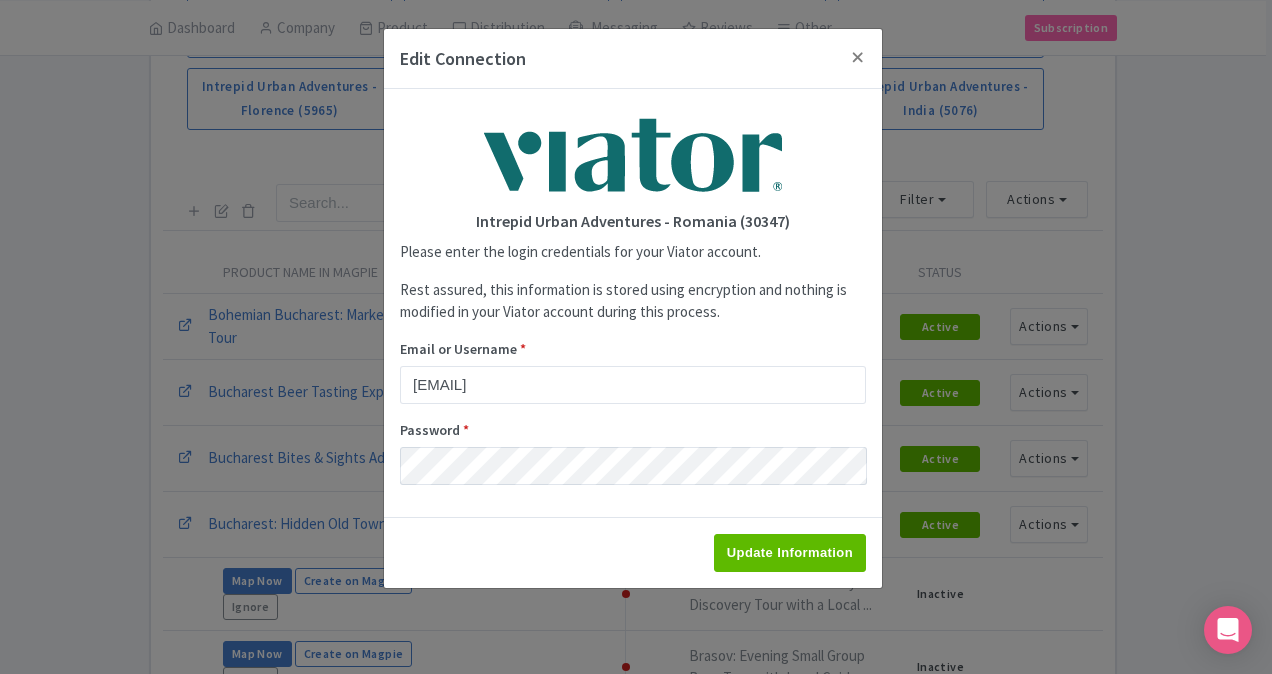 type on "Saving..." 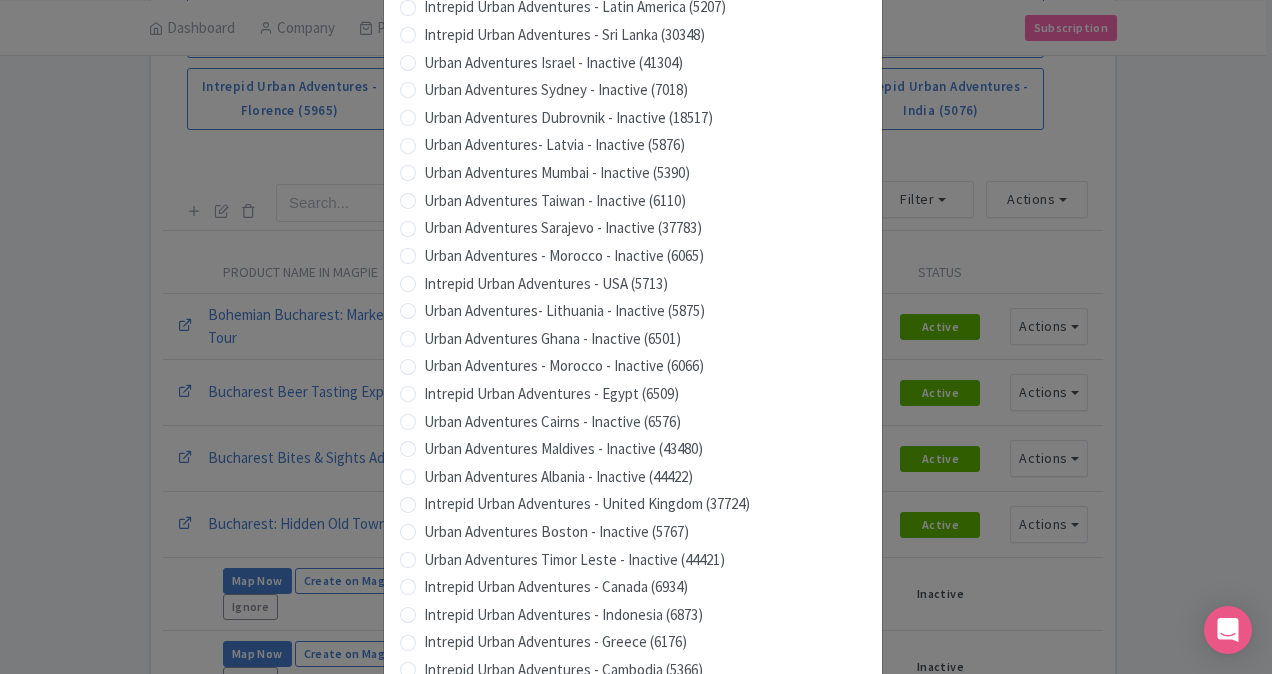 scroll, scrollTop: 1979, scrollLeft: 0, axis: vertical 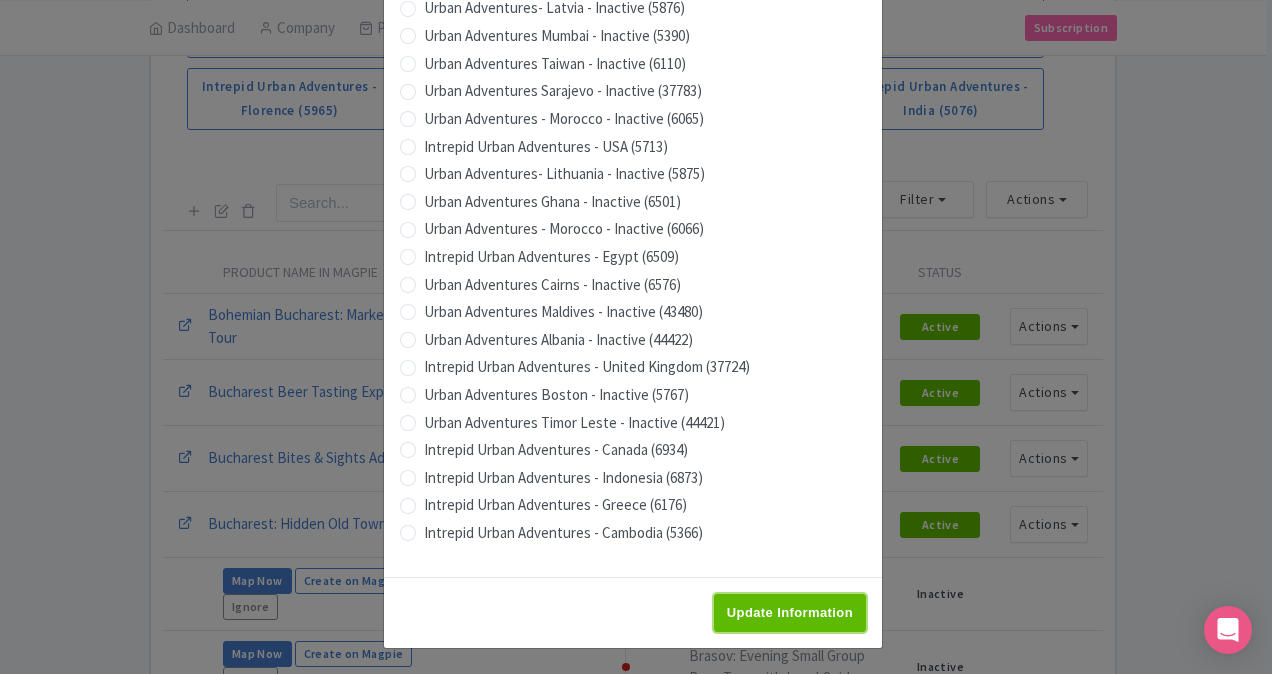 click on "Update Information" at bounding box center (790, 613) 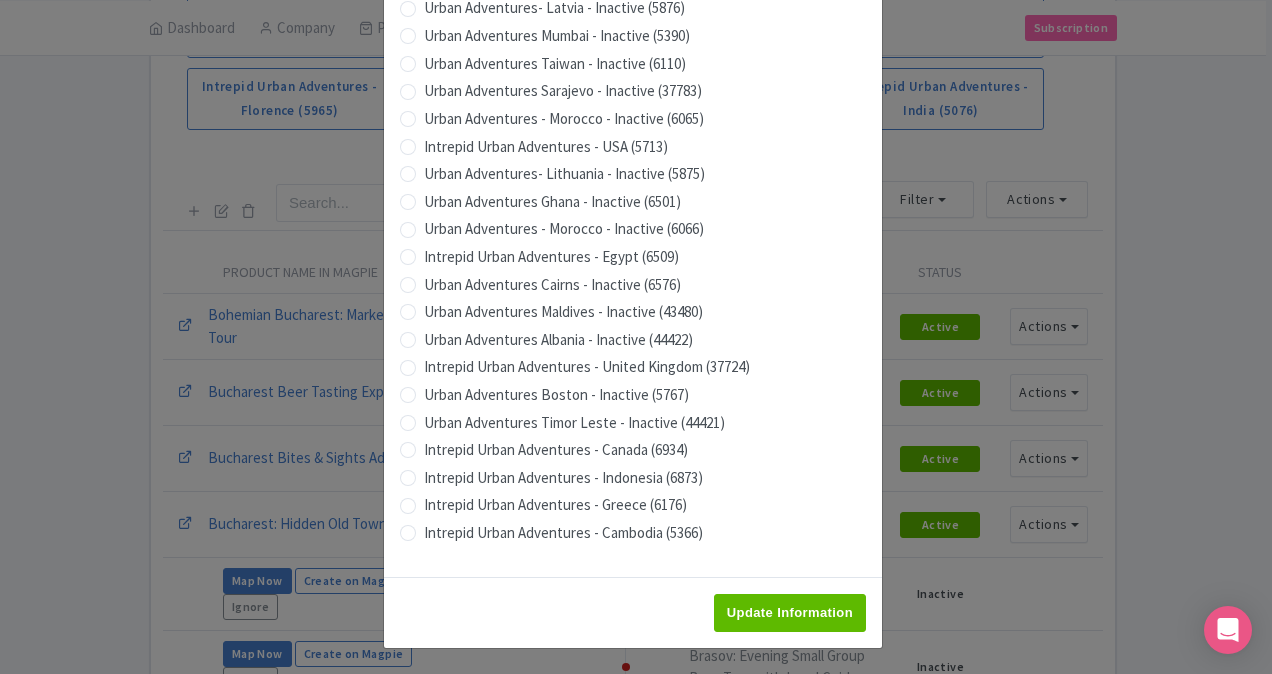 type on "Saving..." 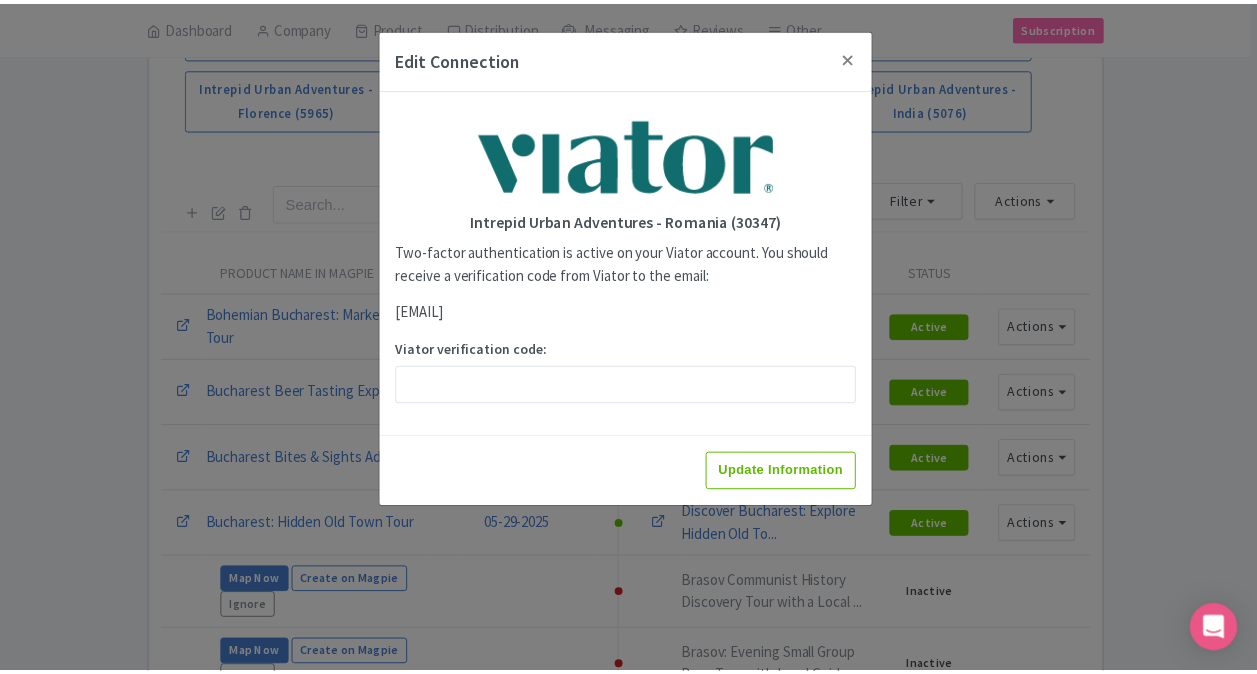 scroll, scrollTop: 0, scrollLeft: 0, axis: both 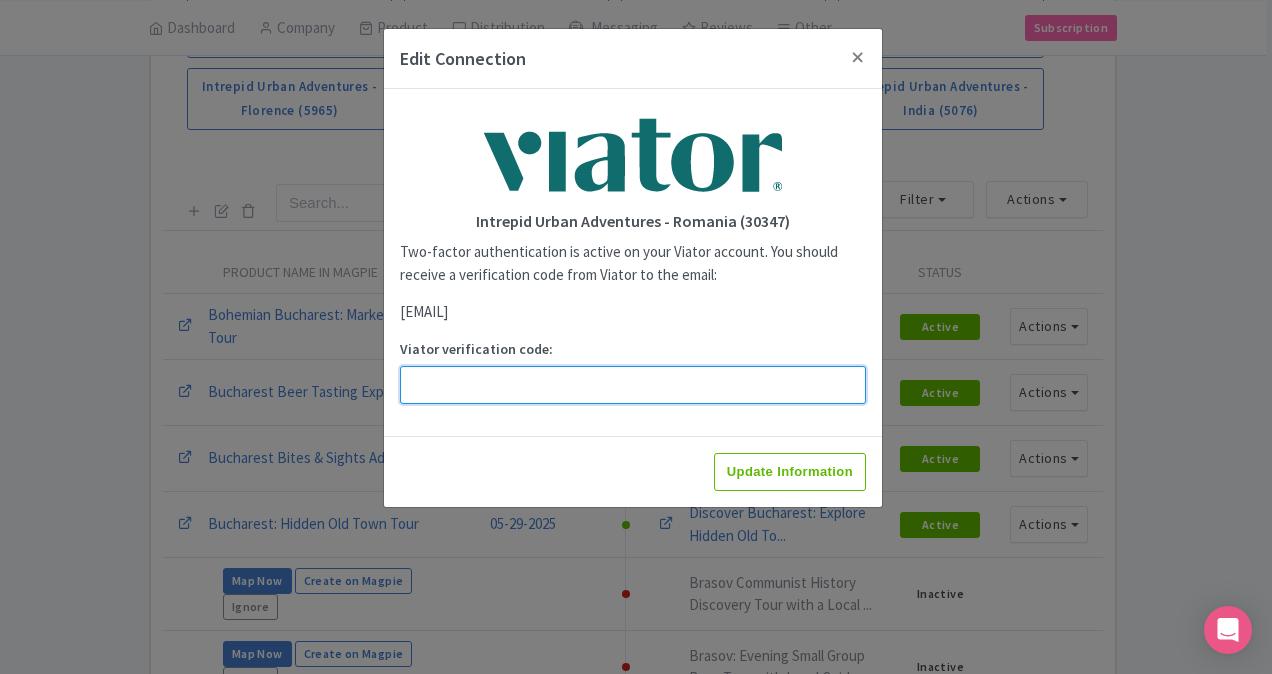 click on "Viator verification code:" at bounding box center (633, 385) 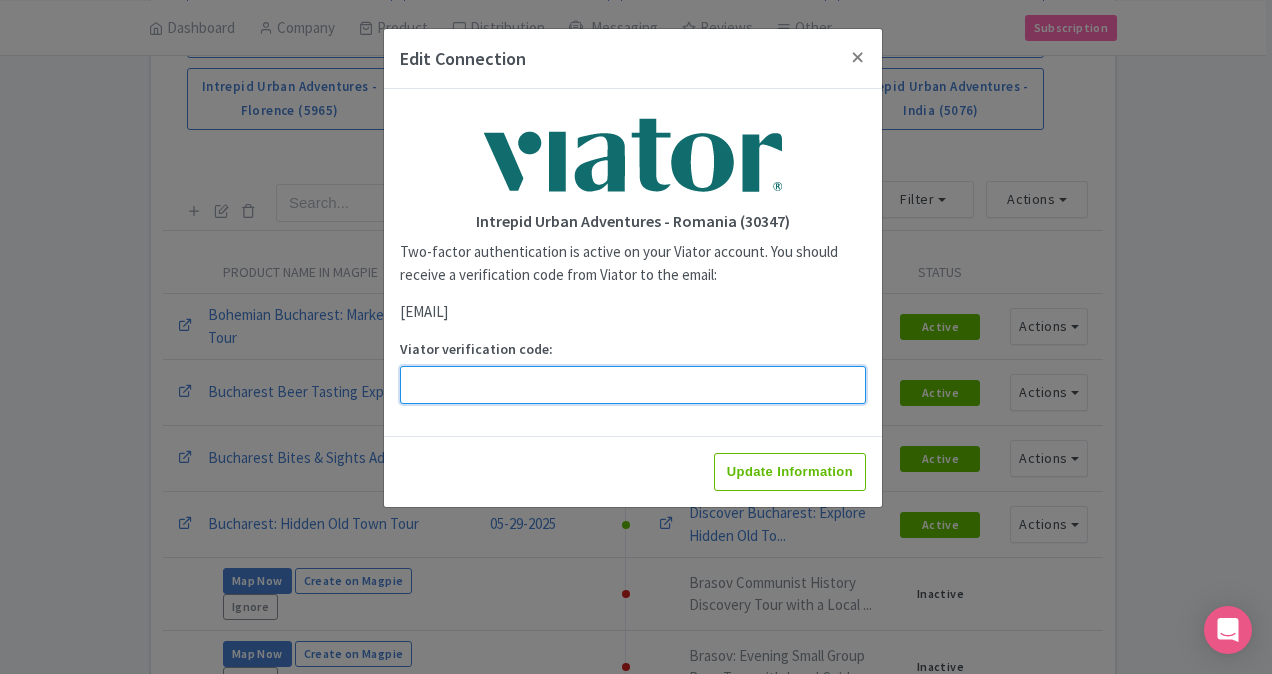 paste on "740582" 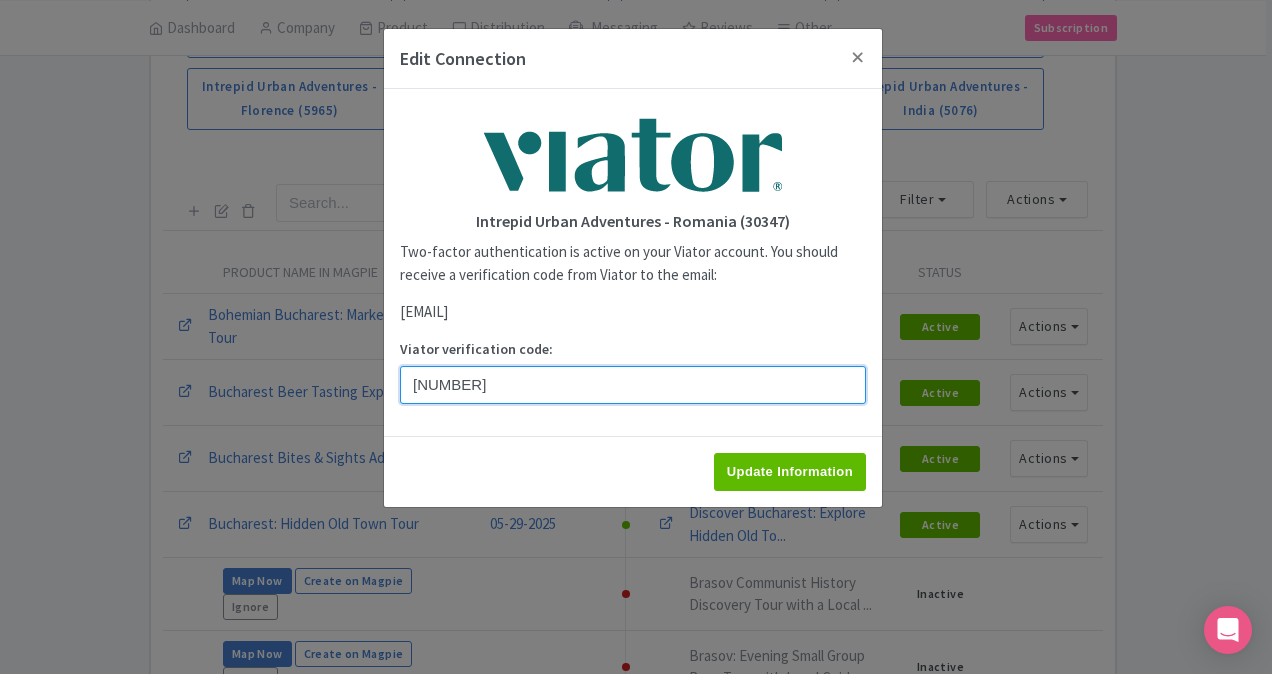 type on "740582" 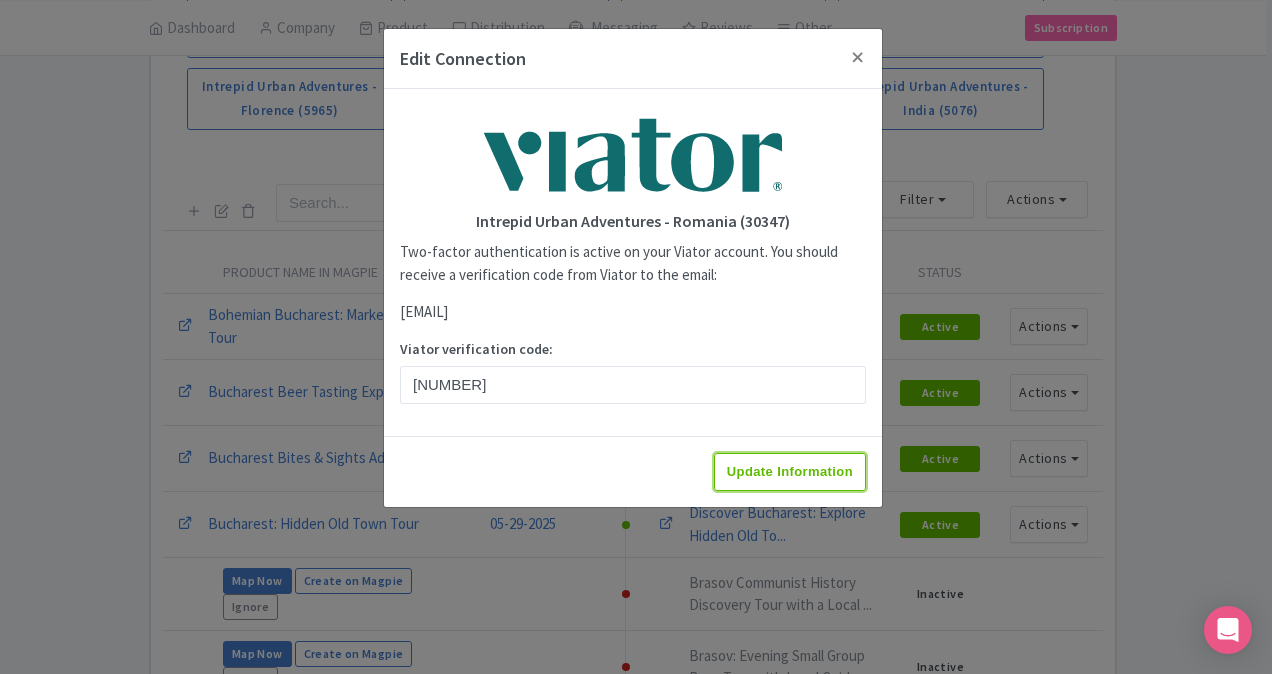 click on "Update Information" at bounding box center (790, 472) 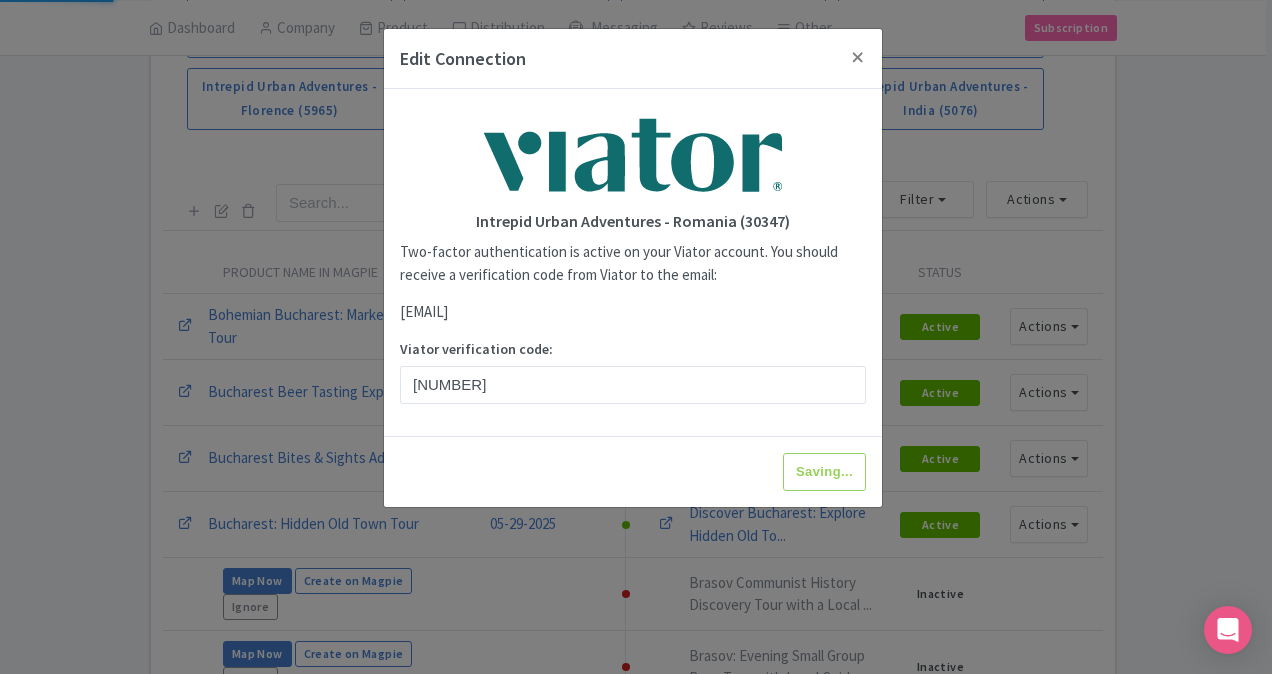 type on "Update Information" 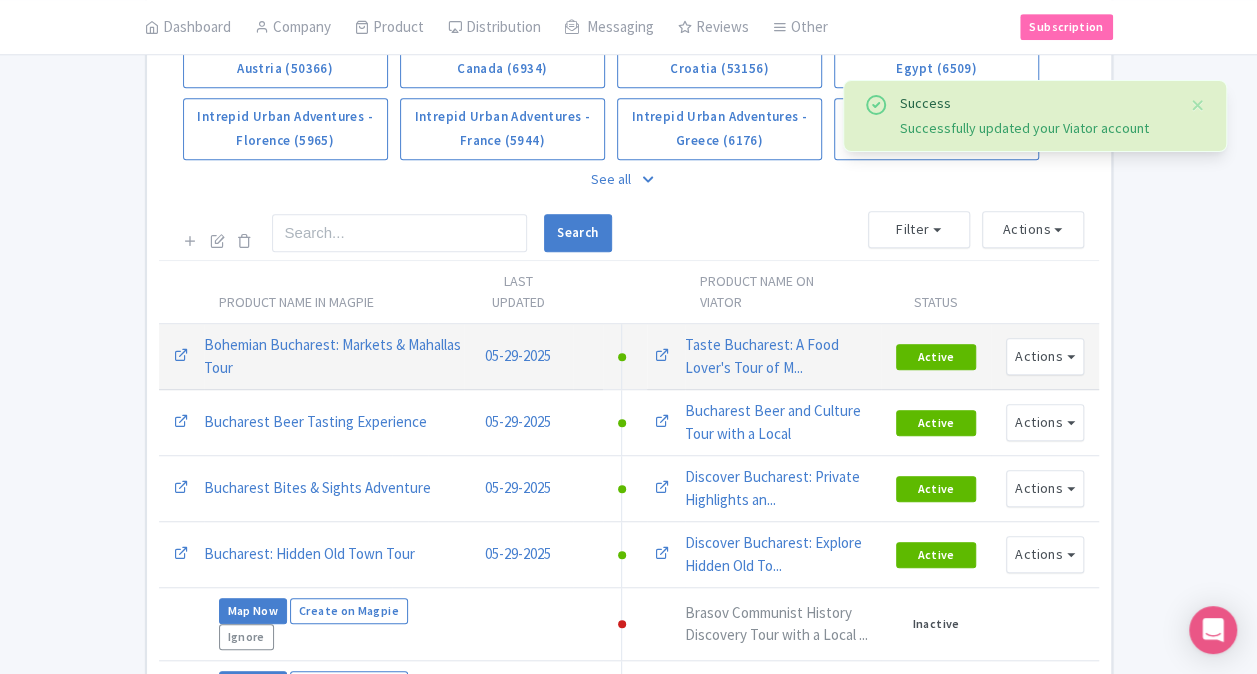 scroll, scrollTop: 500, scrollLeft: 0, axis: vertical 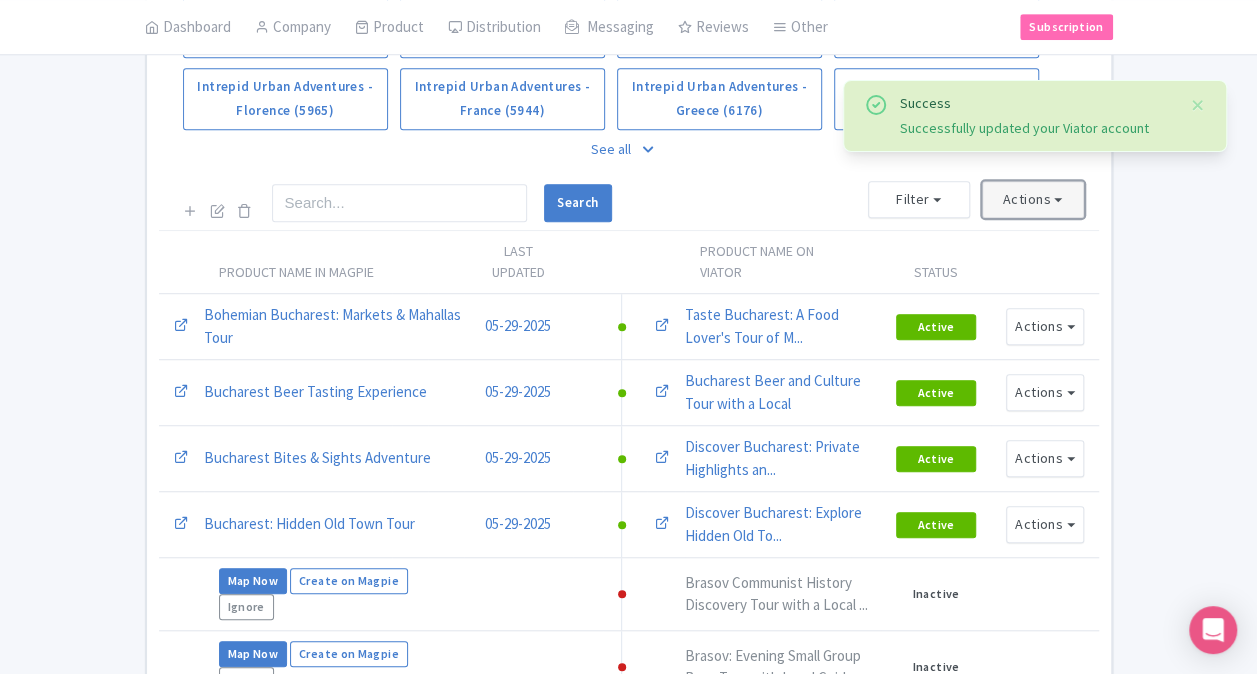 click on "Actions" at bounding box center (1033, 199) 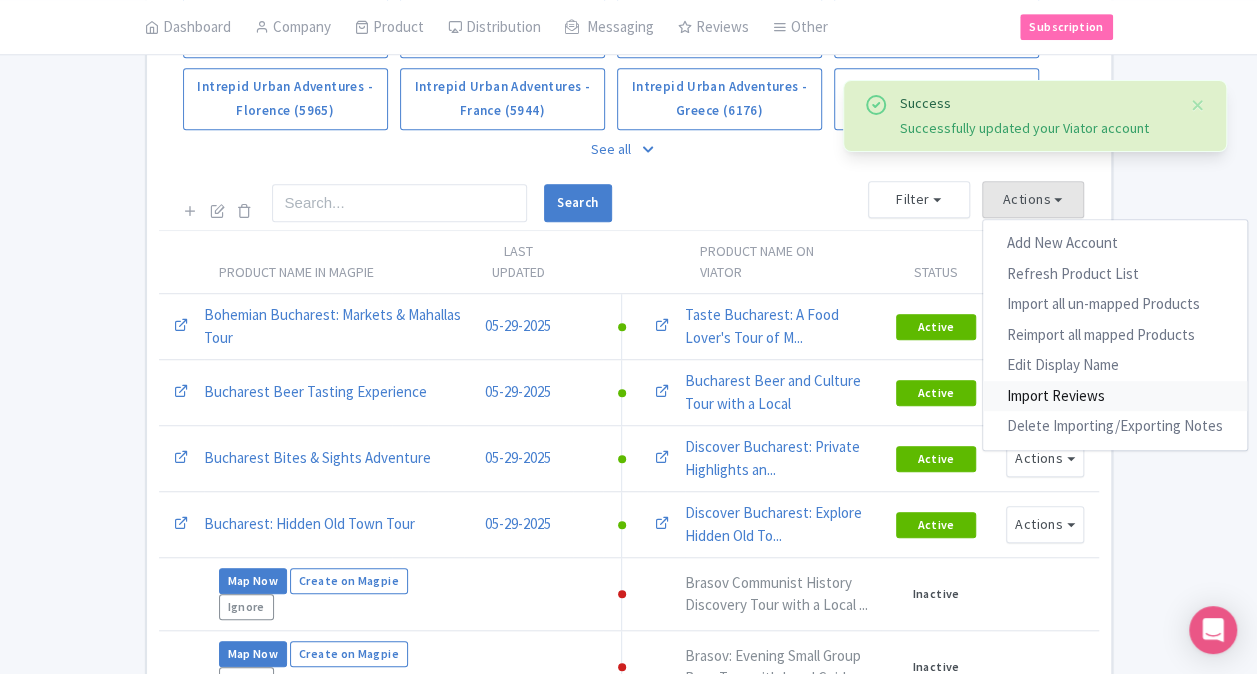 click on "Import Reviews" at bounding box center [1115, 396] 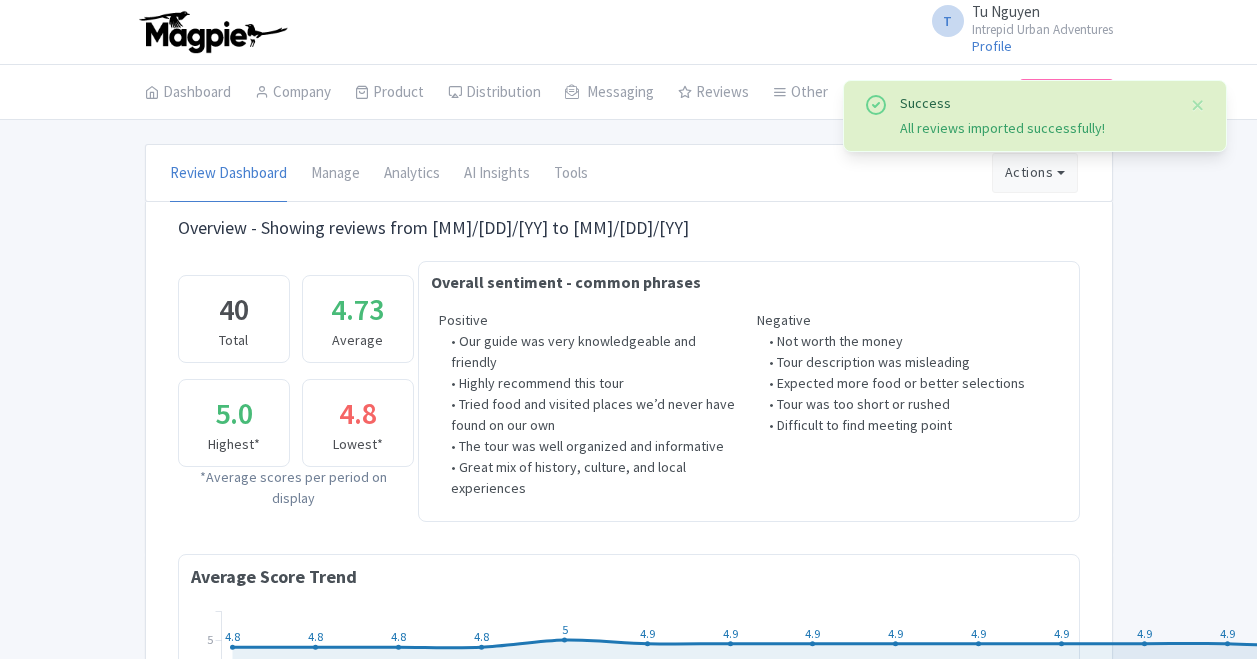 scroll, scrollTop: 0, scrollLeft: 0, axis: both 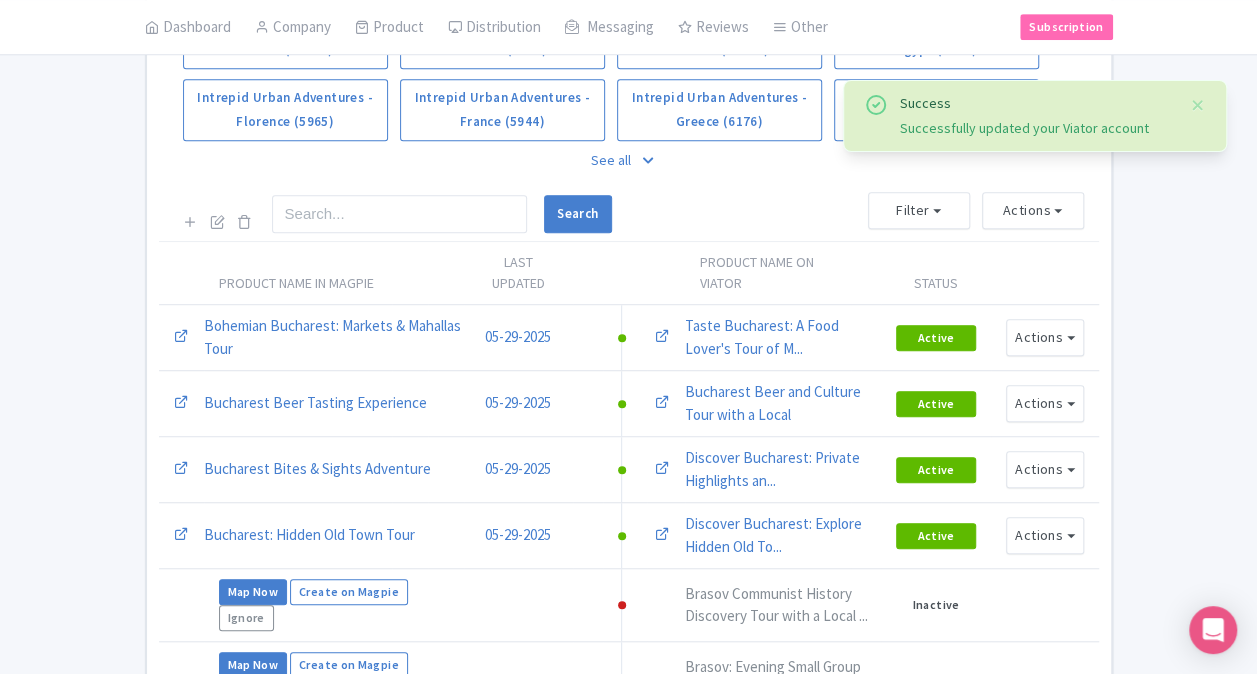 drag, startPoint x: 608, startPoint y: 160, endPoint x: 626, endPoint y: 162, distance: 18.110771 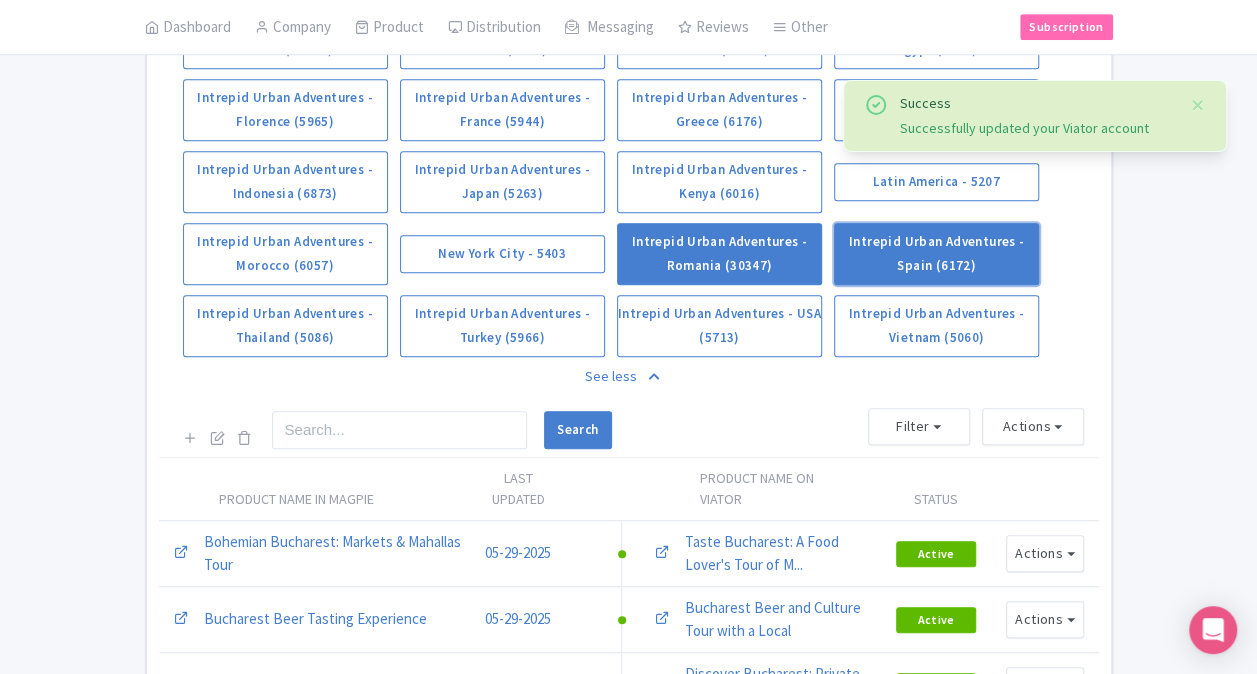 click on "Intrepid Urban Adventures - Spain (6172)" at bounding box center [936, 254] 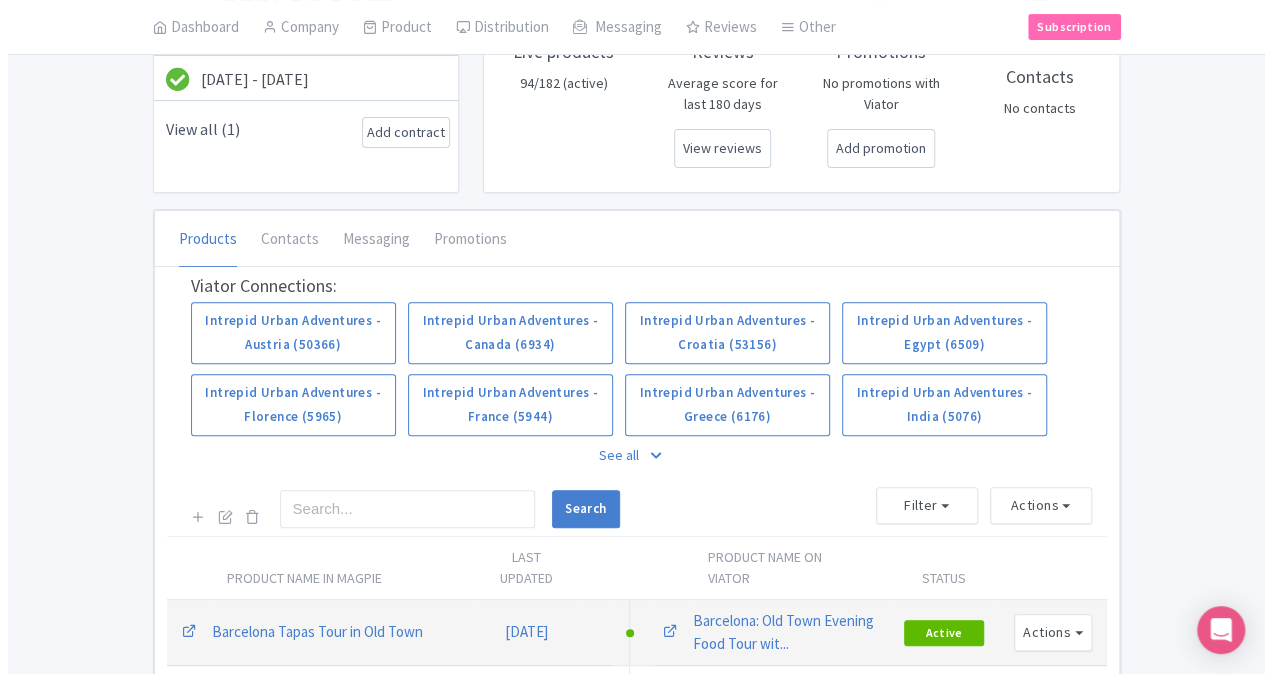 scroll, scrollTop: 500, scrollLeft: 0, axis: vertical 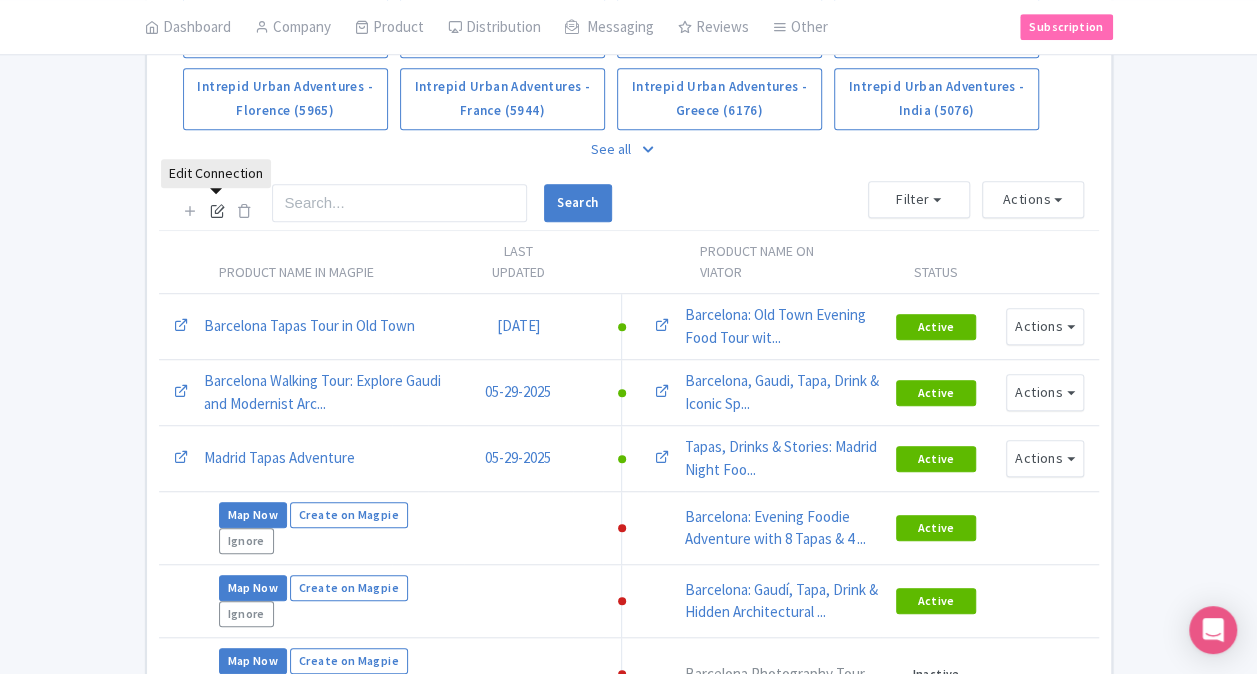 click at bounding box center [217, 210] 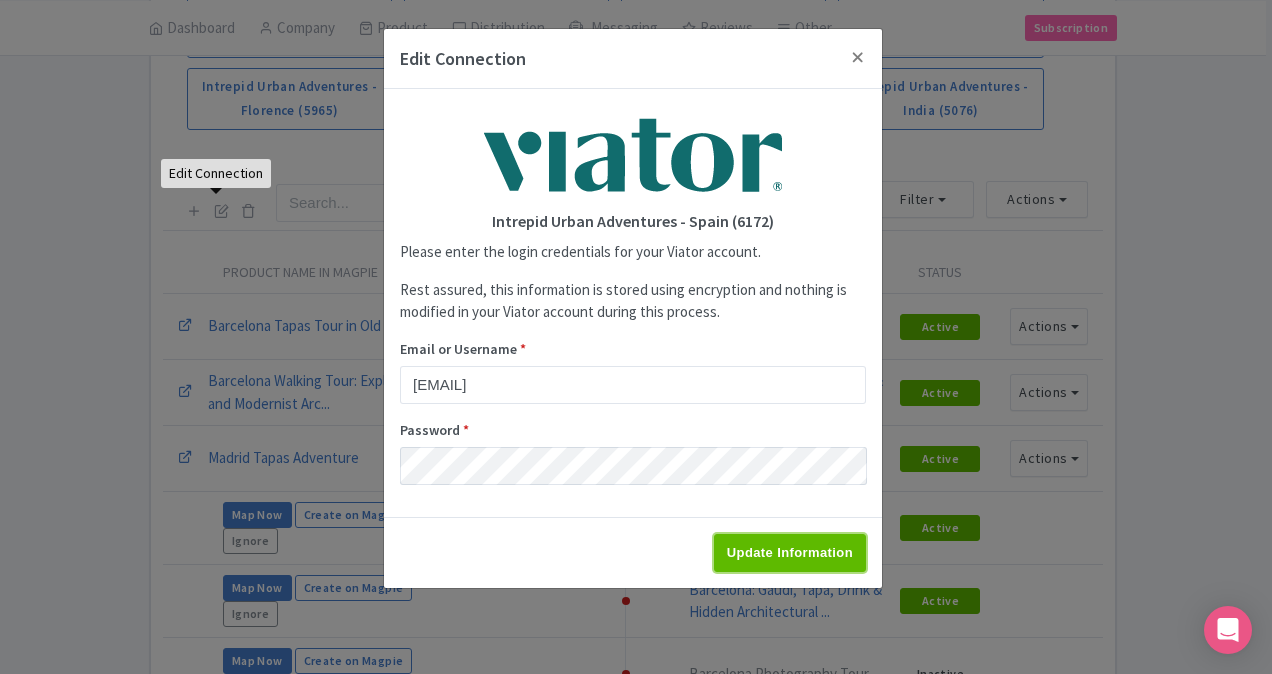 click on "Update Information" at bounding box center [790, 553] 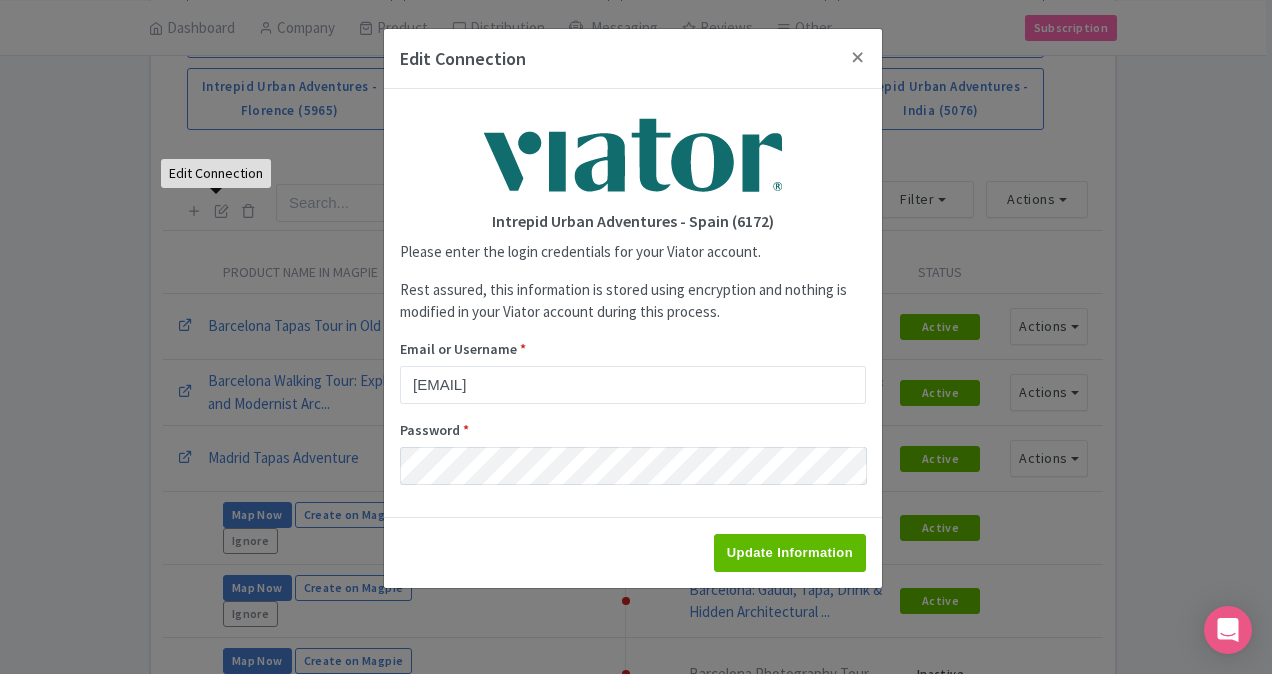 type on "Saving..." 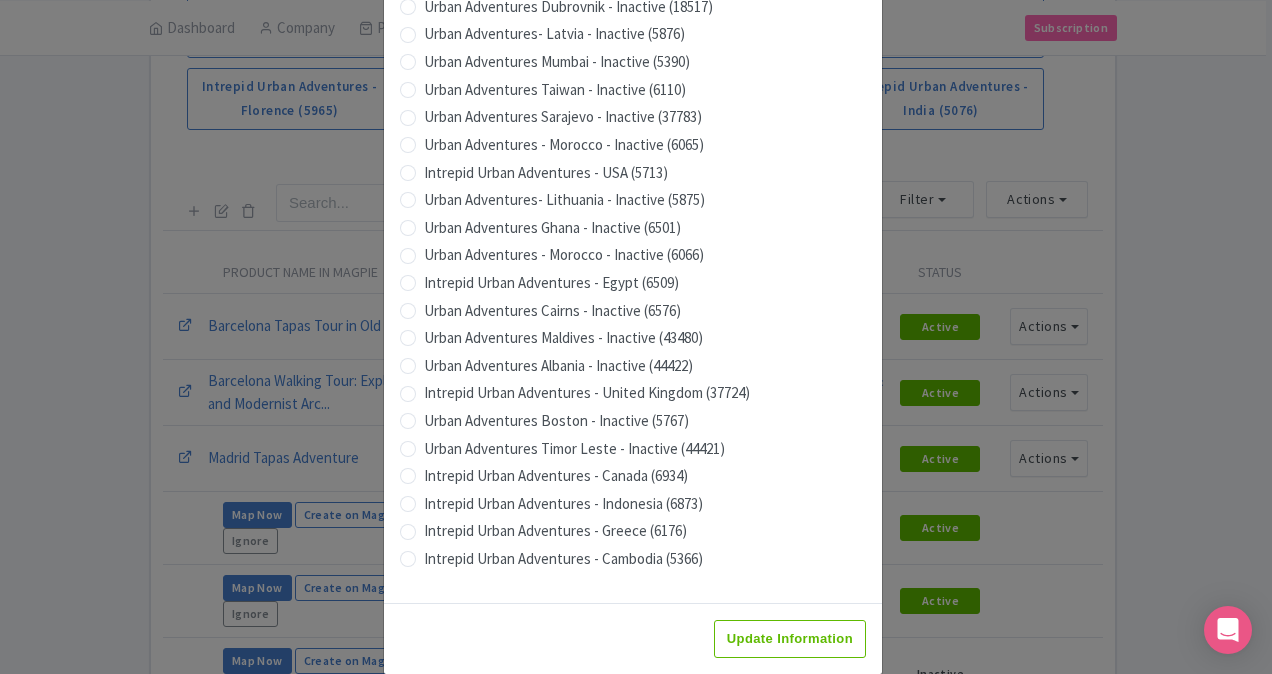 scroll, scrollTop: 1979, scrollLeft: 0, axis: vertical 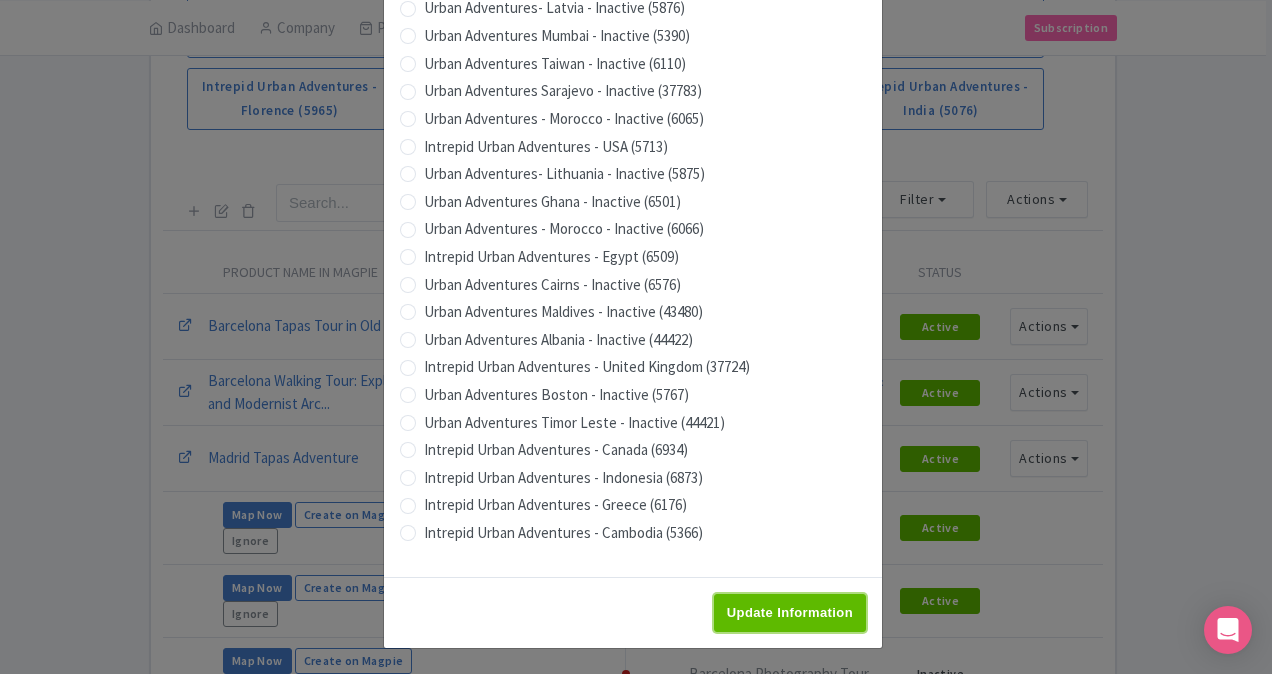 click on "Update Information" at bounding box center [790, 613] 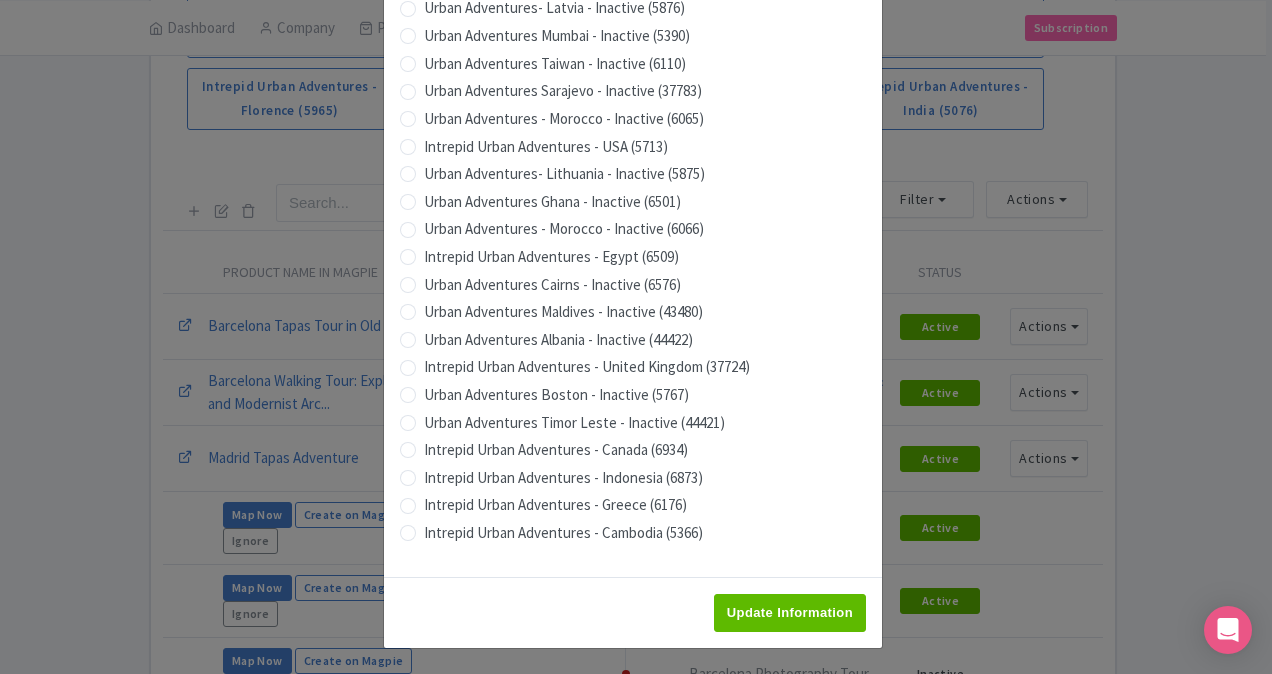type on "Saving..." 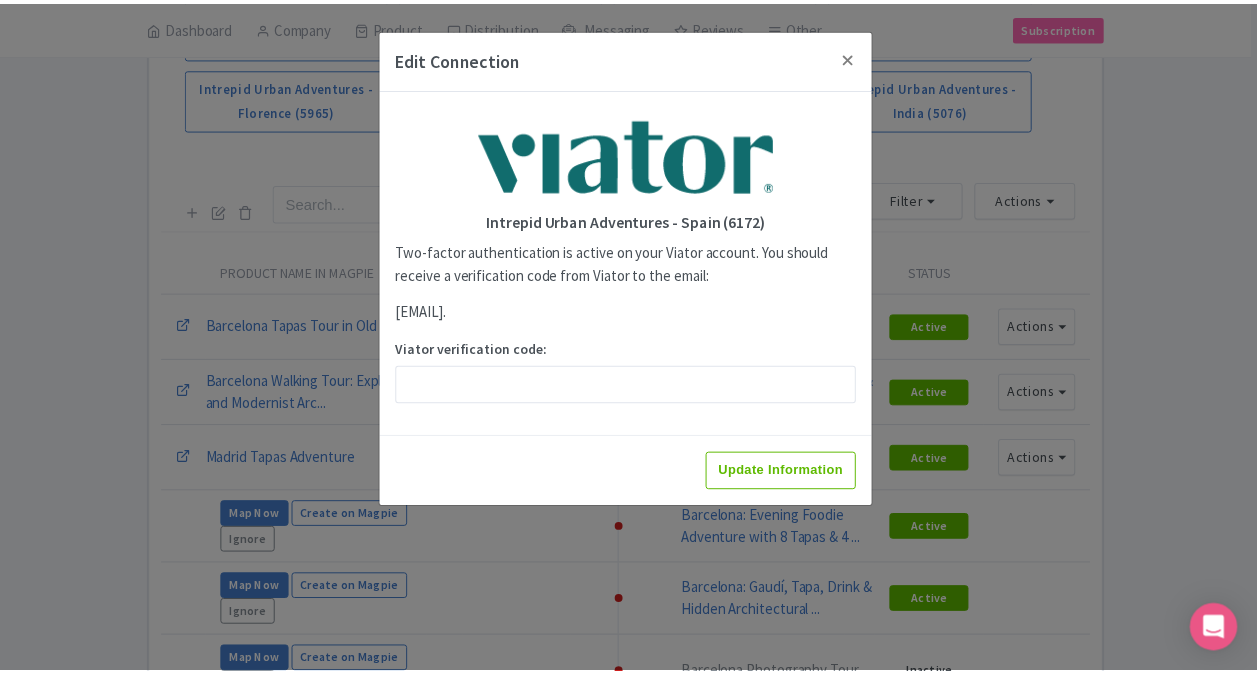 scroll, scrollTop: 0, scrollLeft: 0, axis: both 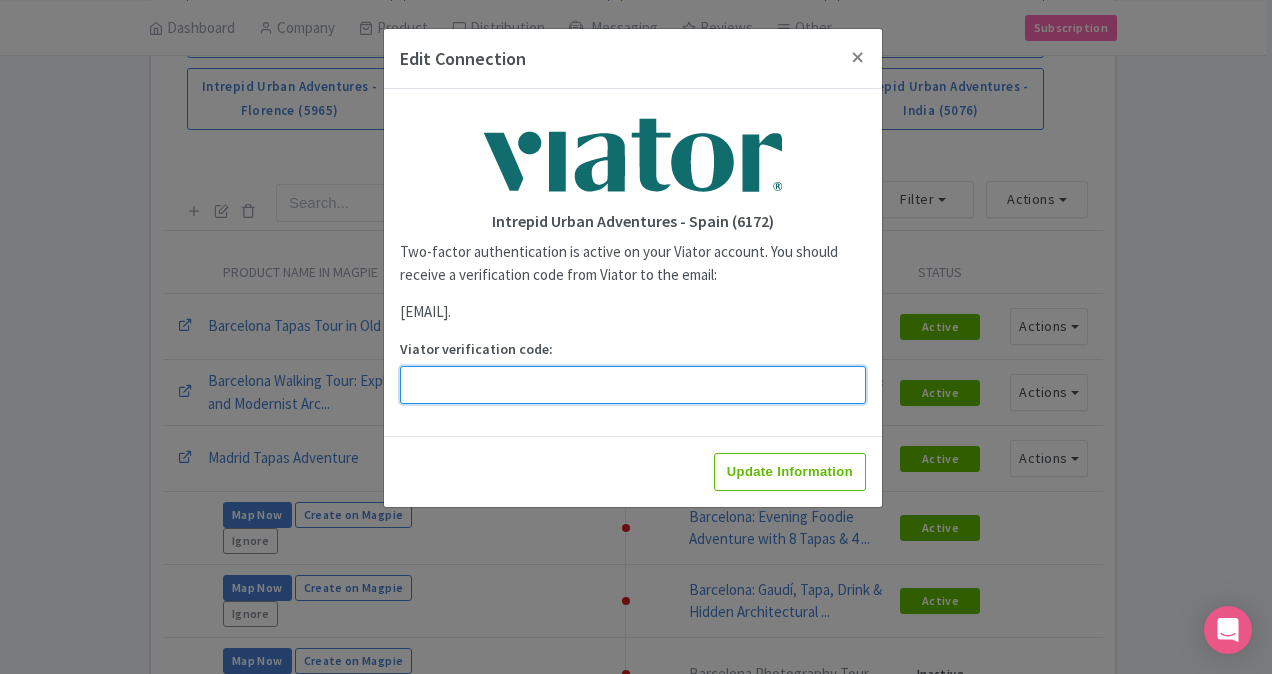 click on "Viator verification code:" at bounding box center [633, 385] 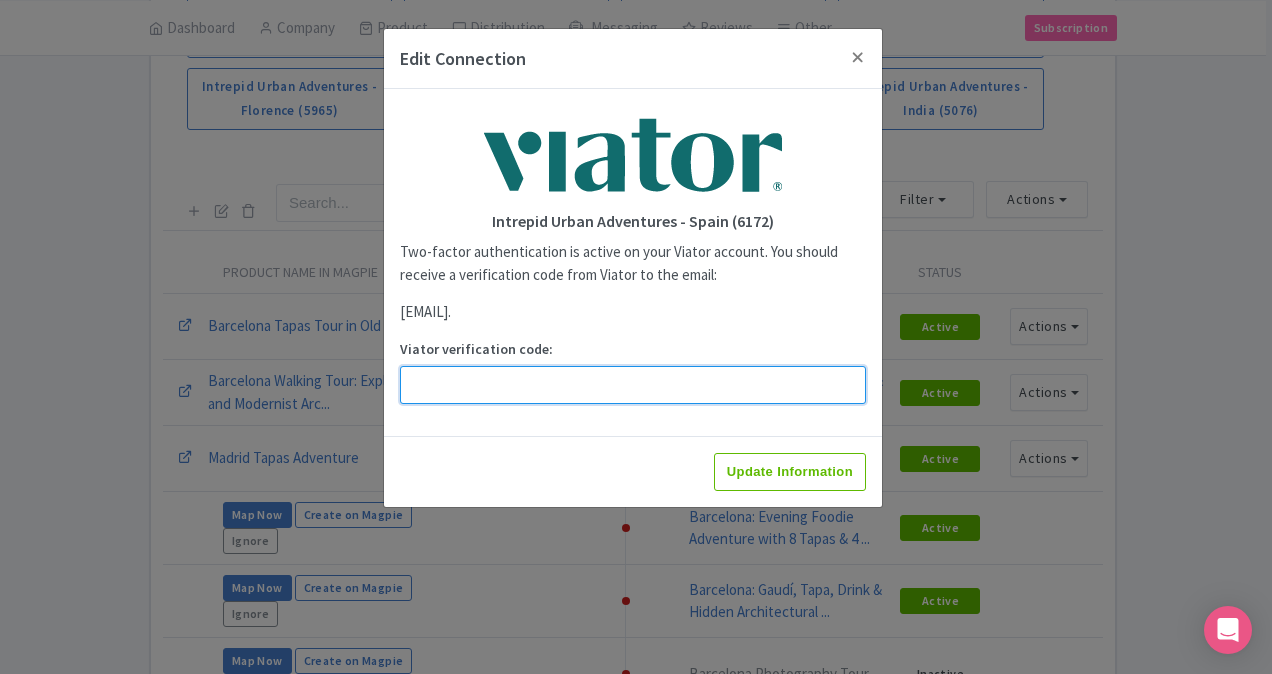 paste on "[PHONE]" 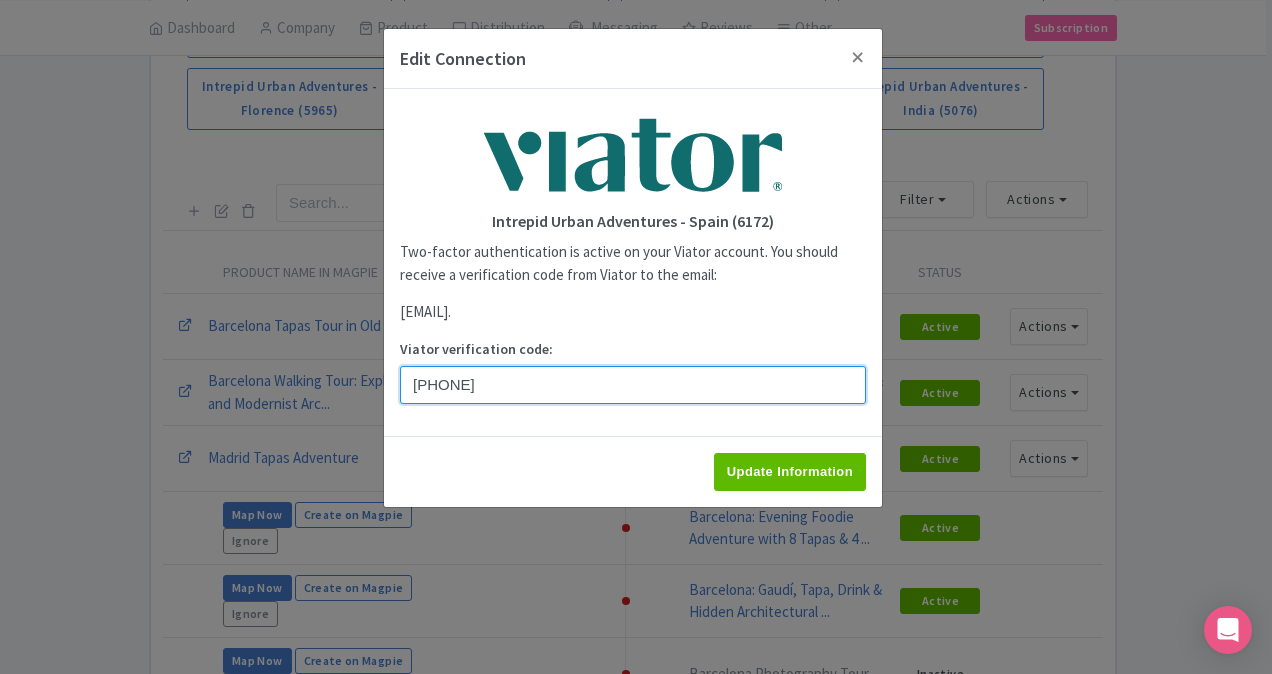 type on "[PHONE]" 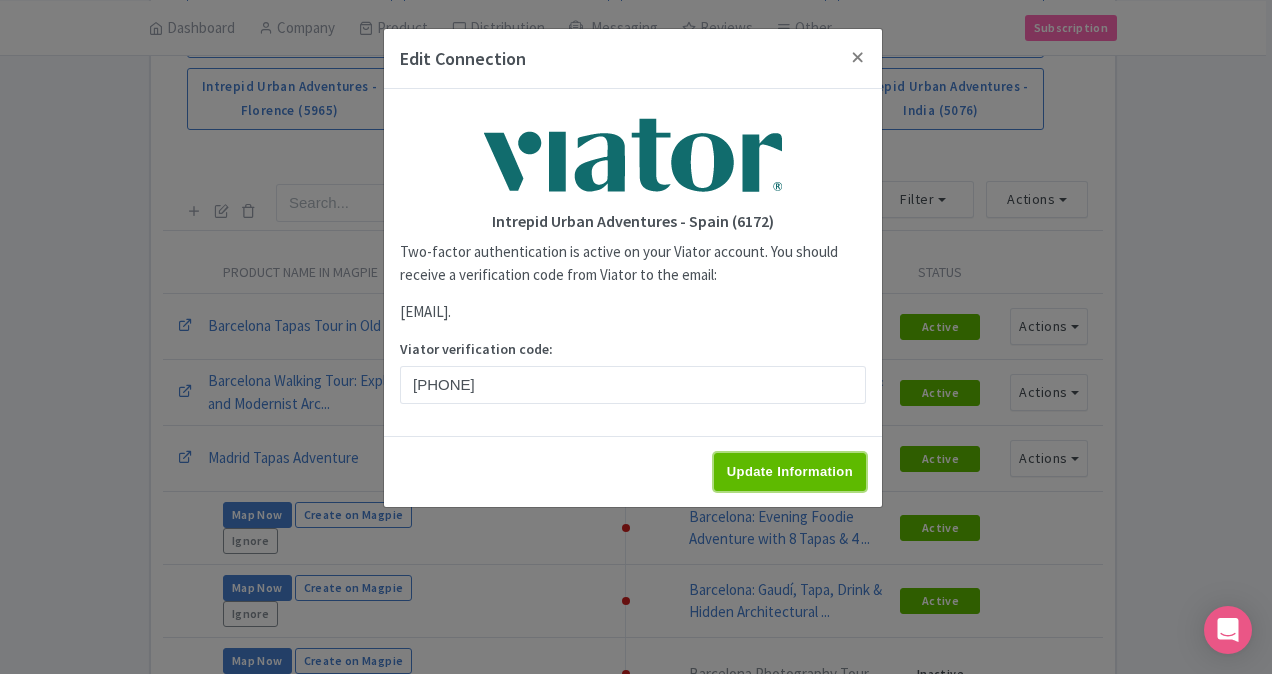 click on "Update Information" at bounding box center (790, 472) 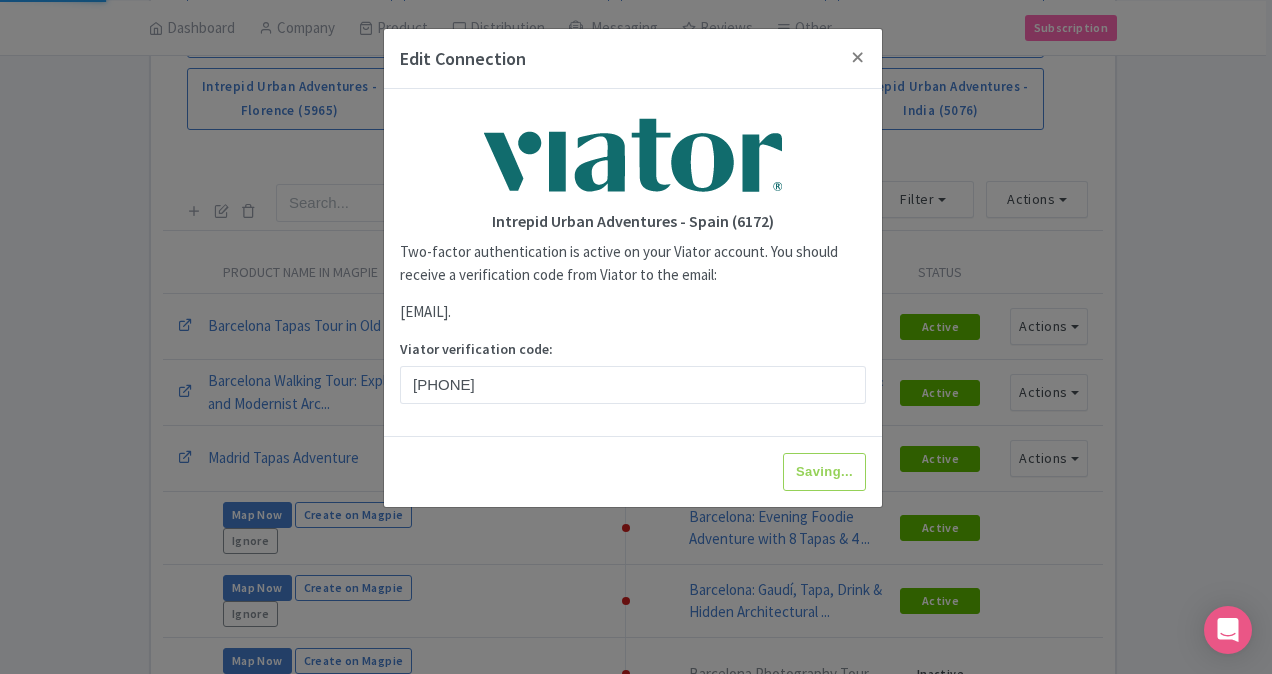 type on "Update Information" 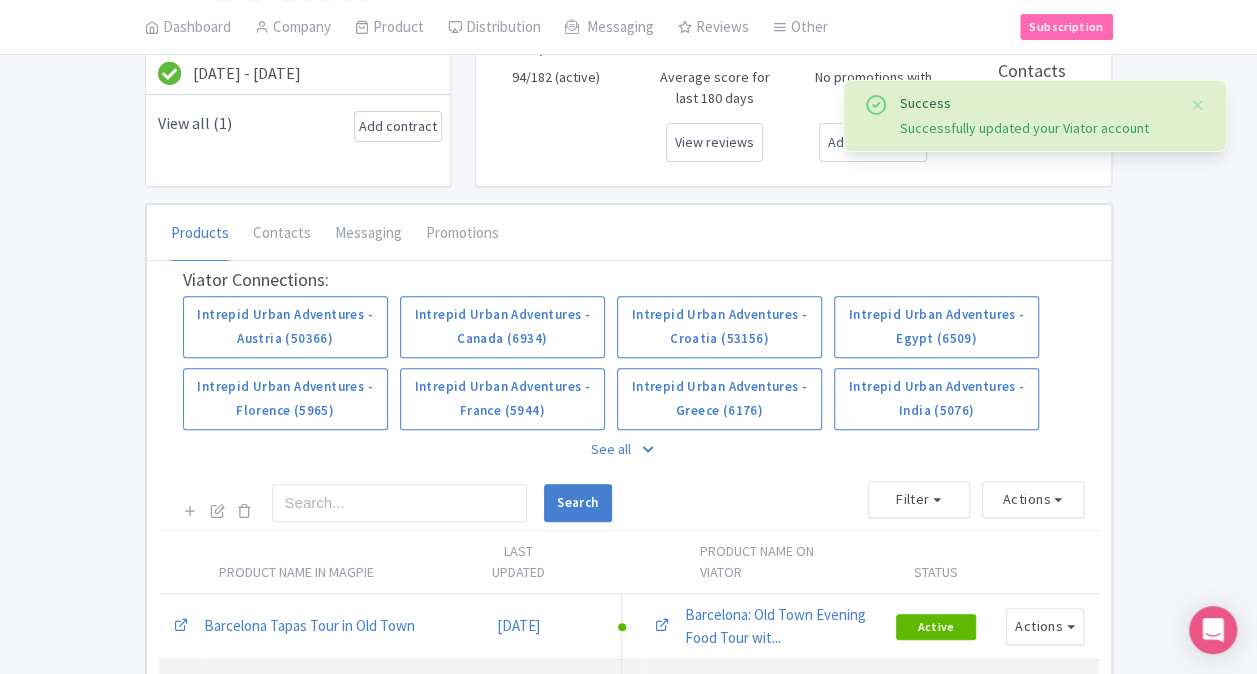 scroll, scrollTop: 400, scrollLeft: 0, axis: vertical 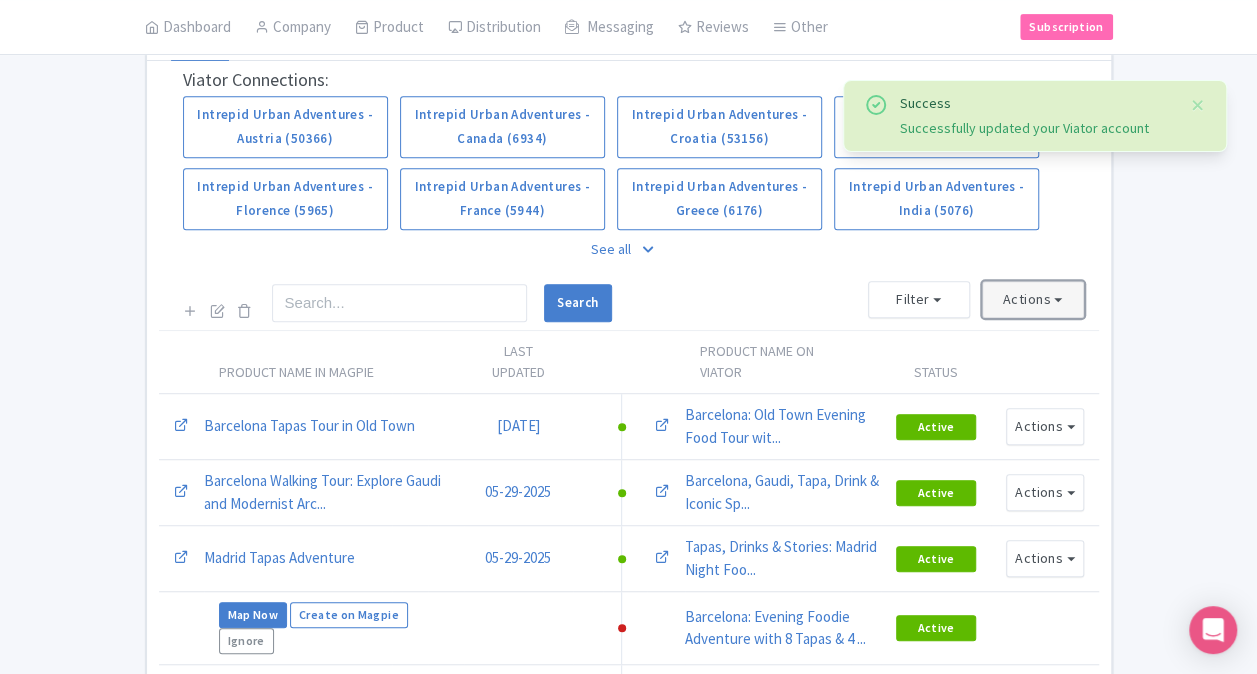 click on "Actions" at bounding box center [1033, 299] 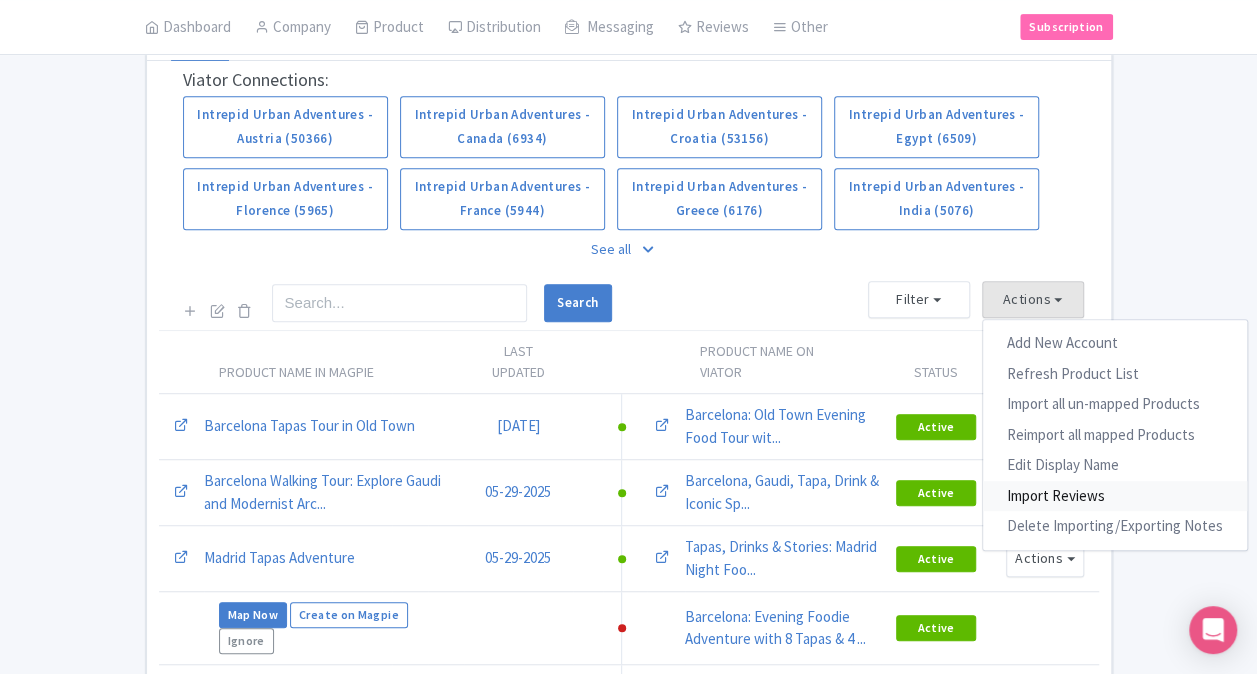 click on "Import Reviews" at bounding box center [1115, 496] 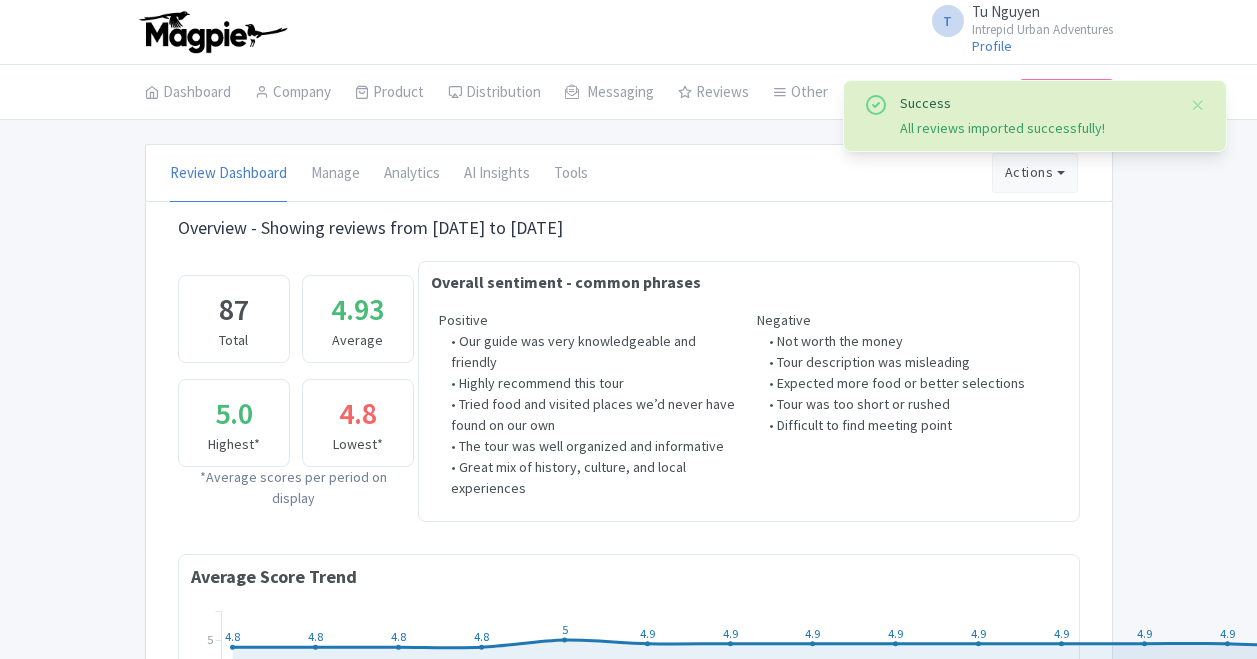 scroll, scrollTop: 0, scrollLeft: 0, axis: both 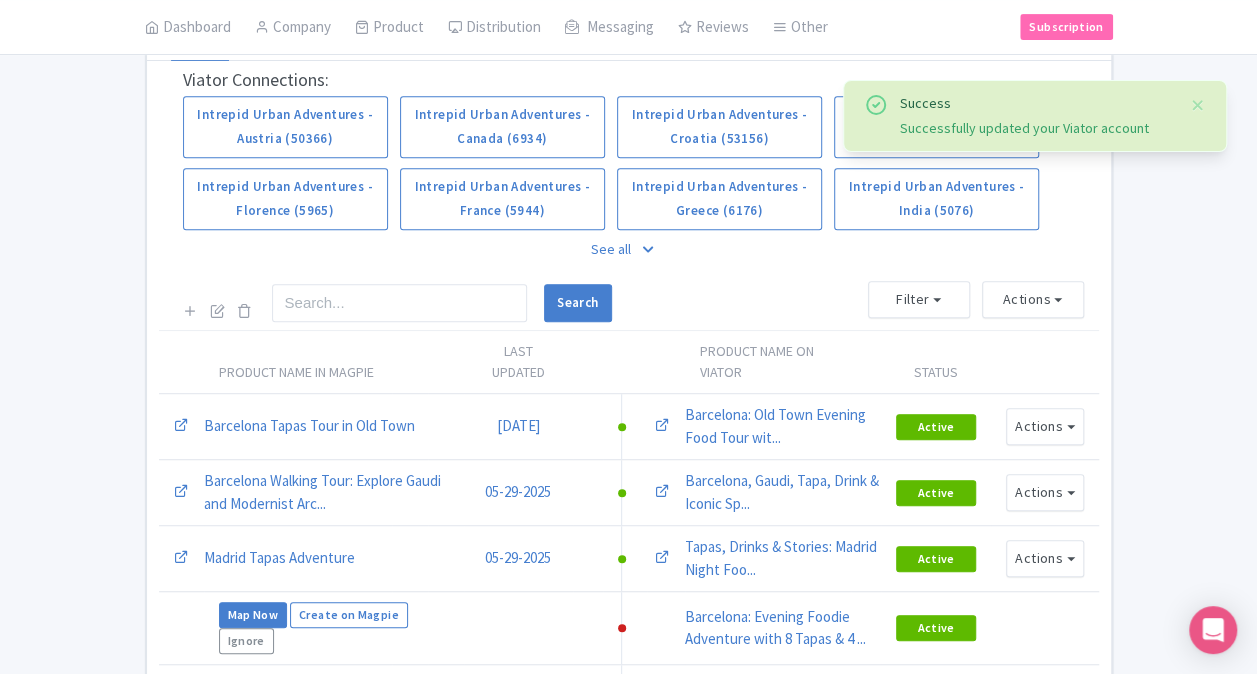 click on "See all" at bounding box center (629, 249) 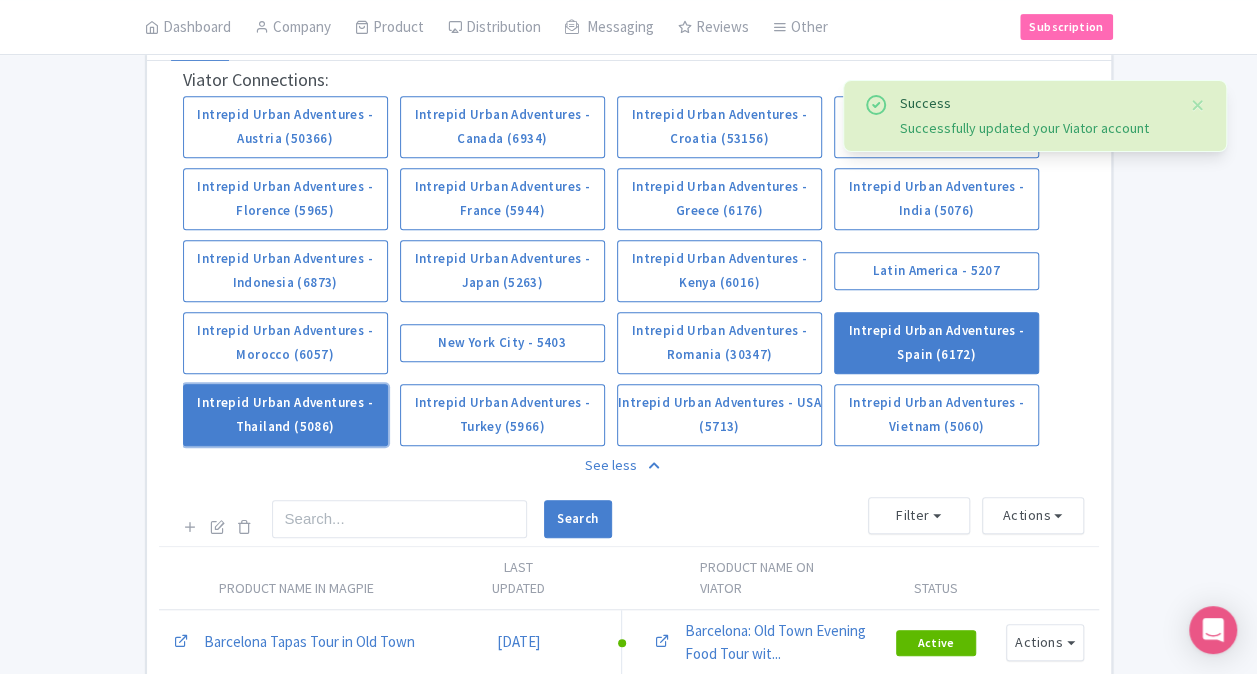click on "Intrepid Urban Adventures - Thailand (5086)" at bounding box center (285, 415) 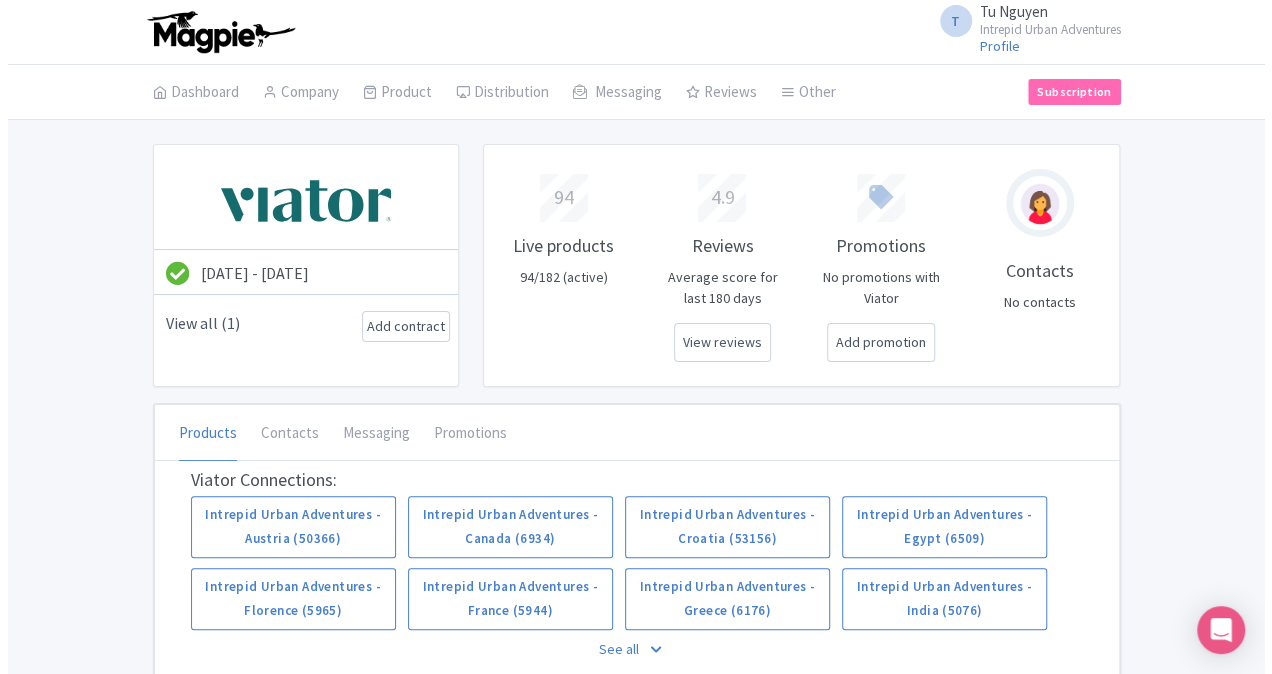 scroll, scrollTop: 500, scrollLeft: 0, axis: vertical 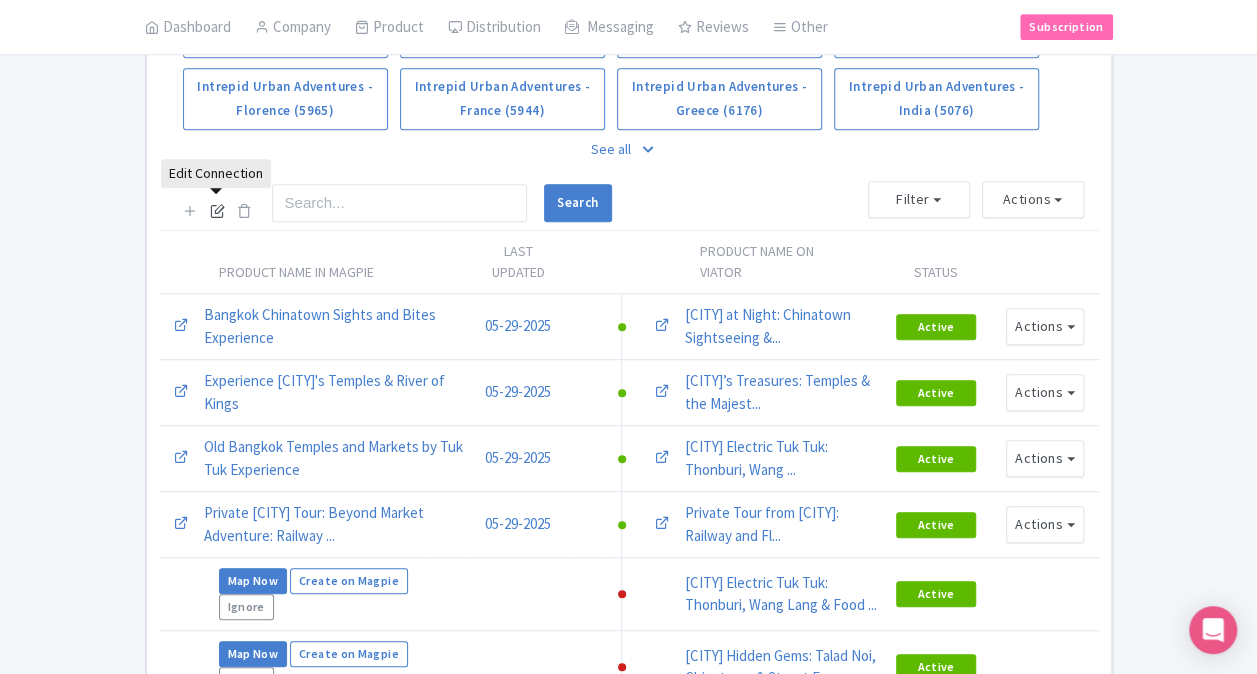click at bounding box center (217, 211) 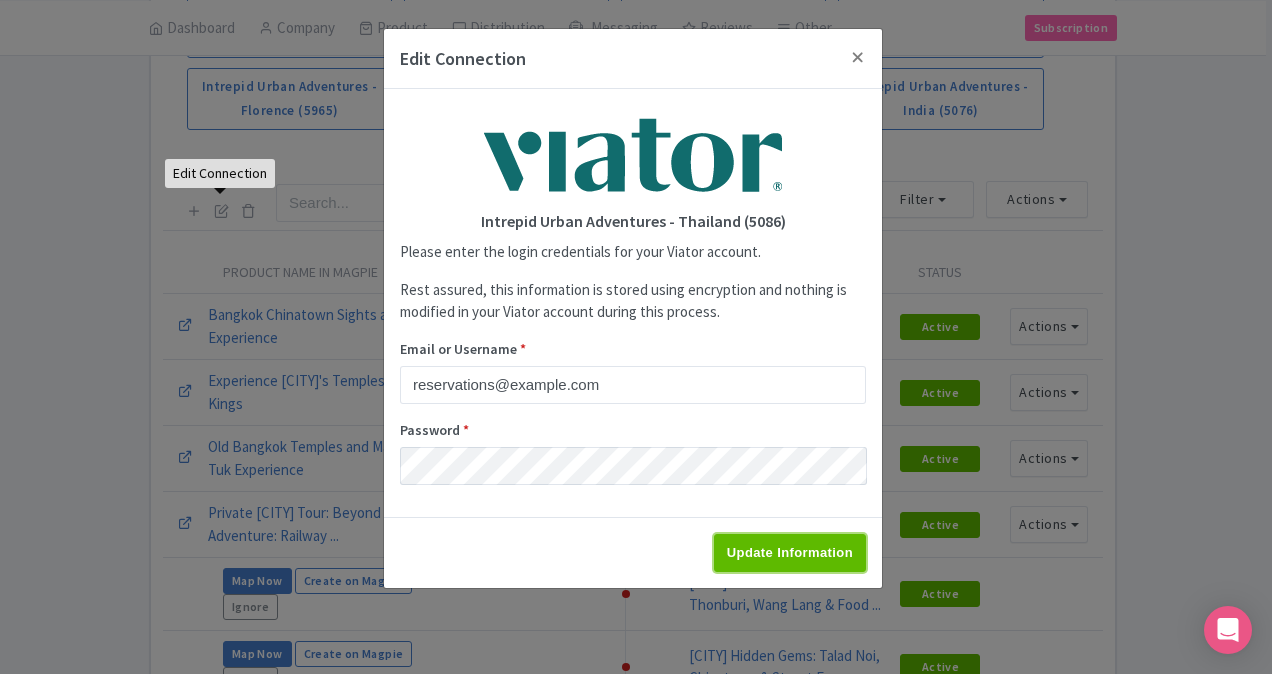 click on "Update Information" at bounding box center [790, 553] 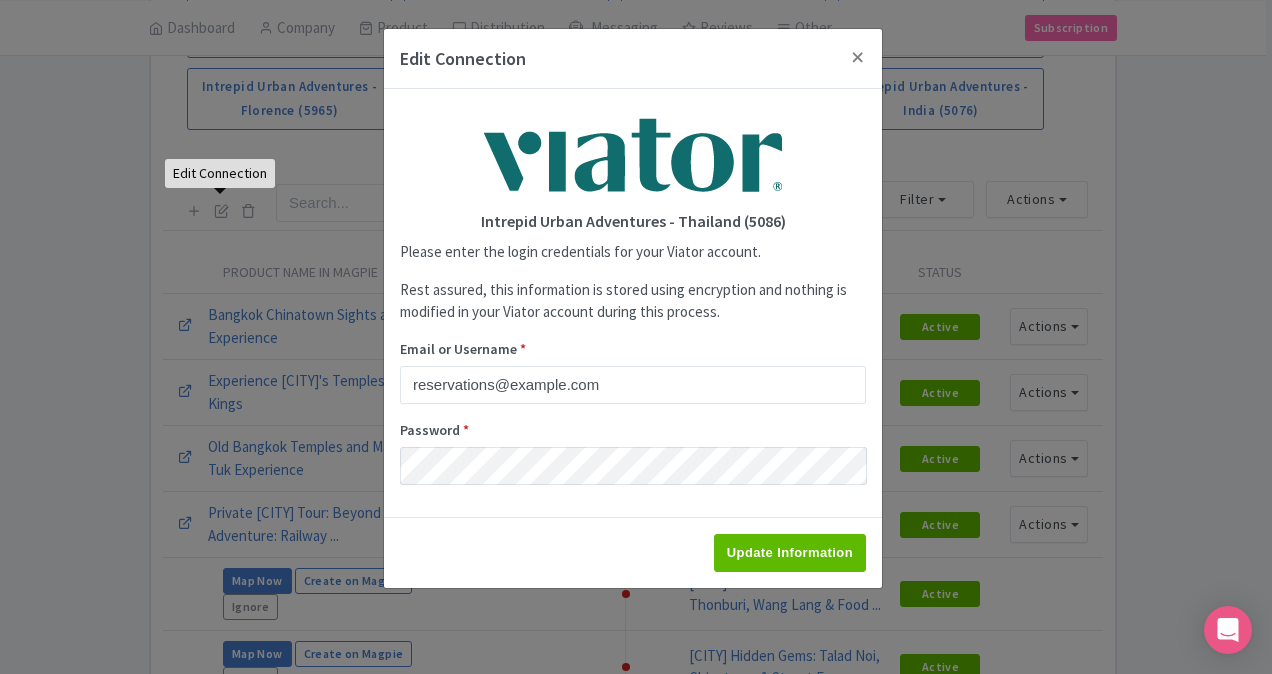 type on "Saving..." 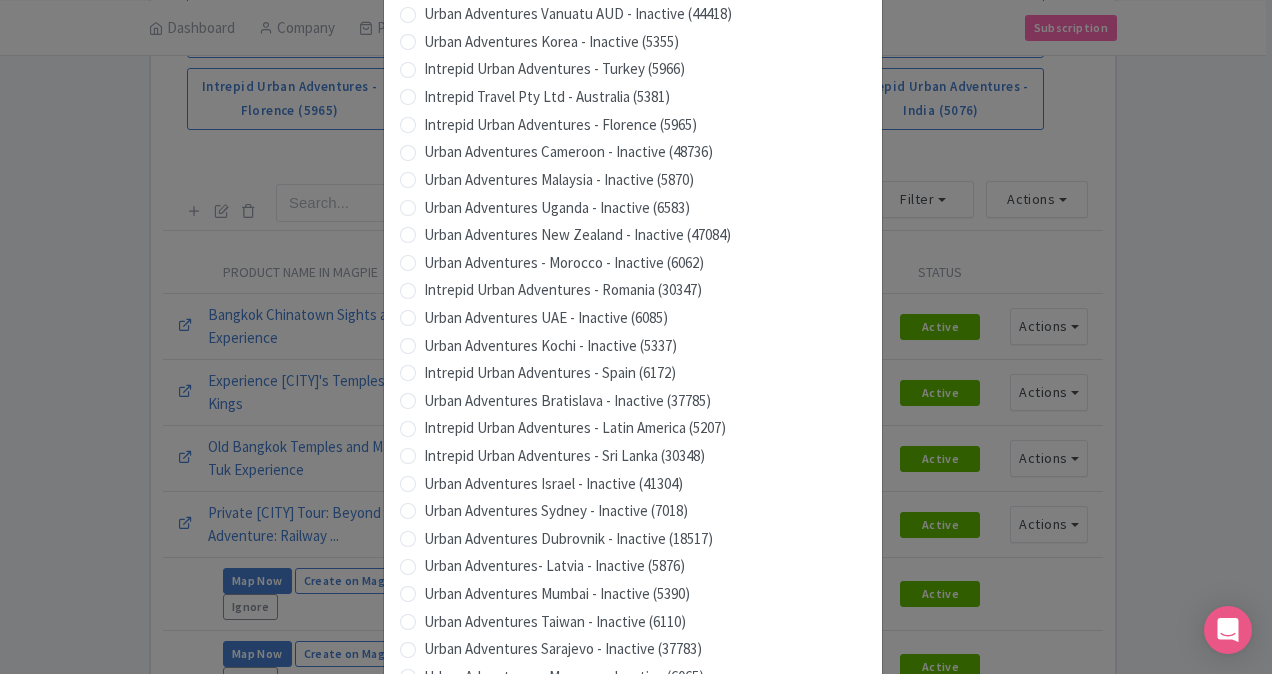 scroll, scrollTop: 1979, scrollLeft: 0, axis: vertical 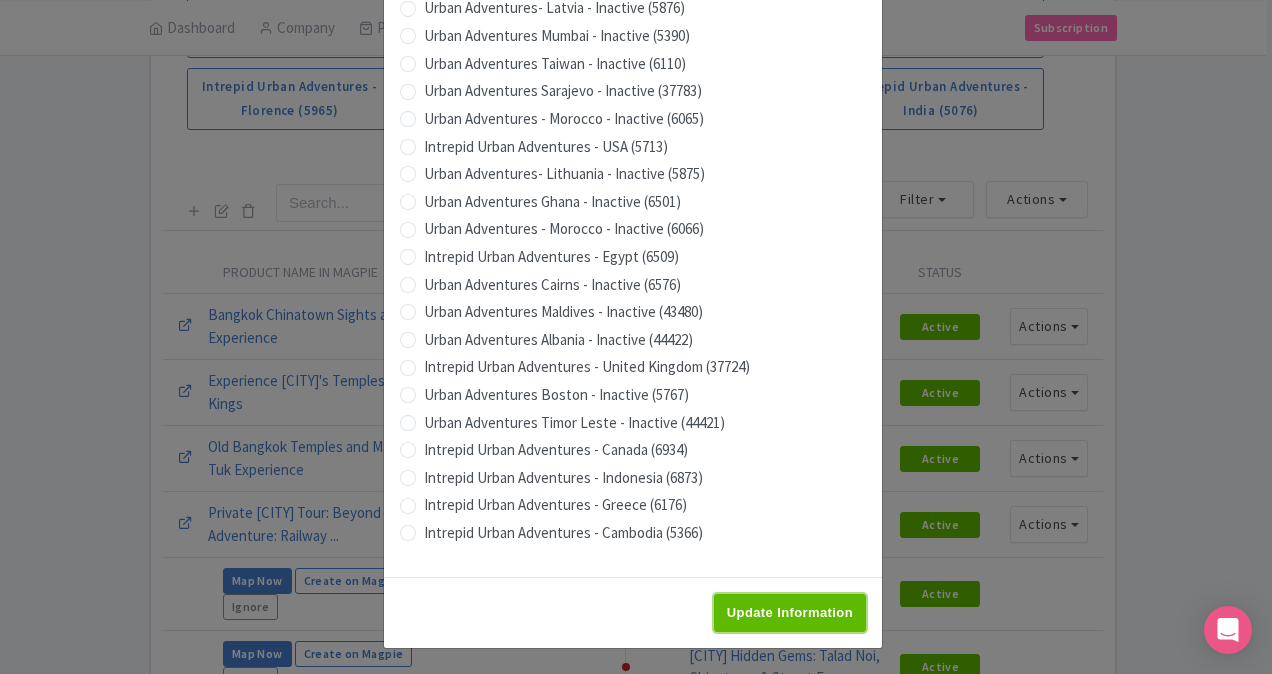 click on "Update Information" at bounding box center (790, 613) 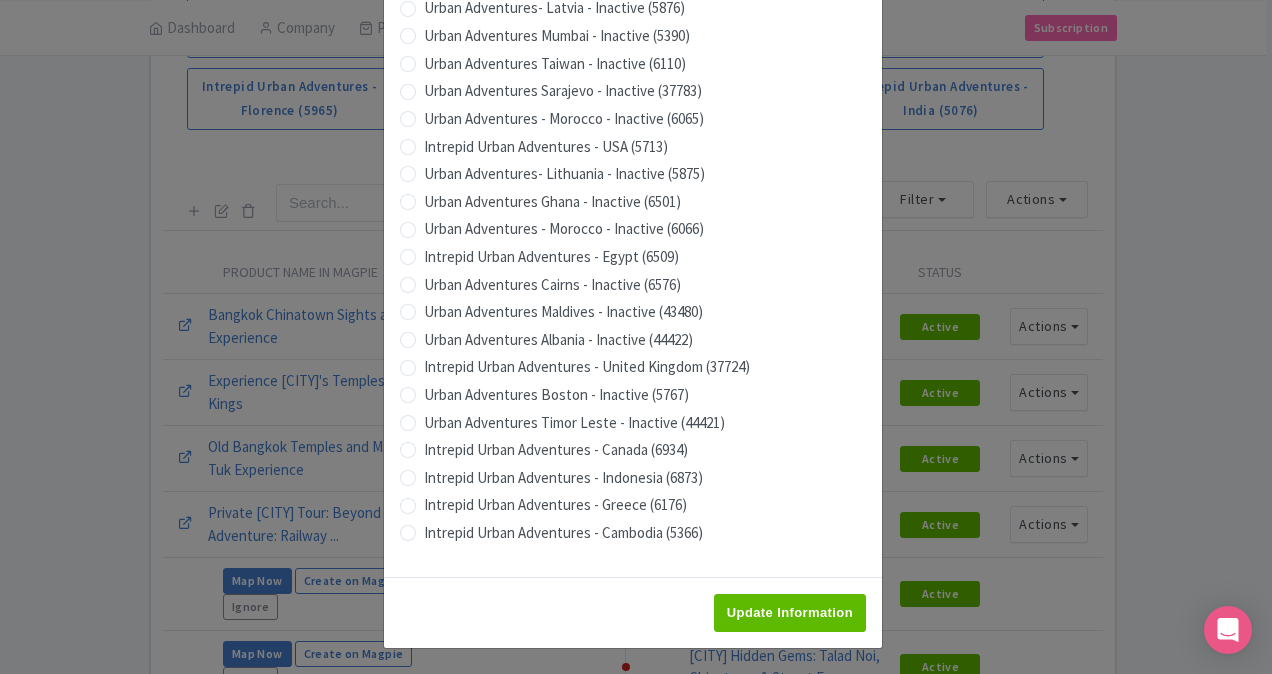 type on "Saving..." 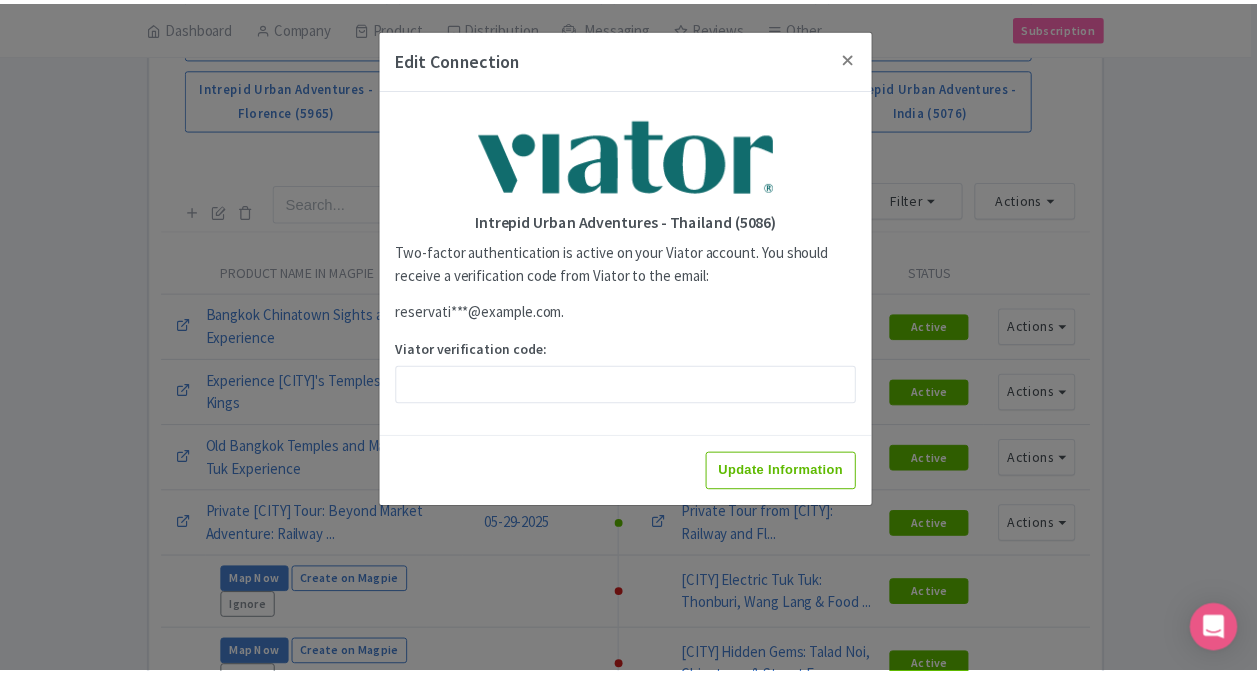 scroll, scrollTop: 0, scrollLeft: 0, axis: both 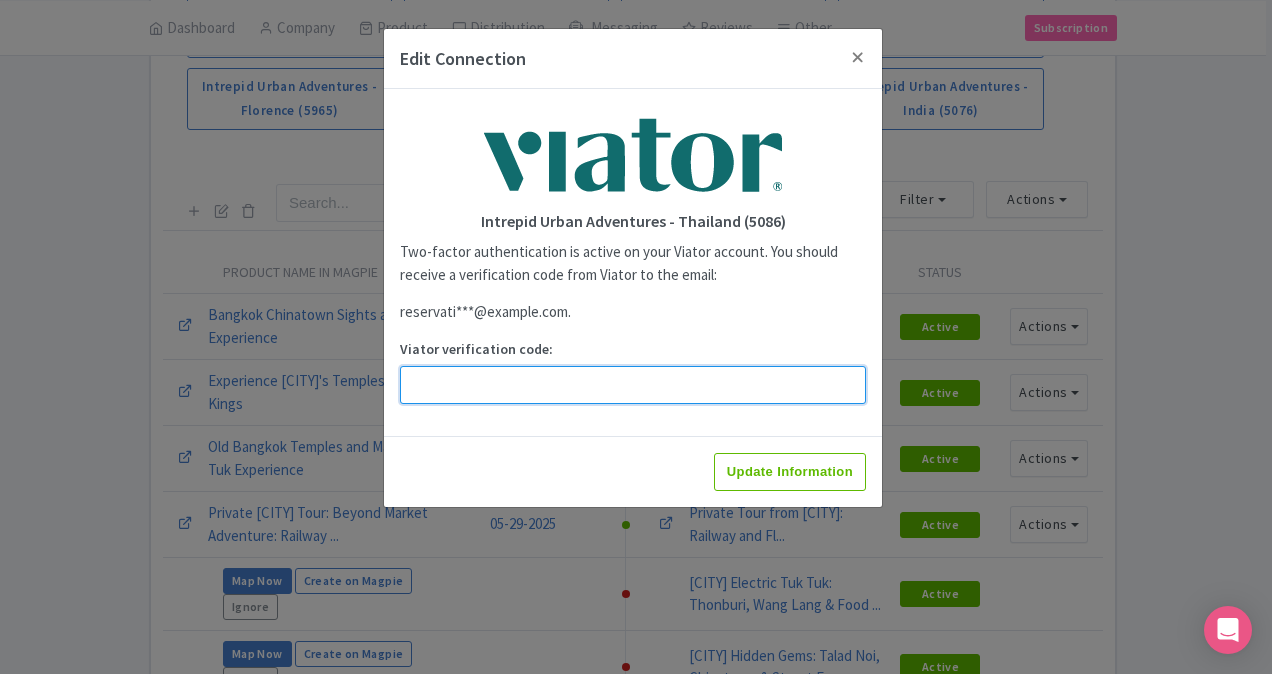 click on "Viator verification code:" at bounding box center [633, 385] 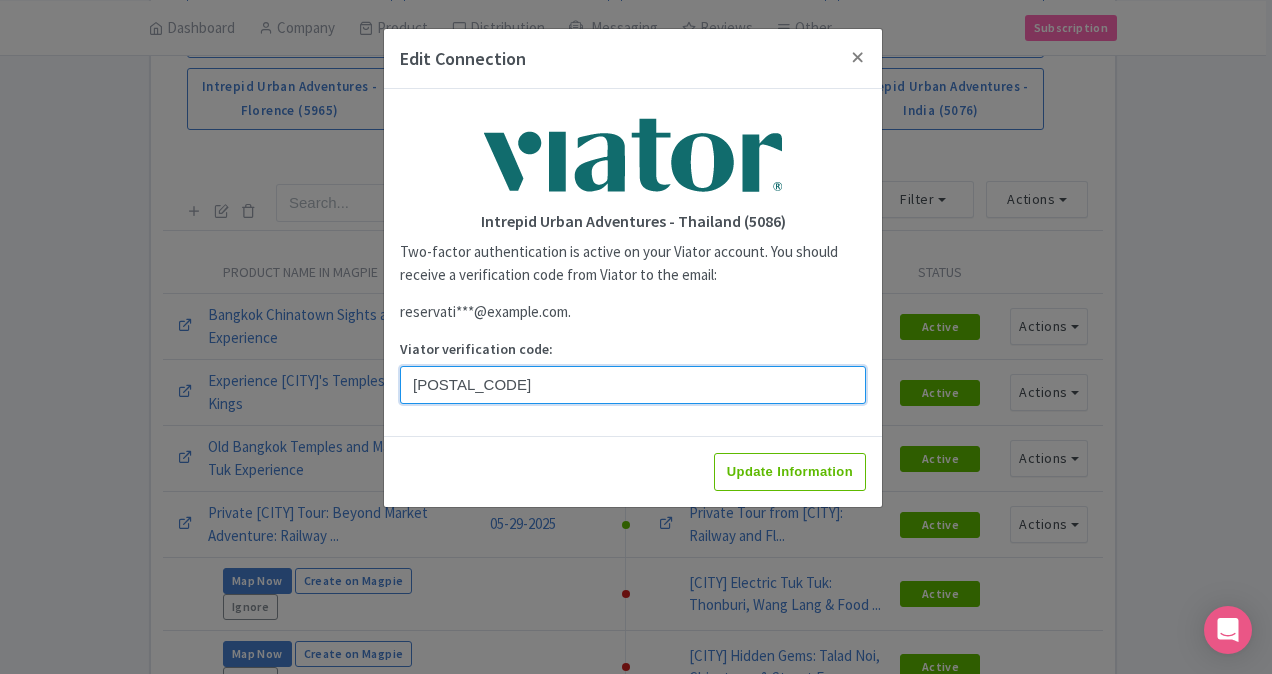 type on "[POSTAL_CODE]" 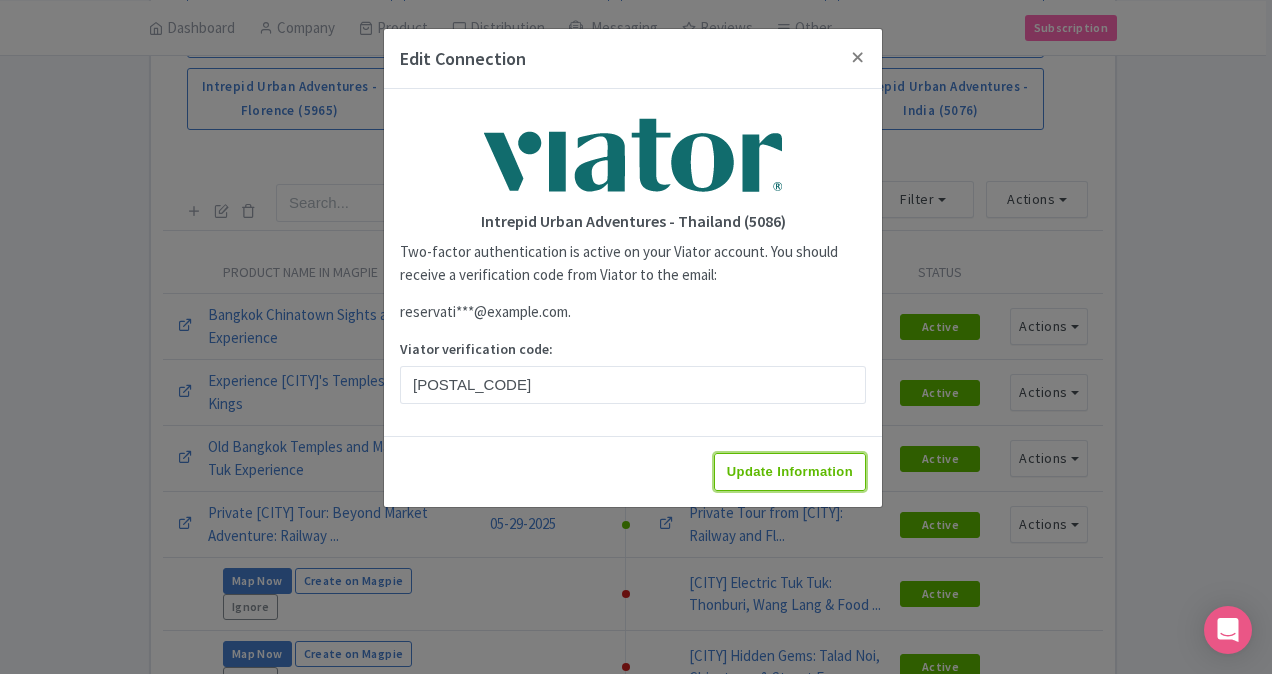 click on "Update Information" at bounding box center (790, 472) 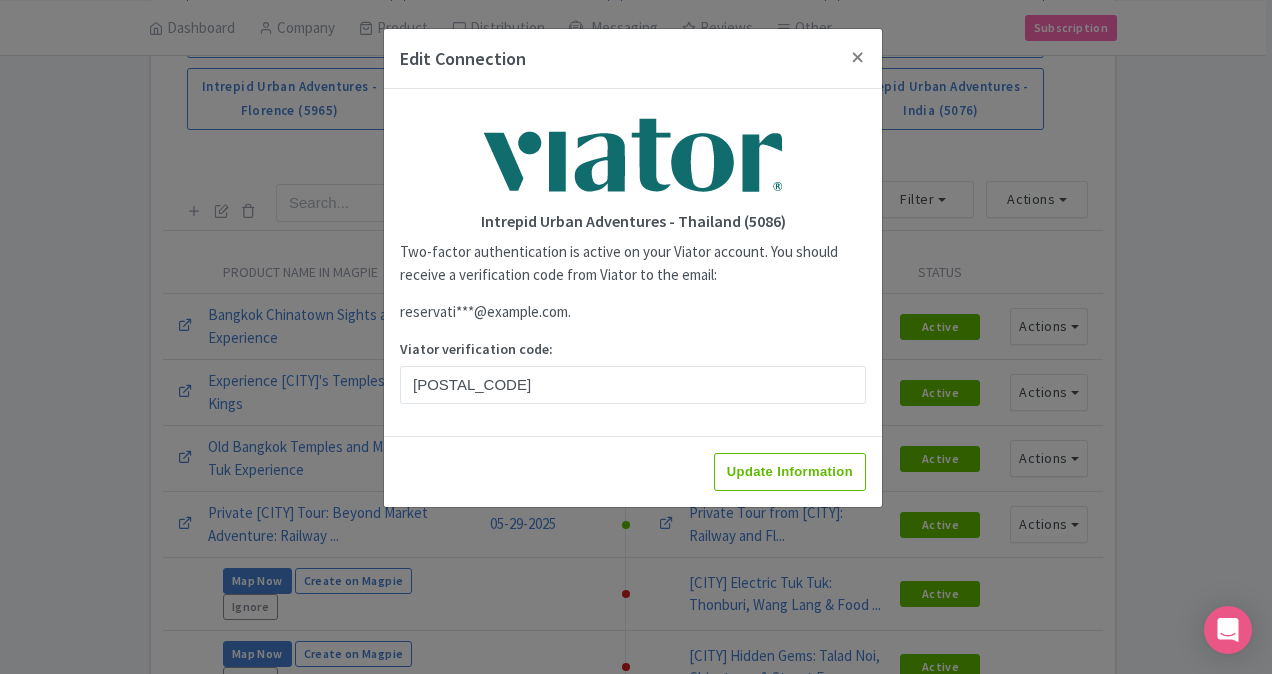 type on "Saving..." 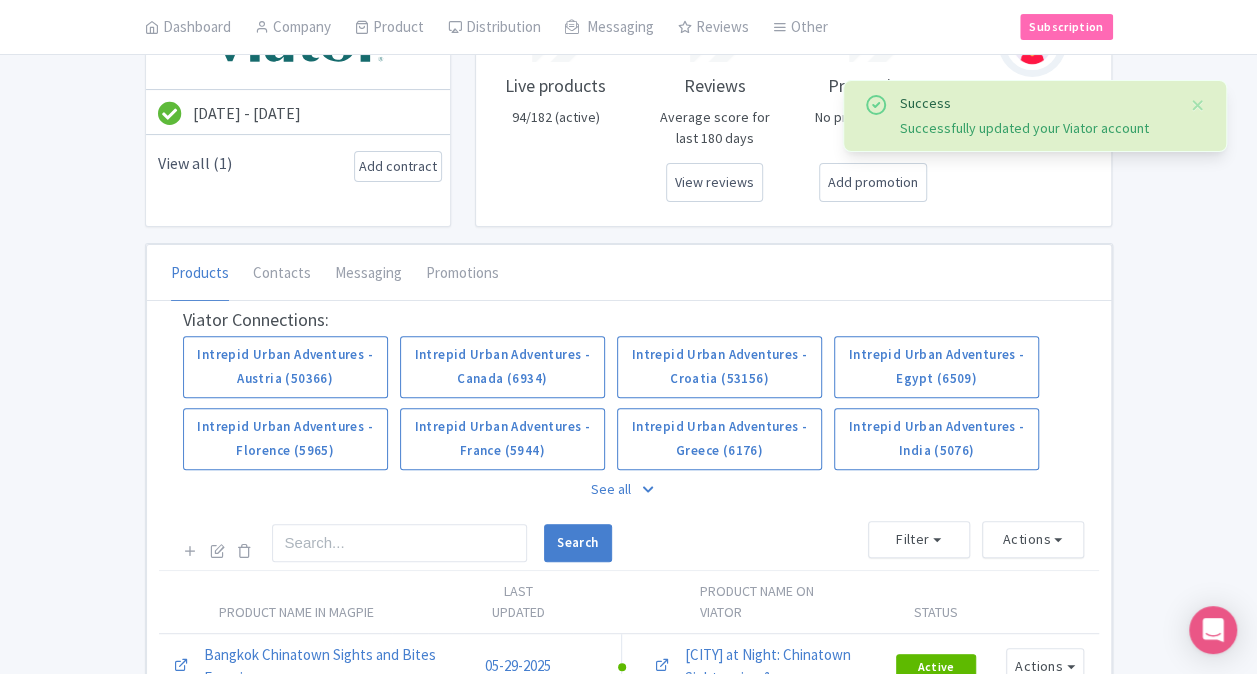 scroll, scrollTop: 300, scrollLeft: 0, axis: vertical 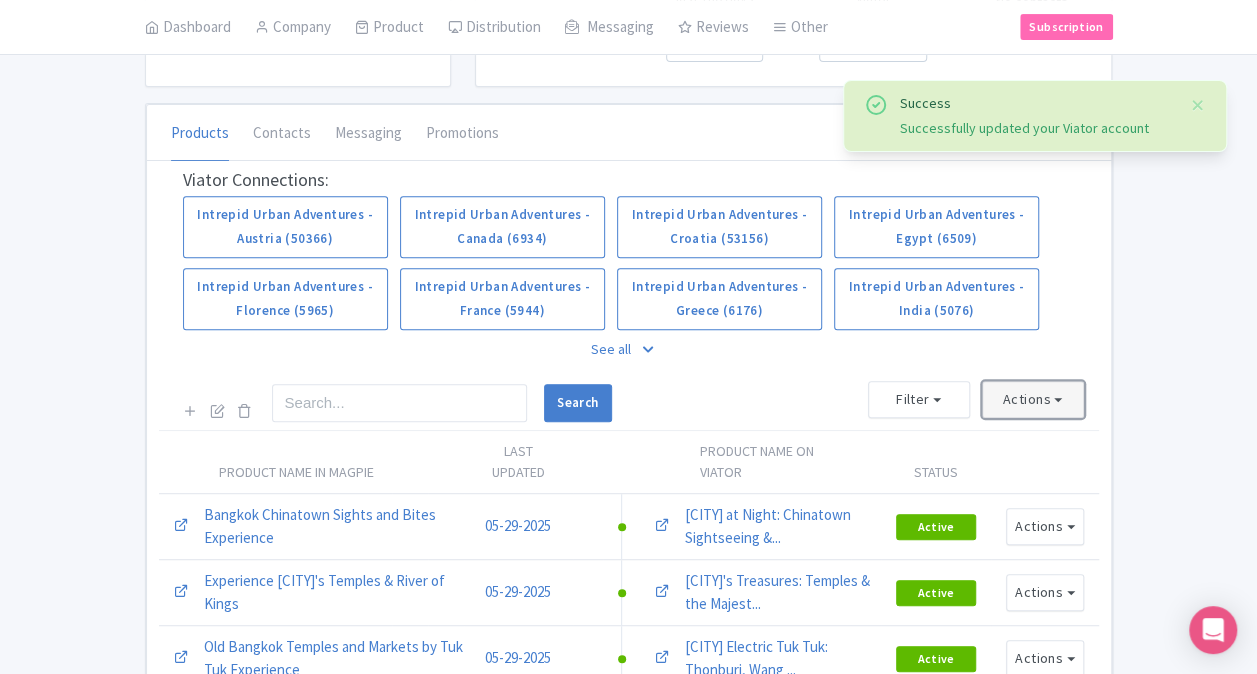 click on "Actions" at bounding box center (1033, 399) 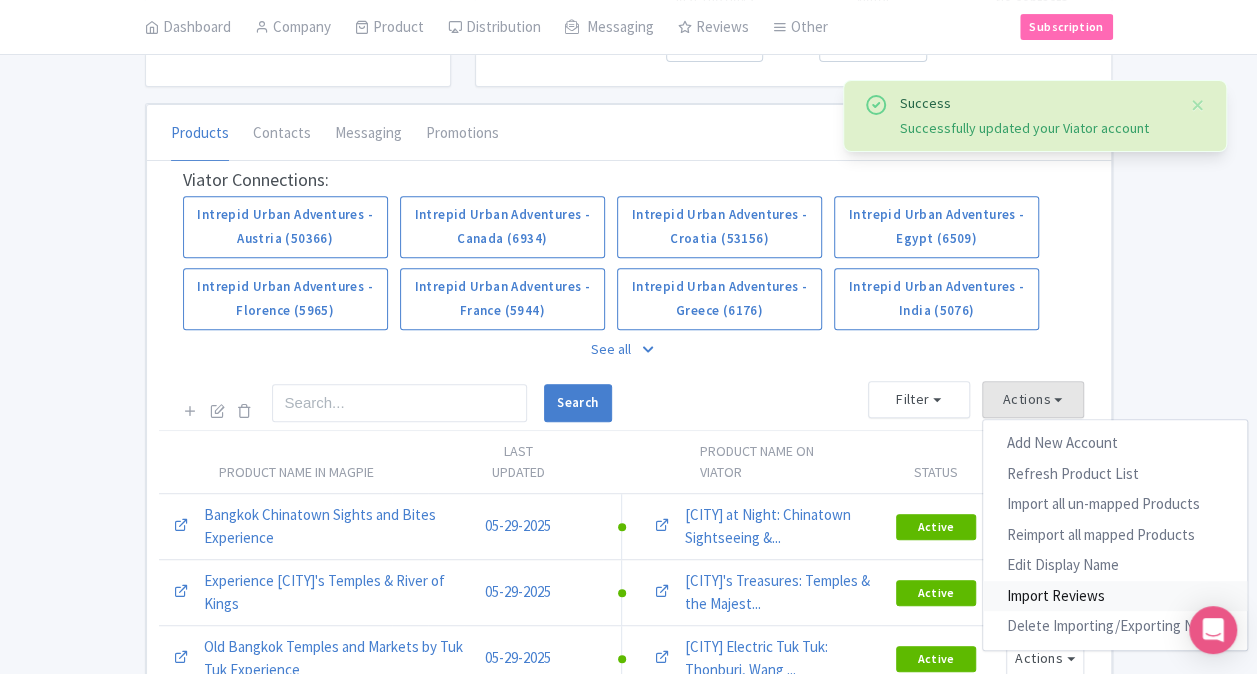 click on "Import Reviews" at bounding box center [1115, 596] 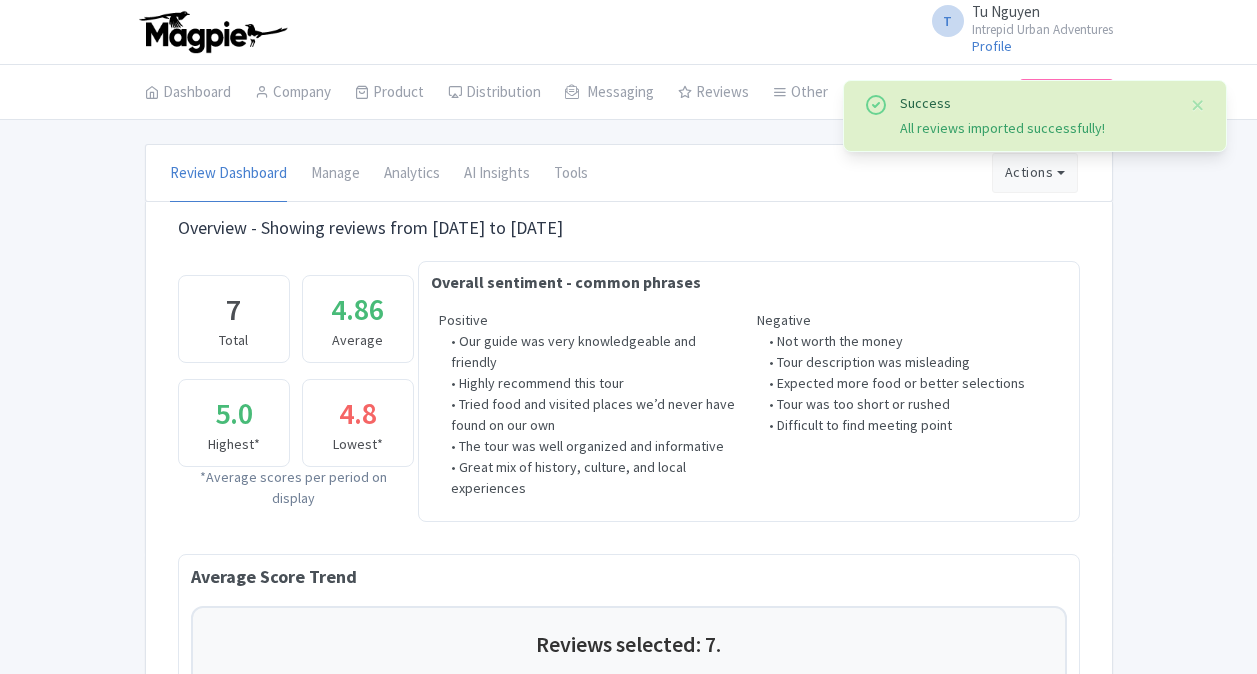 scroll, scrollTop: 0, scrollLeft: 0, axis: both 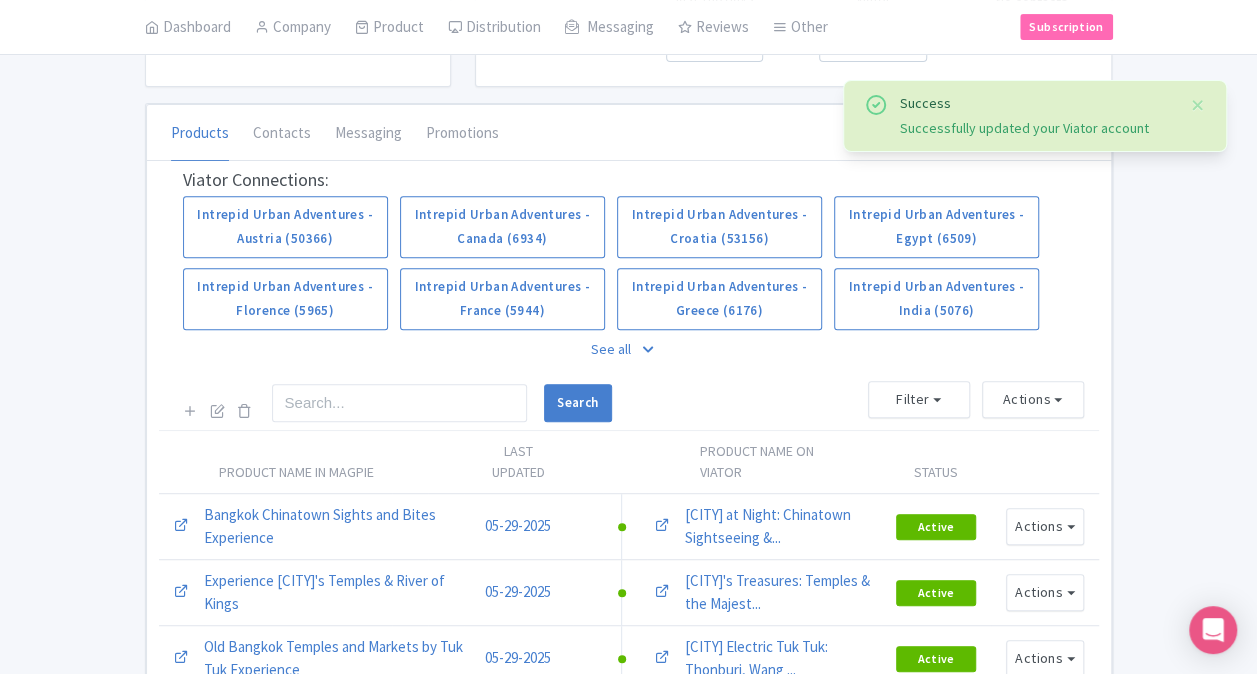 click on "See all" at bounding box center (629, 349) 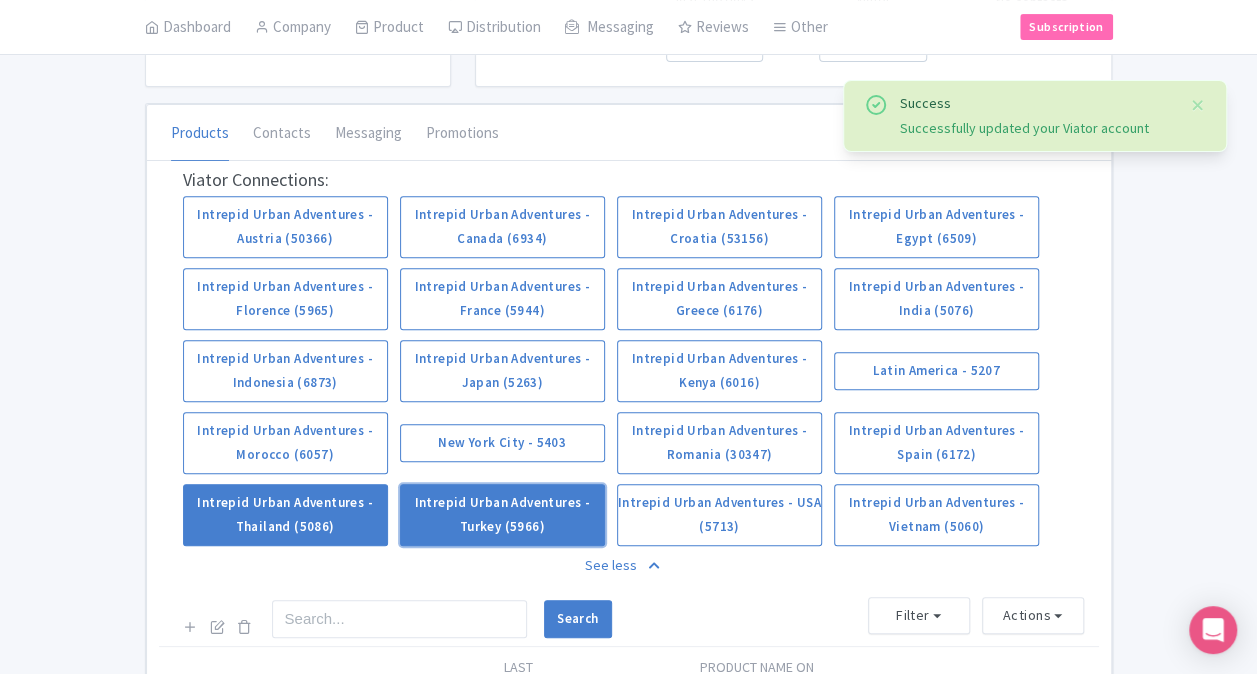 click on "Intrepid Urban Adventures - Turkey (5966)" at bounding box center (502, 515) 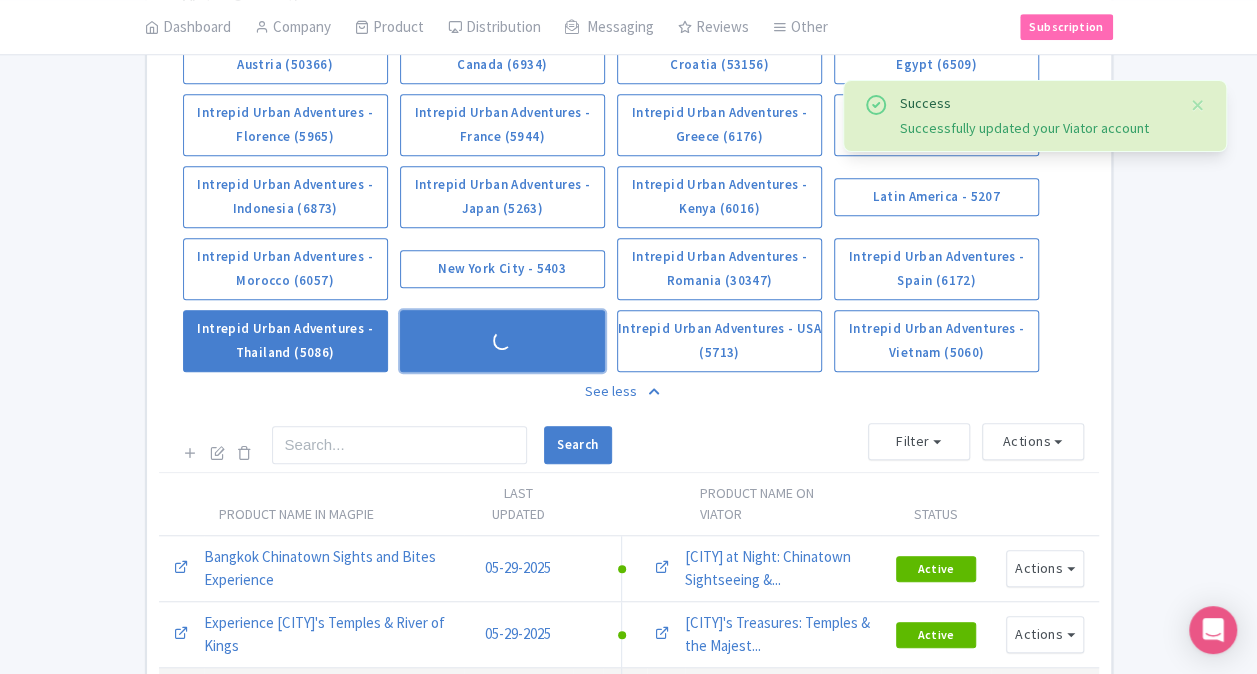scroll, scrollTop: 600, scrollLeft: 0, axis: vertical 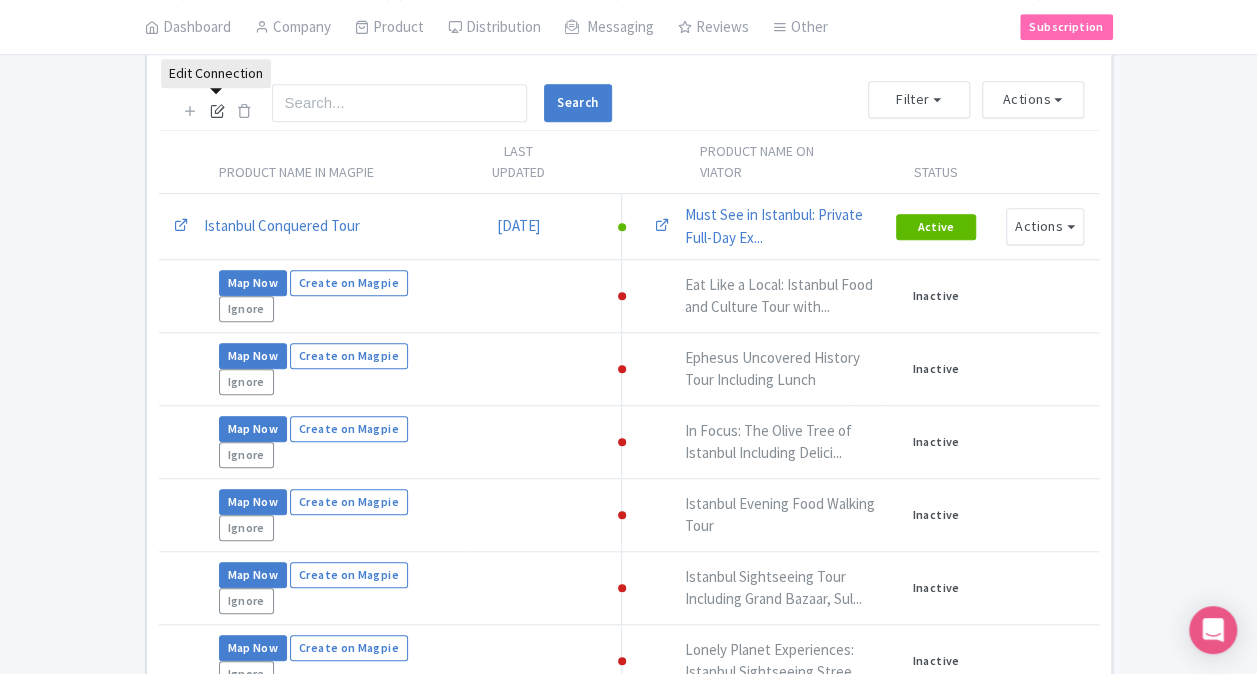 click at bounding box center (217, 110) 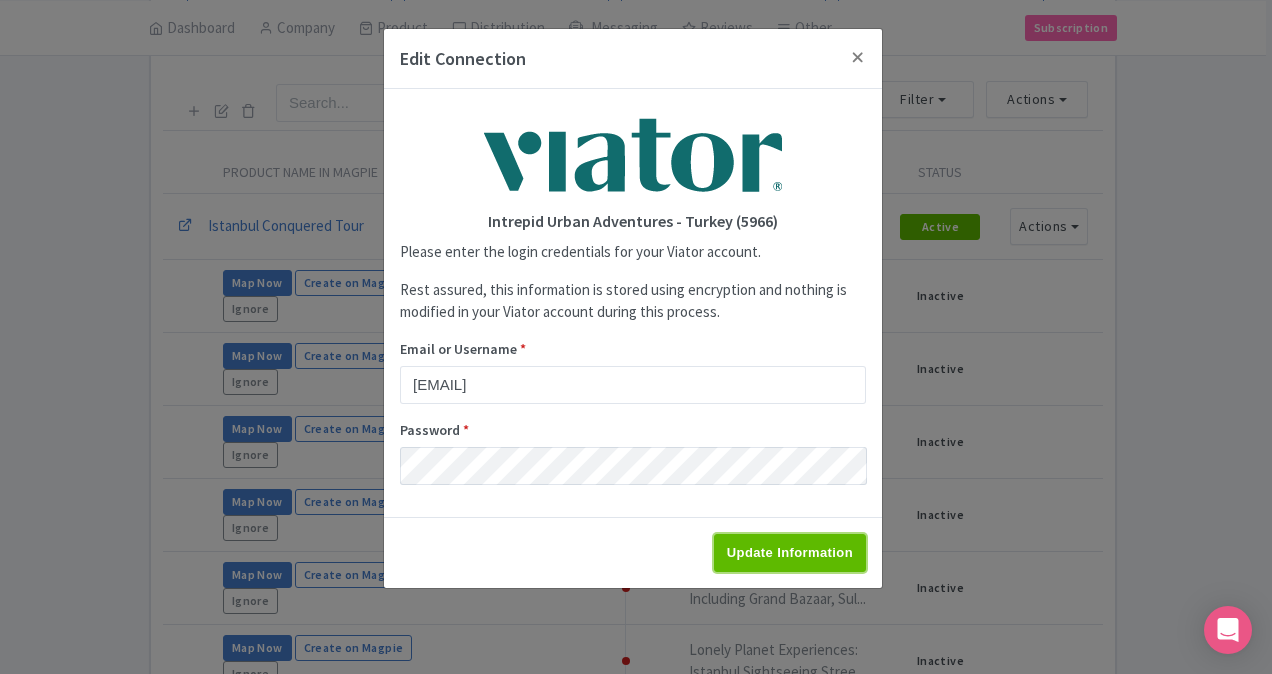 click on "Update Information" at bounding box center [790, 553] 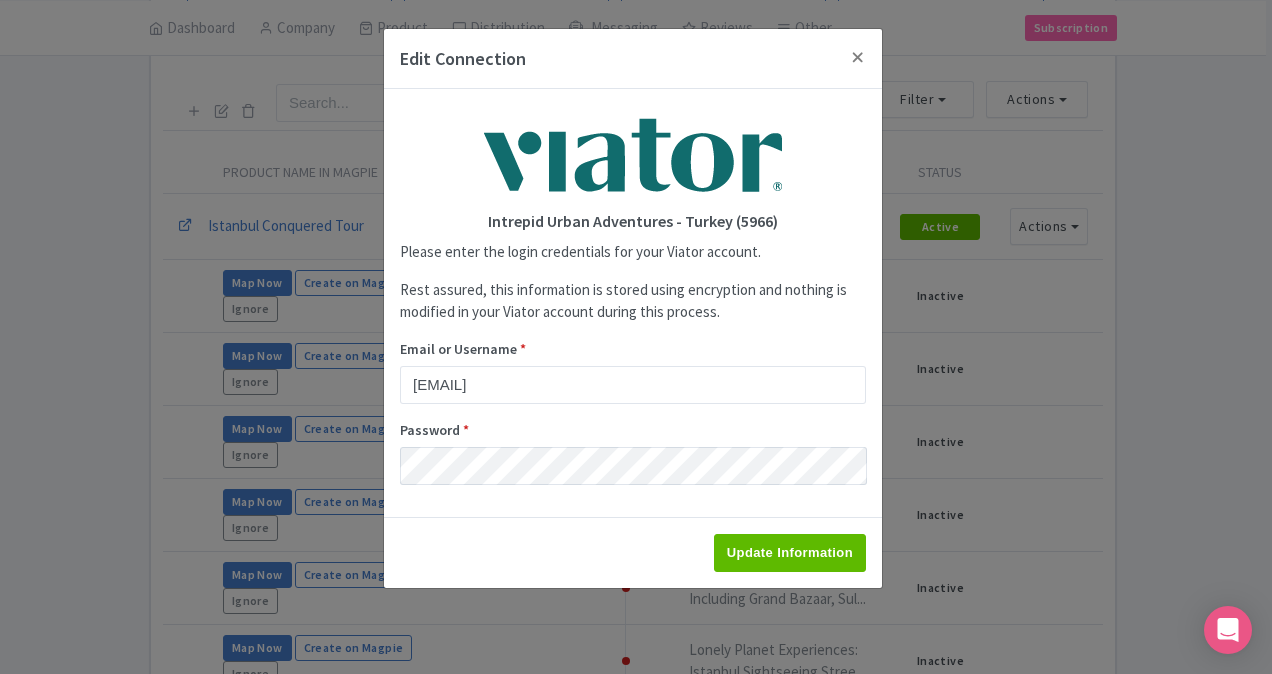 type on "Saving..." 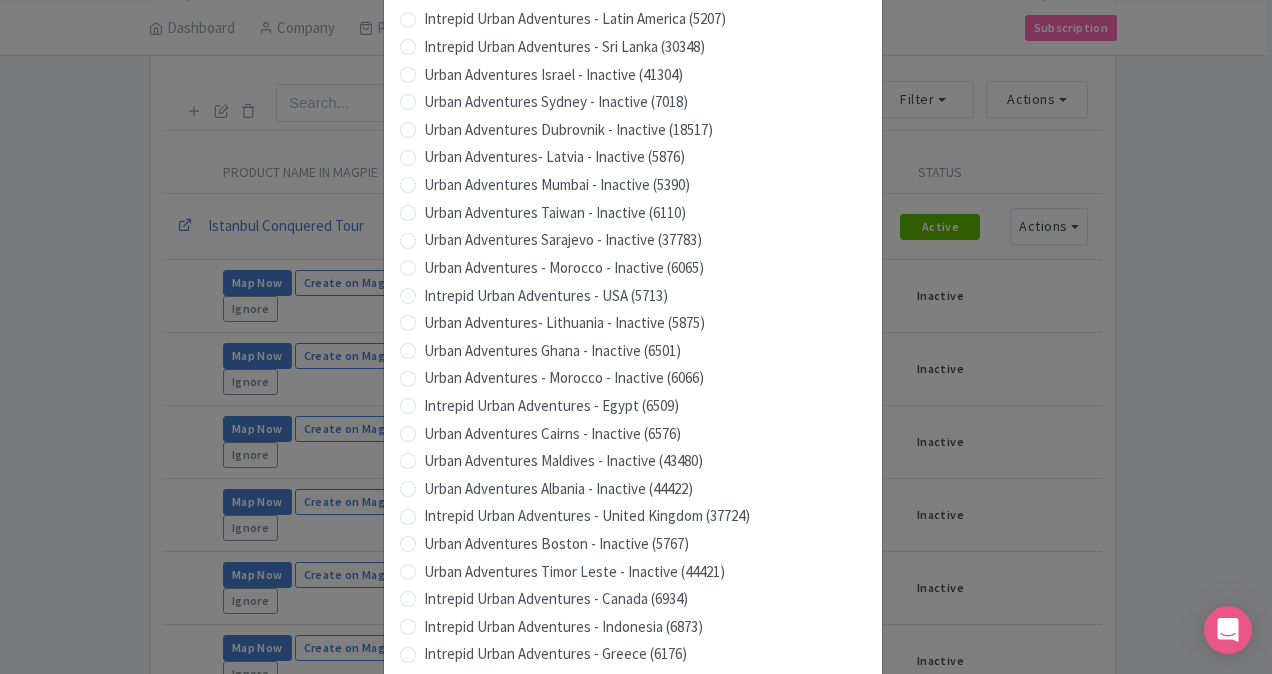 scroll, scrollTop: 1979, scrollLeft: 0, axis: vertical 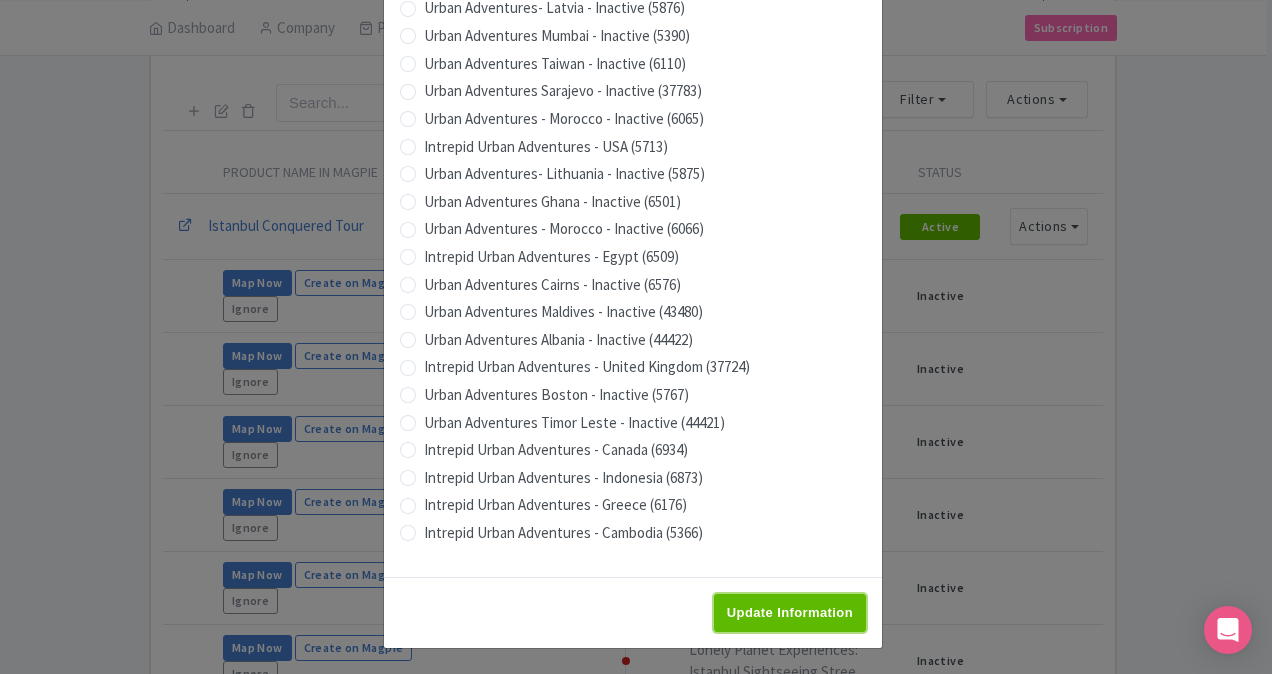click on "Update Information" at bounding box center (790, 613) 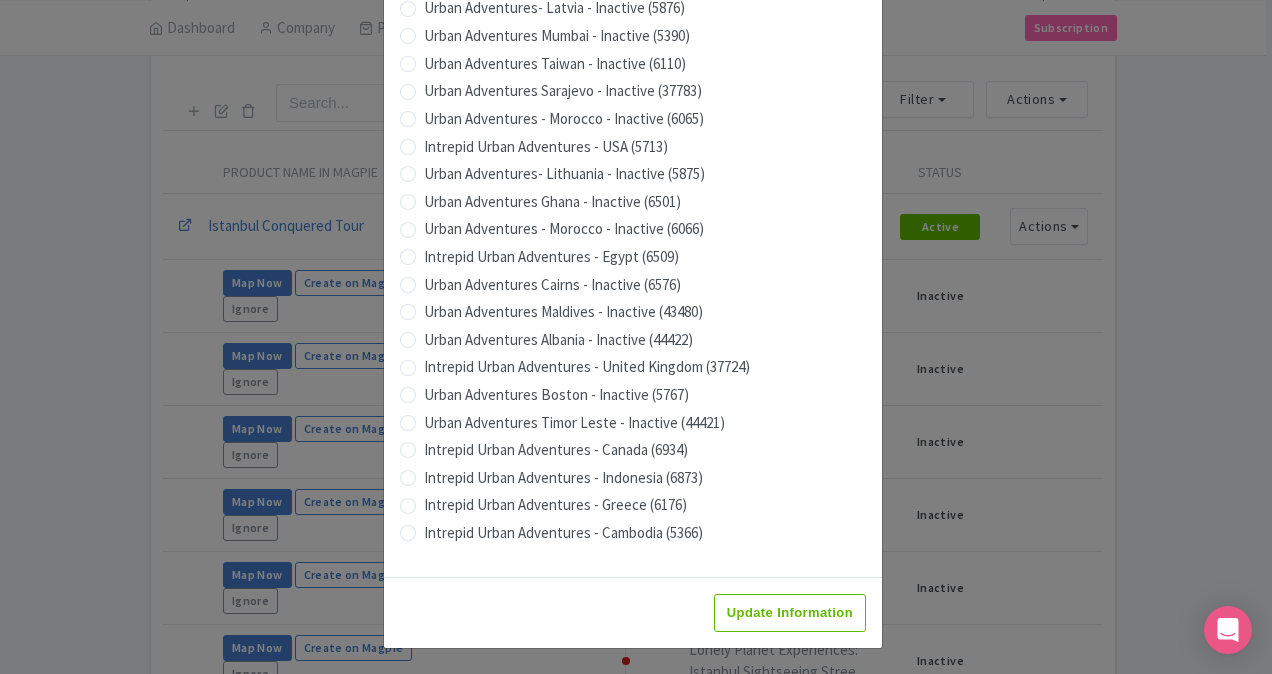 type on "Saving..." 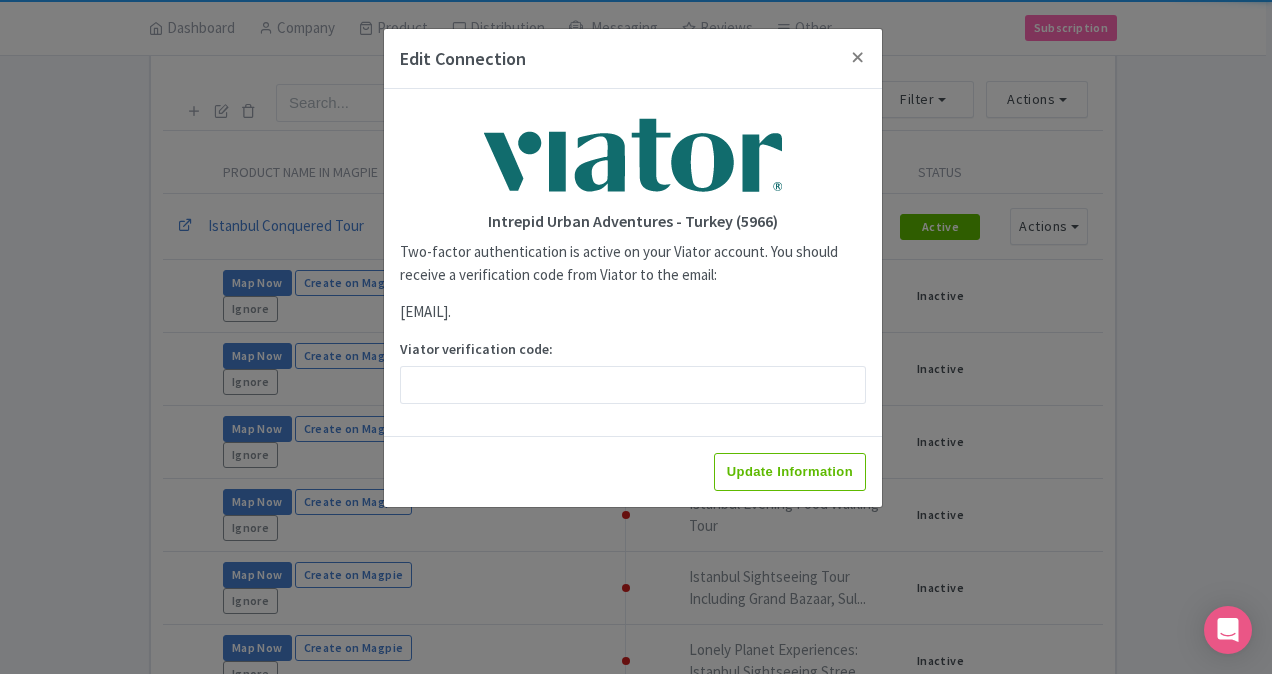 scroll, scrollTop: 0, scrollLeft: 0, axis: both 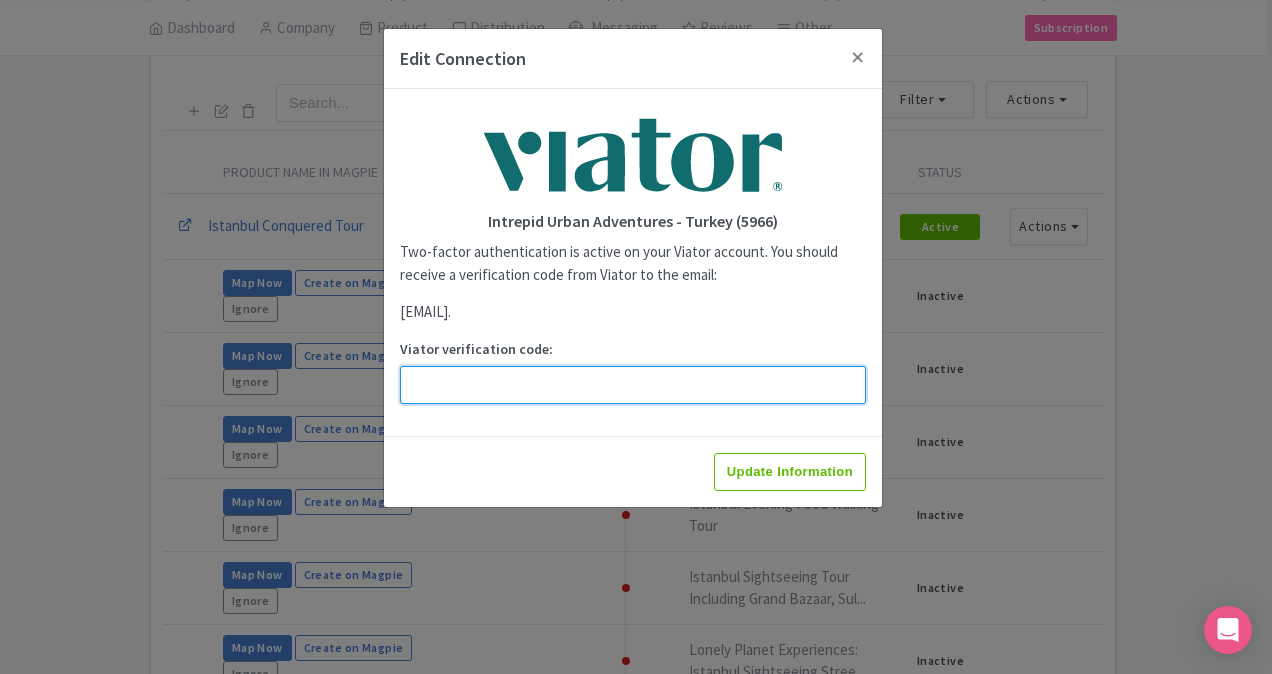 click on "Viator verification code:" at bounding box center (633, 385) 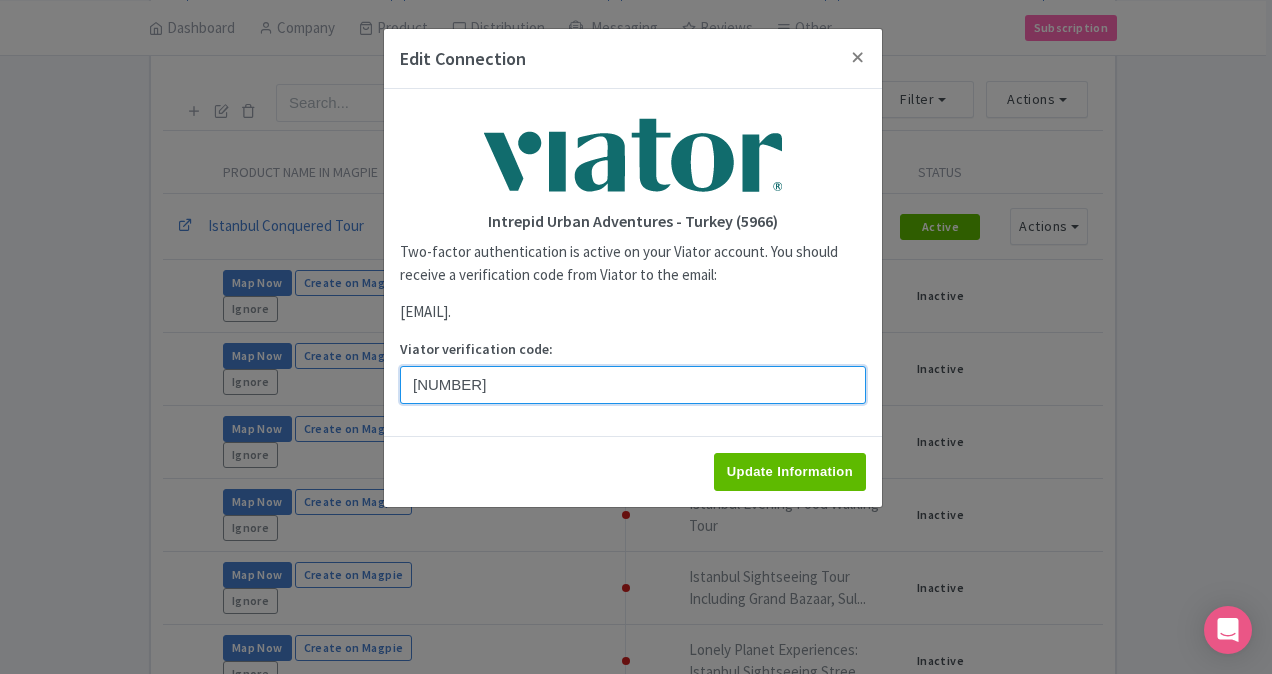 type on "971560" 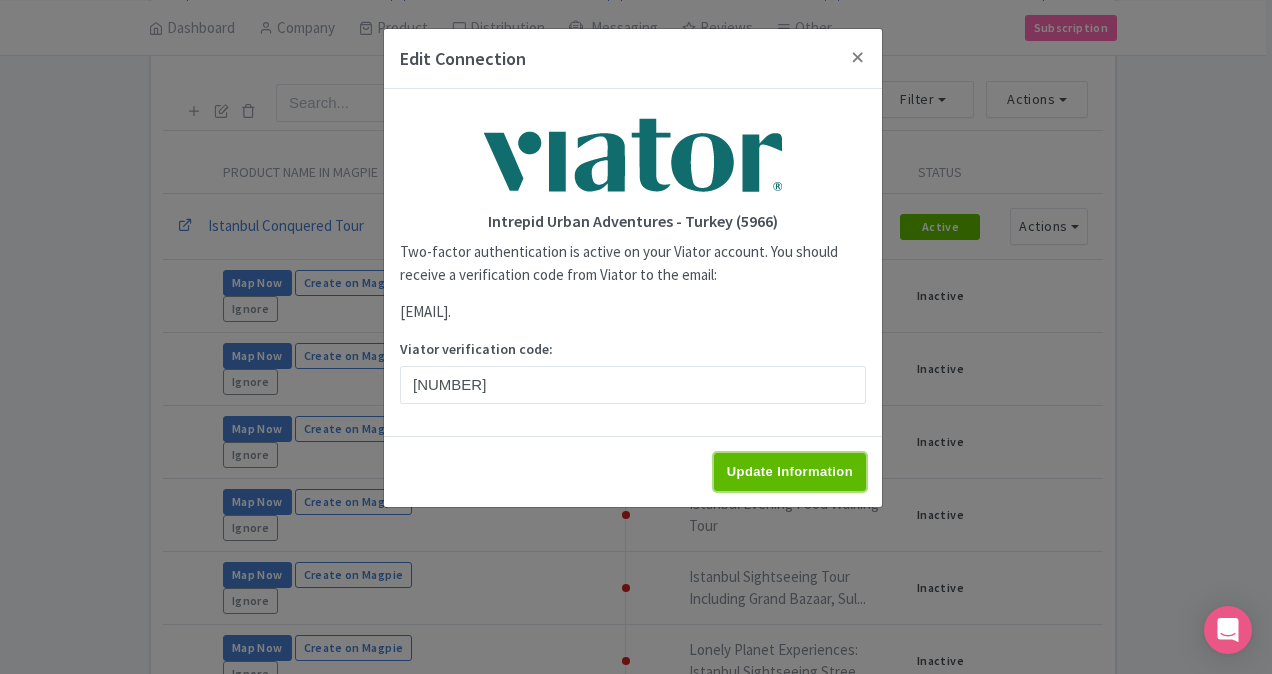 click on "Update Information" at bounding box center (790, 472) 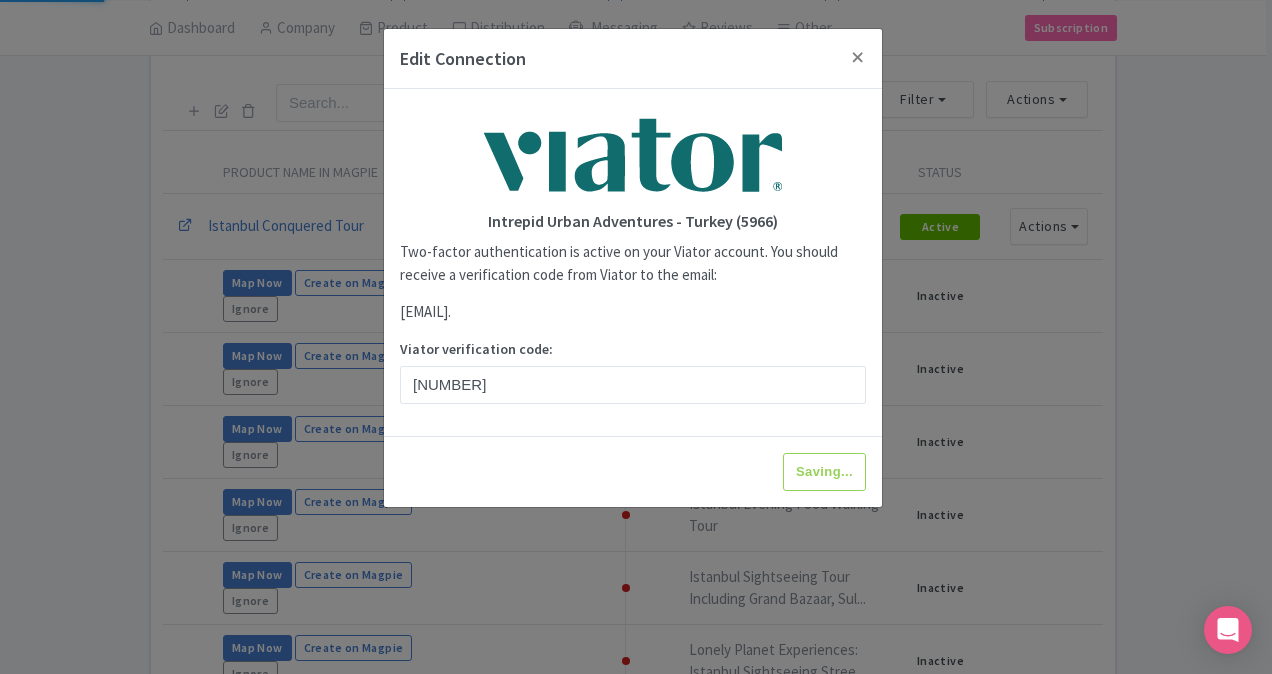 type on "Update Information" 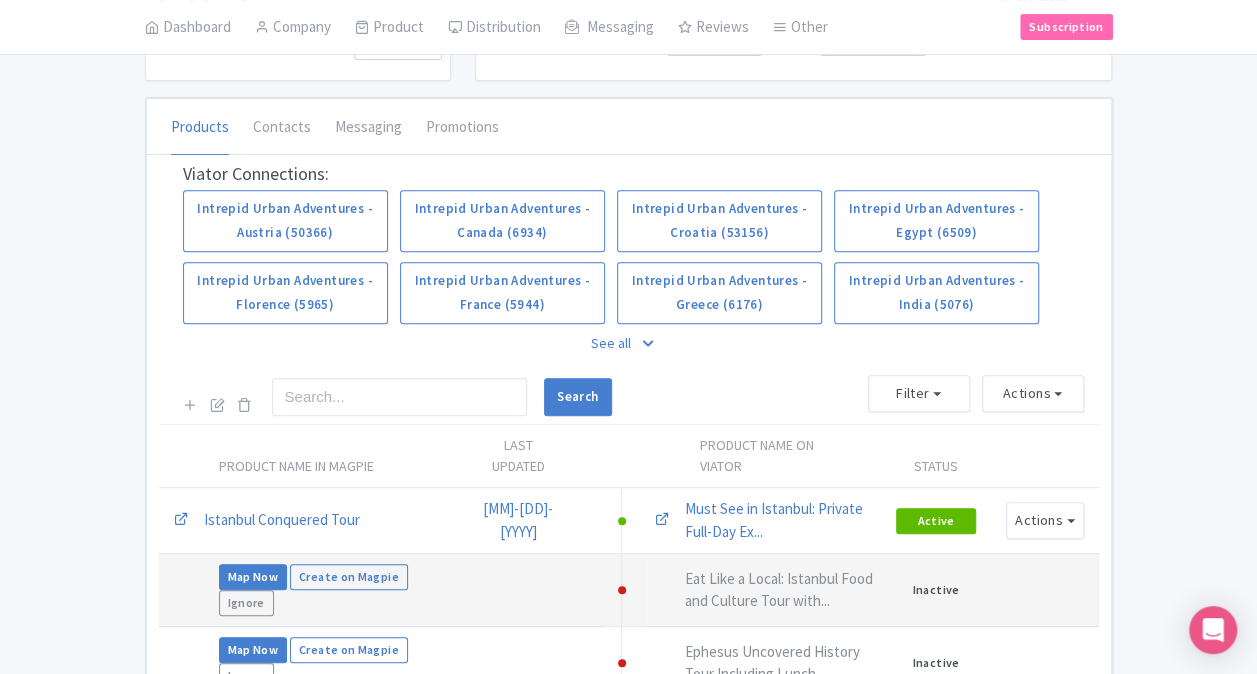 scroll, scrollTop: 498, scrollLeft: 0, axis: vertical 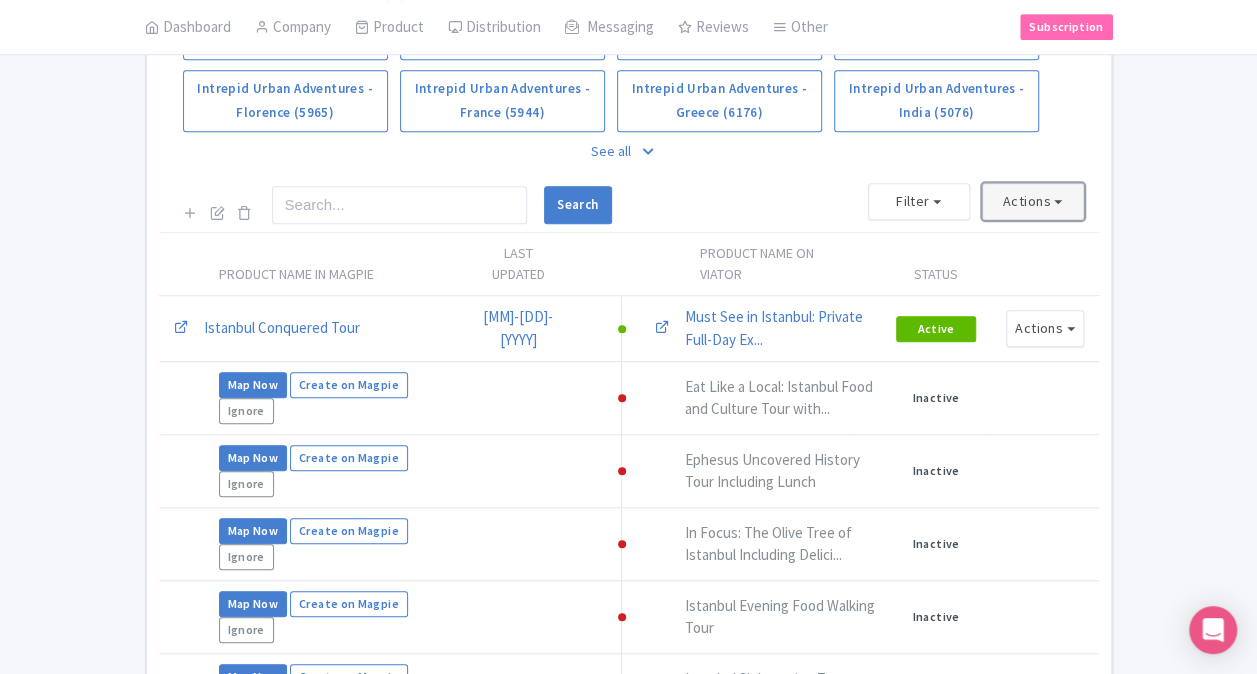 click on "Actions" at bounding box center [1033, 201] 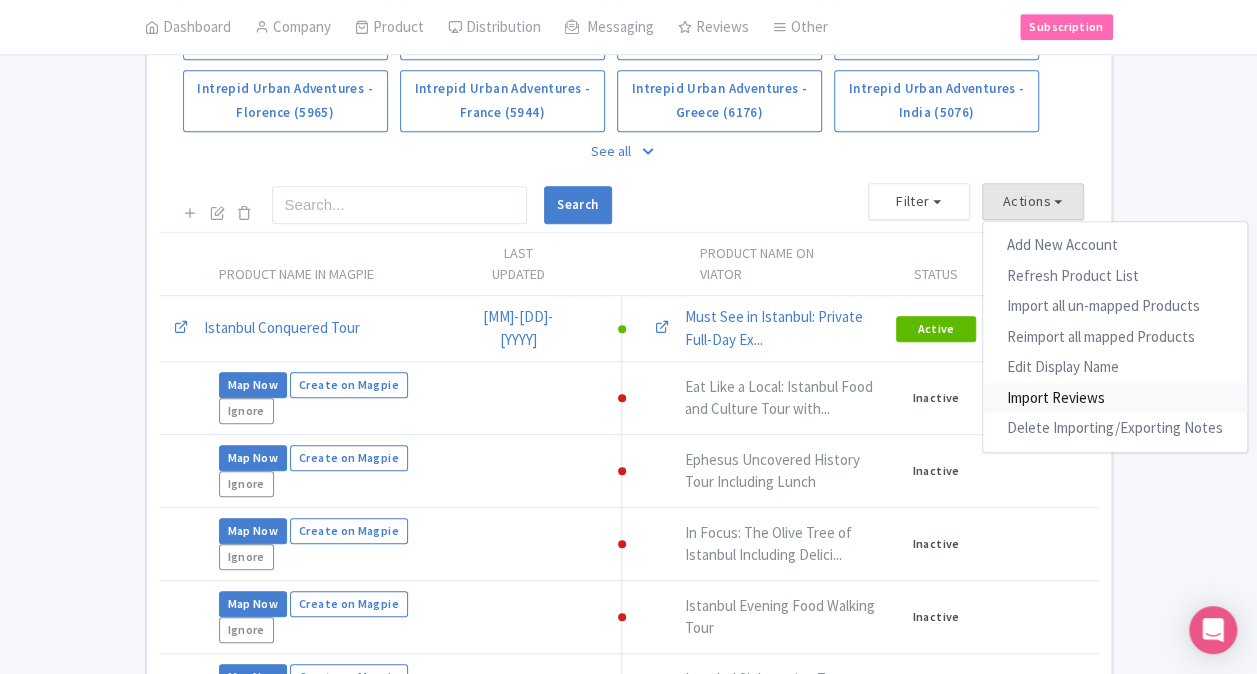 click on "Import Reviews" at bounding box center [1115, 398] 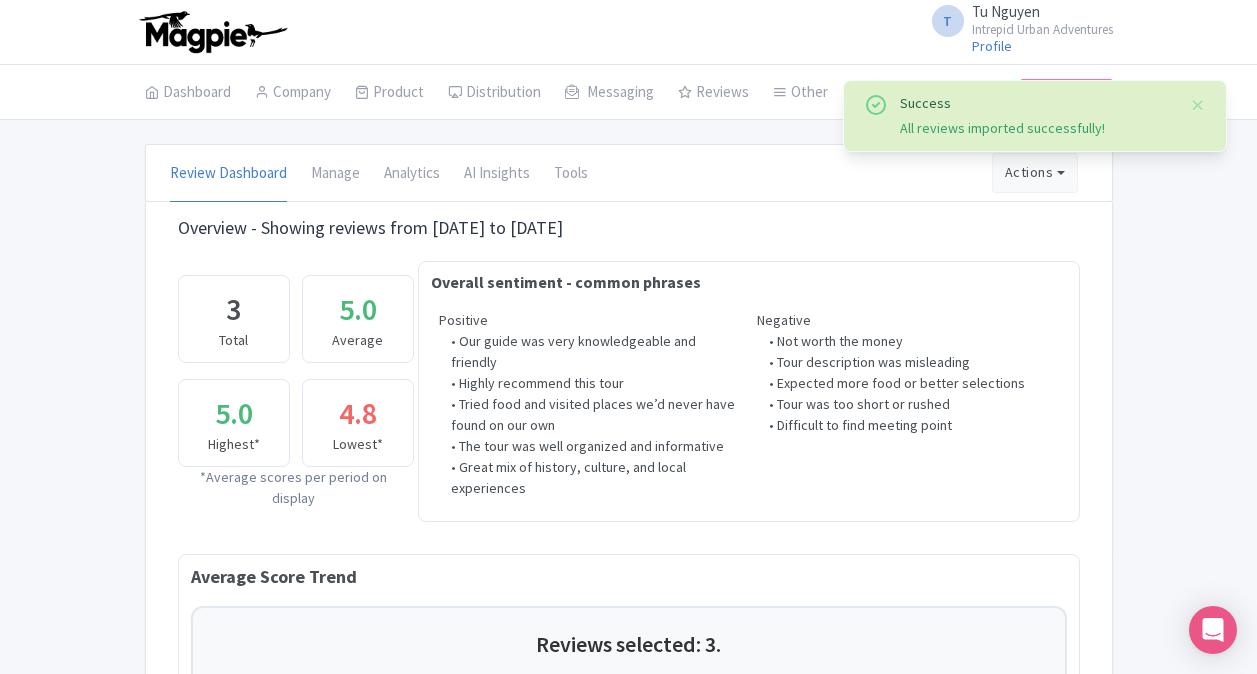 scroll, scrollTop: 0, scrollLeft: 0, axis: both 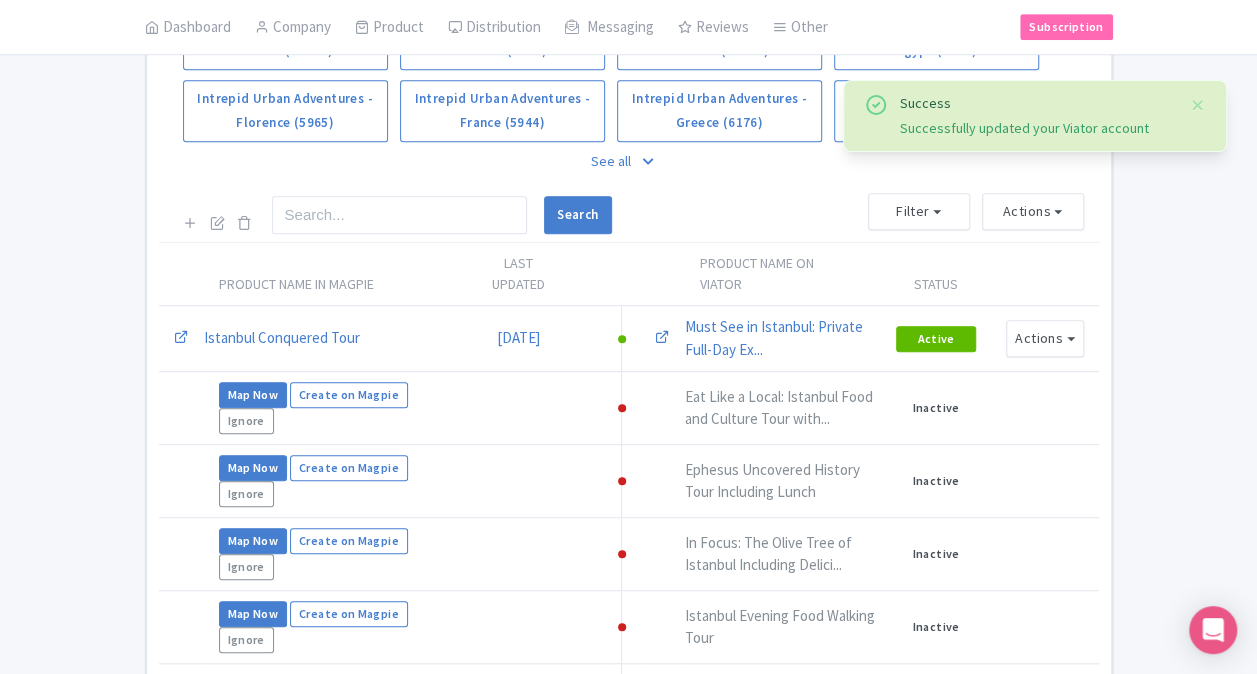 click on "See all" at bounding box center [629, 161] 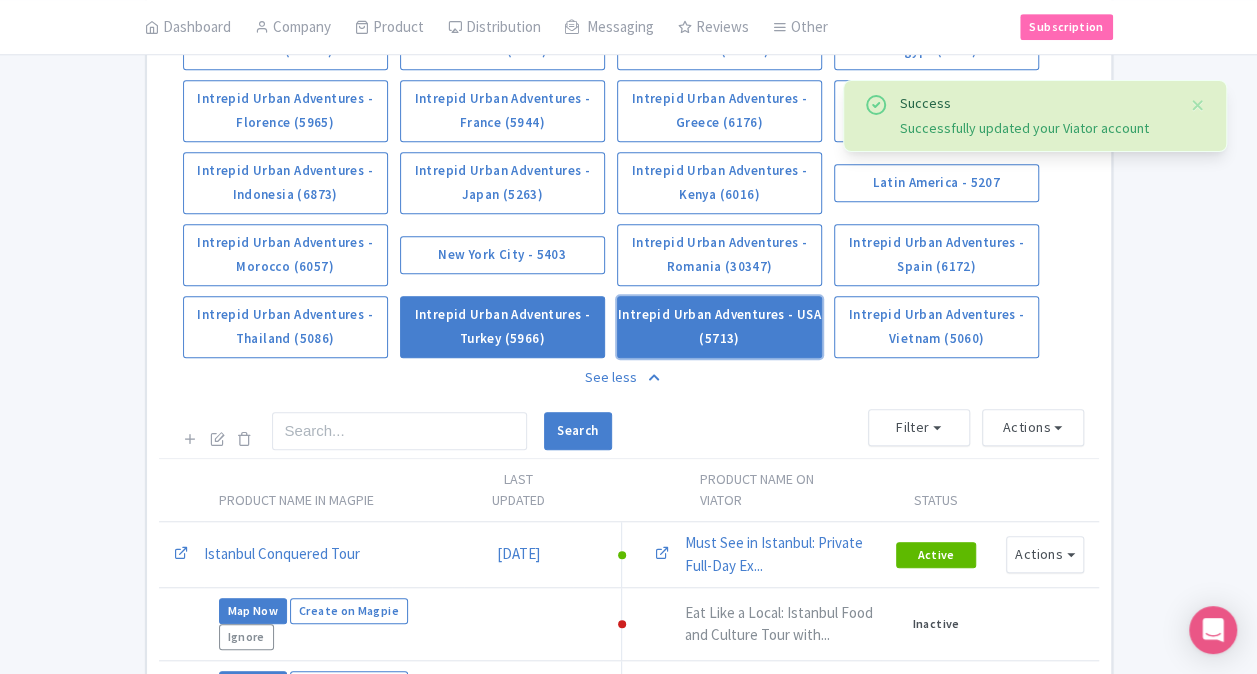 click on "Intrepid Urban Adventures - USA (5713)" at bounding box center (719, 327) 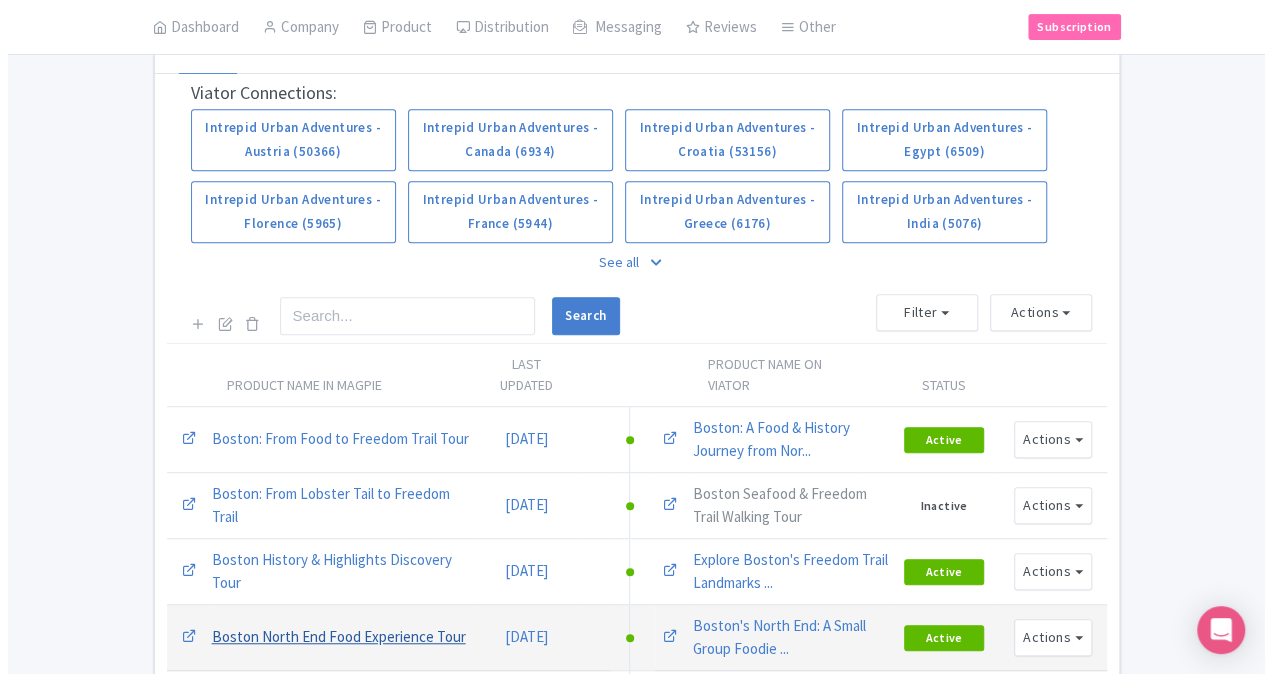scroll, scrollTop: 600, scrollLeft: 0, axis: vertical 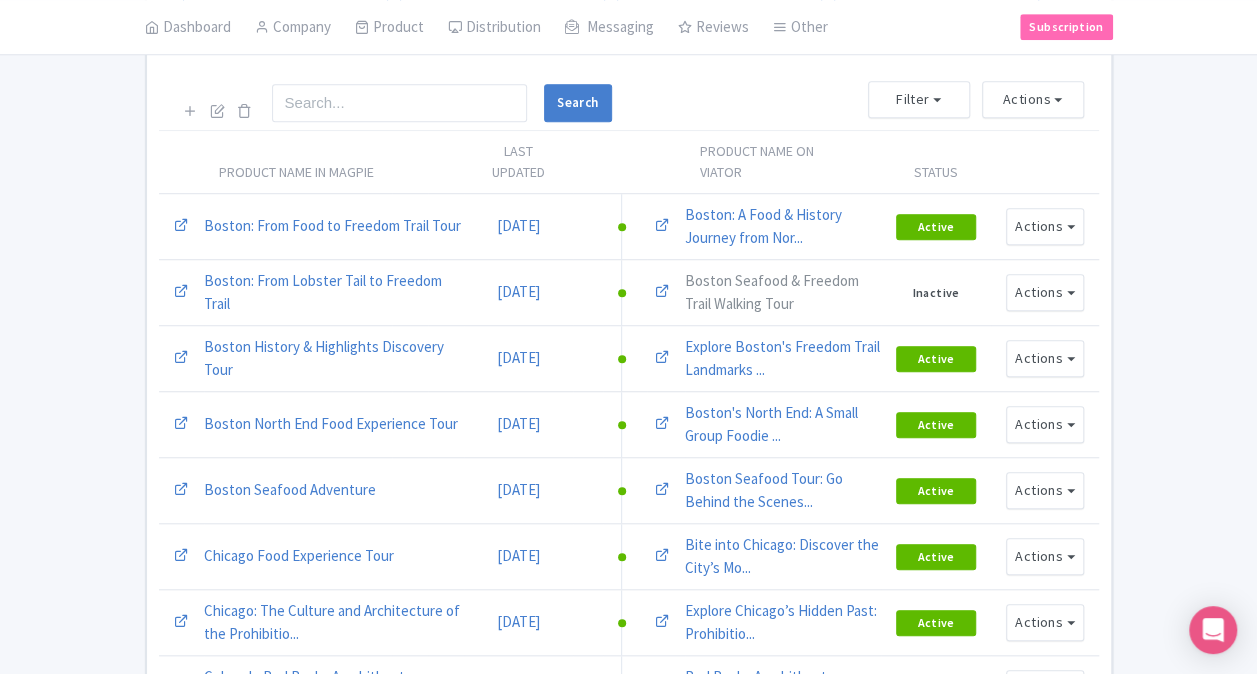 click at bounding box center (217, 103) 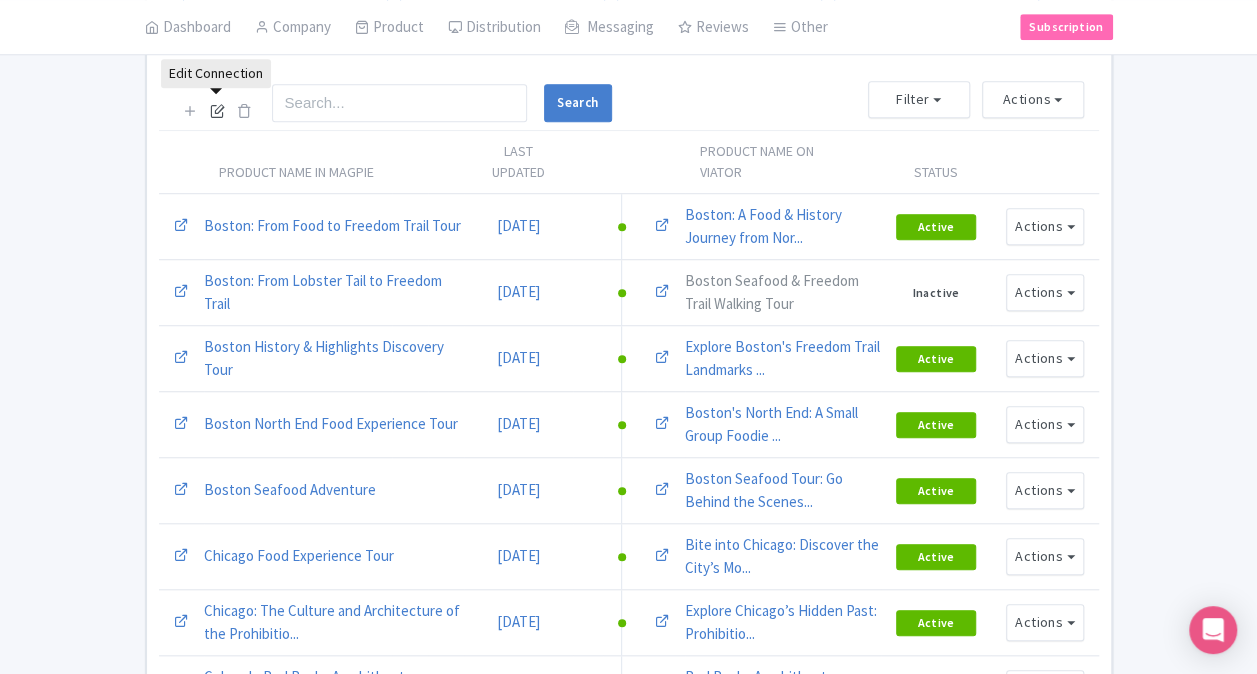 click at bounding box center (217, 110) 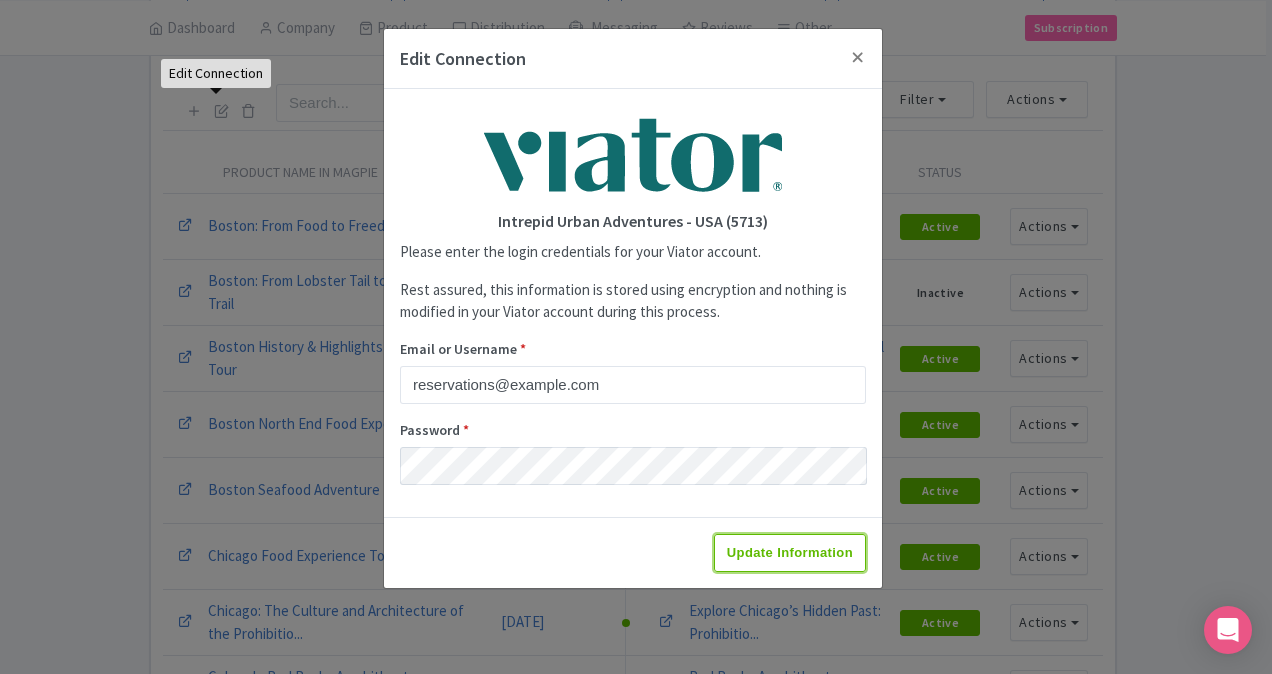 drag, startPoint x: 766, startPoint y: 556, endPoint x: 764, endPoint y: 530, distance: 26.076809 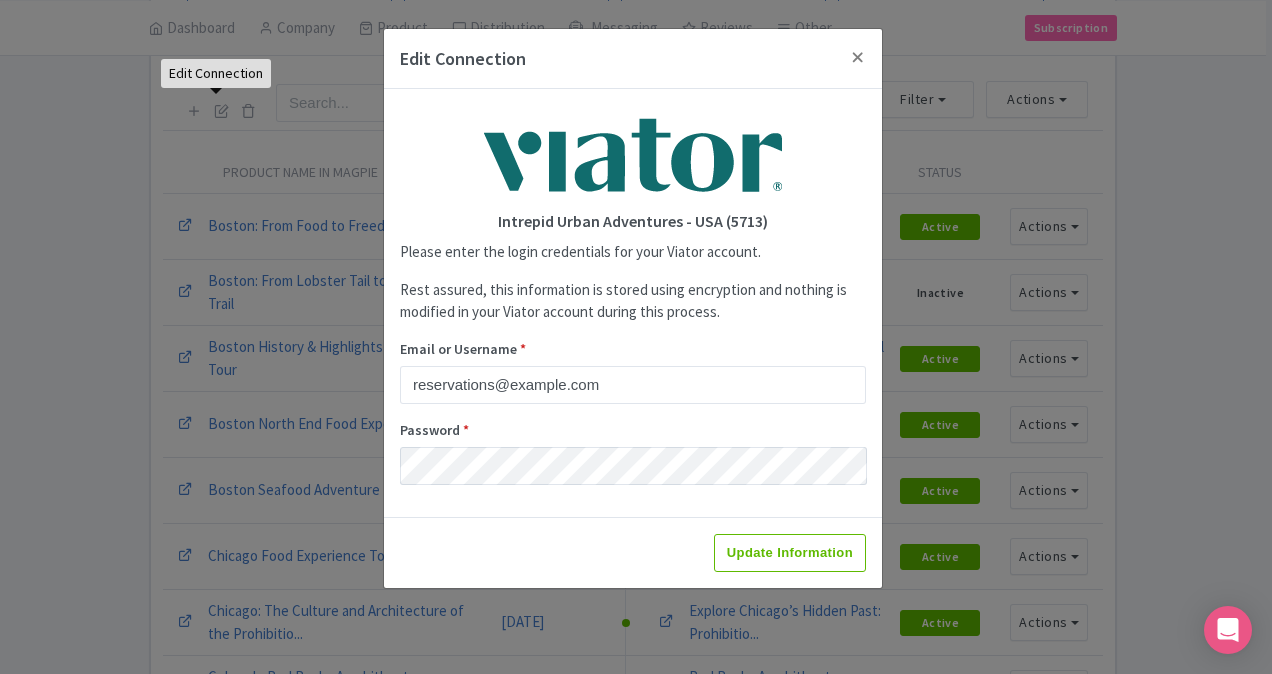 type on "Saving..." 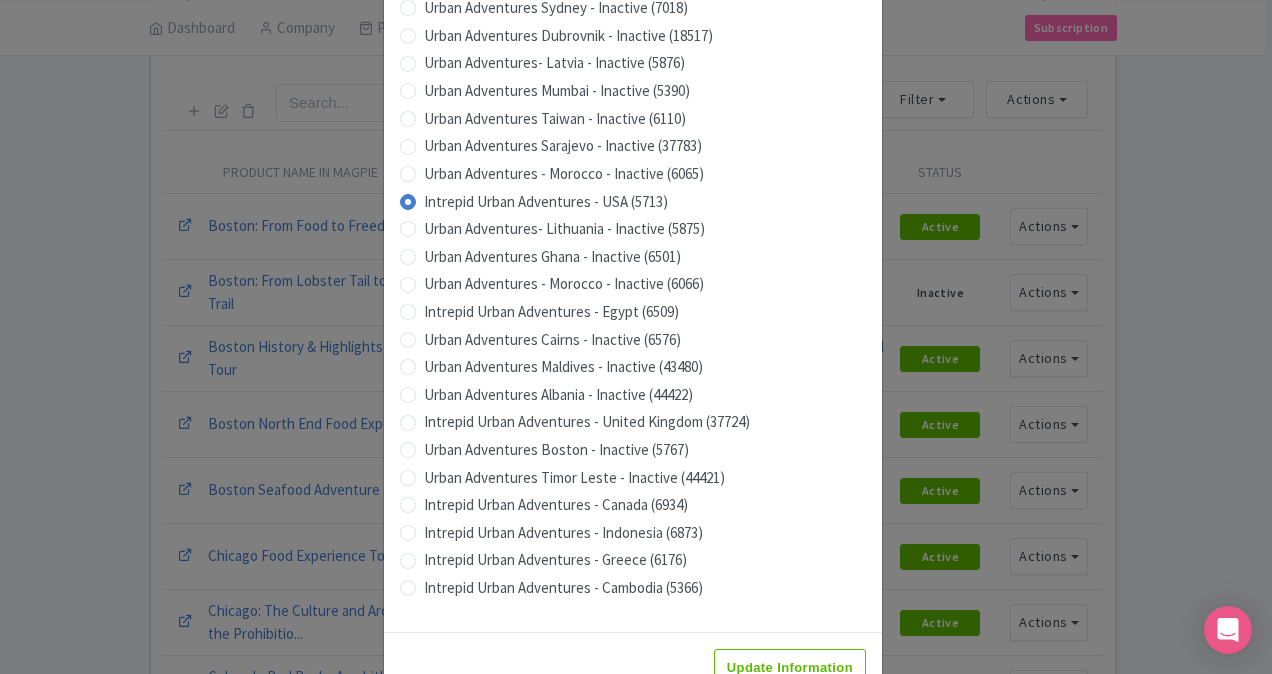 scroll, scrollTop: 1979, scrollLeft: 0, axis: vertical 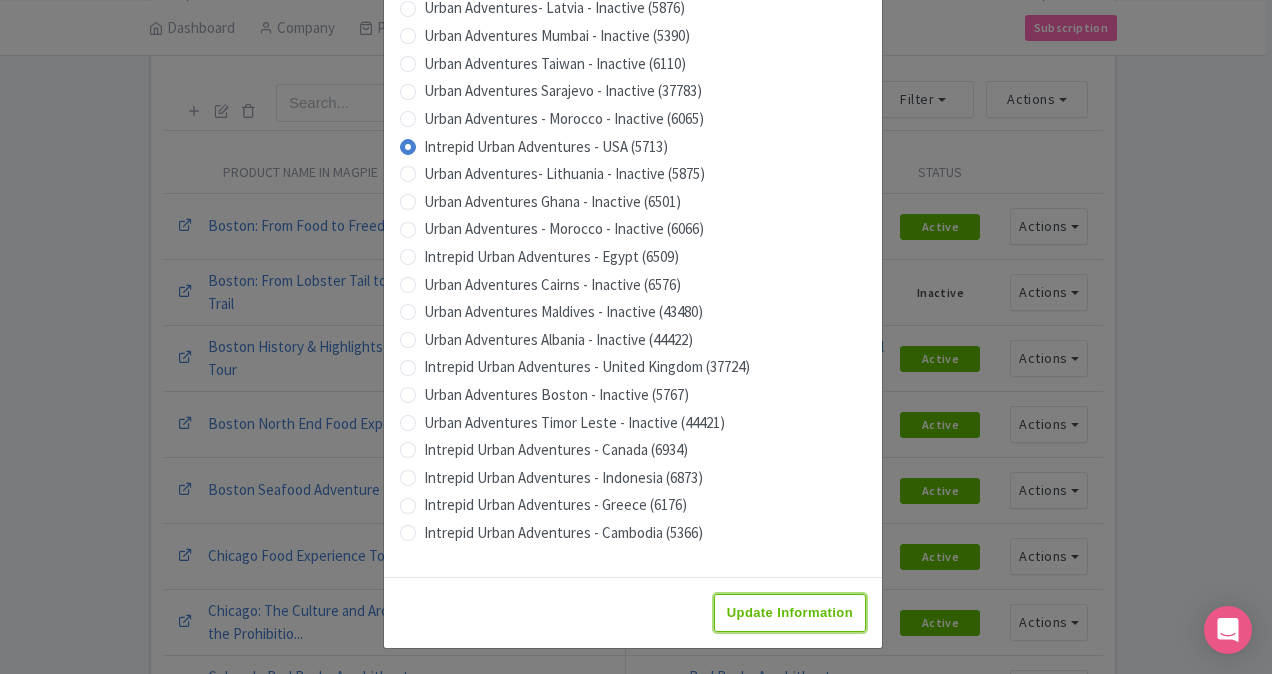 drag, startPoint x: 768, startPoint y: 622, endPoint x: 766, endPoint y: 610, distance: 12.165525 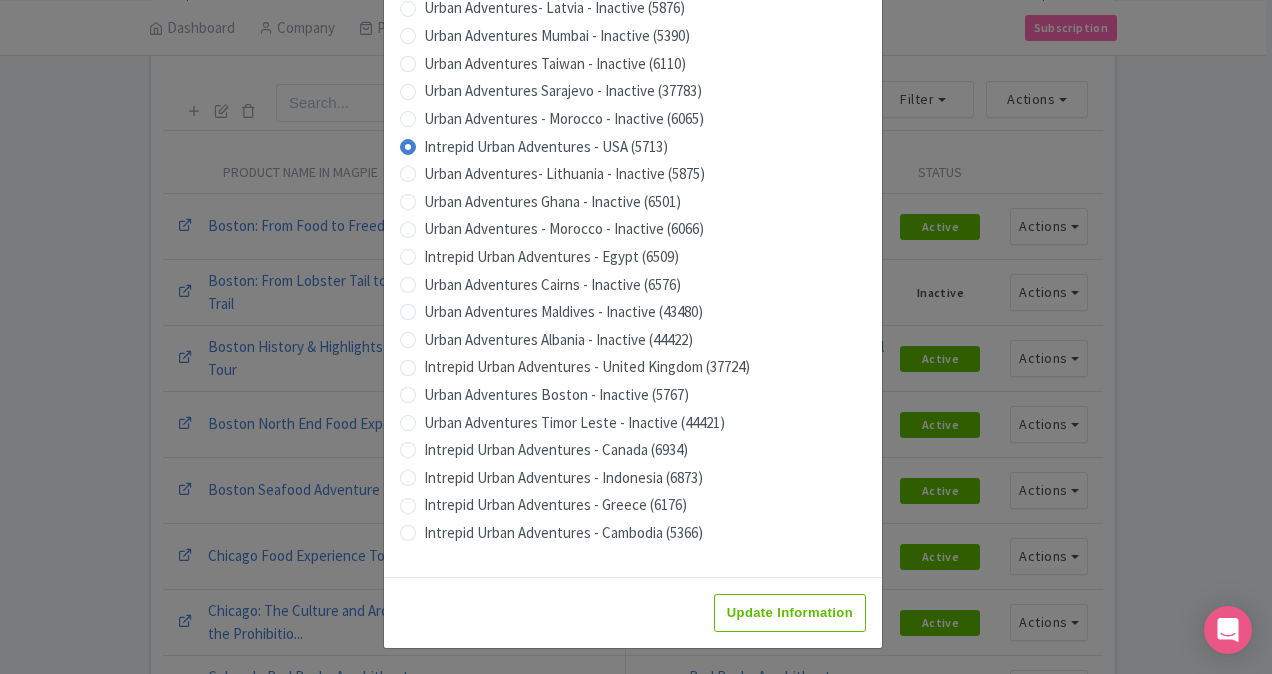 type on "Saving..." 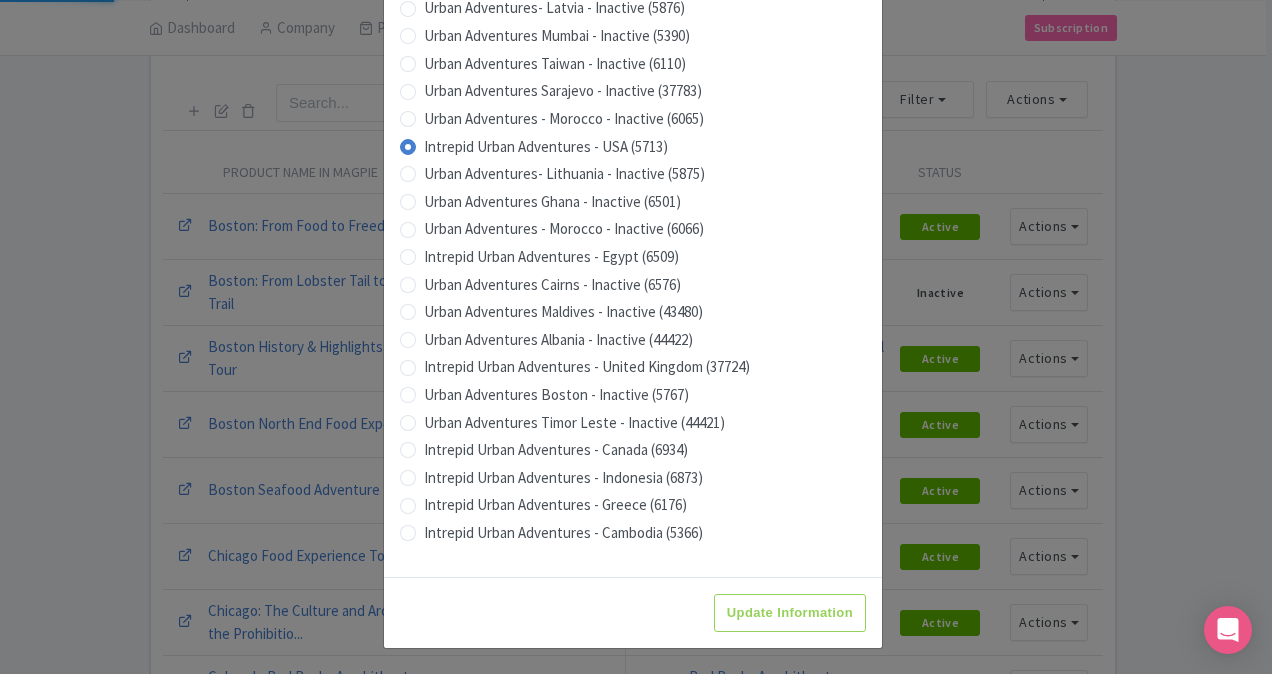 scroll, scrollTop: 0, scrollLeft: 0, axis: both 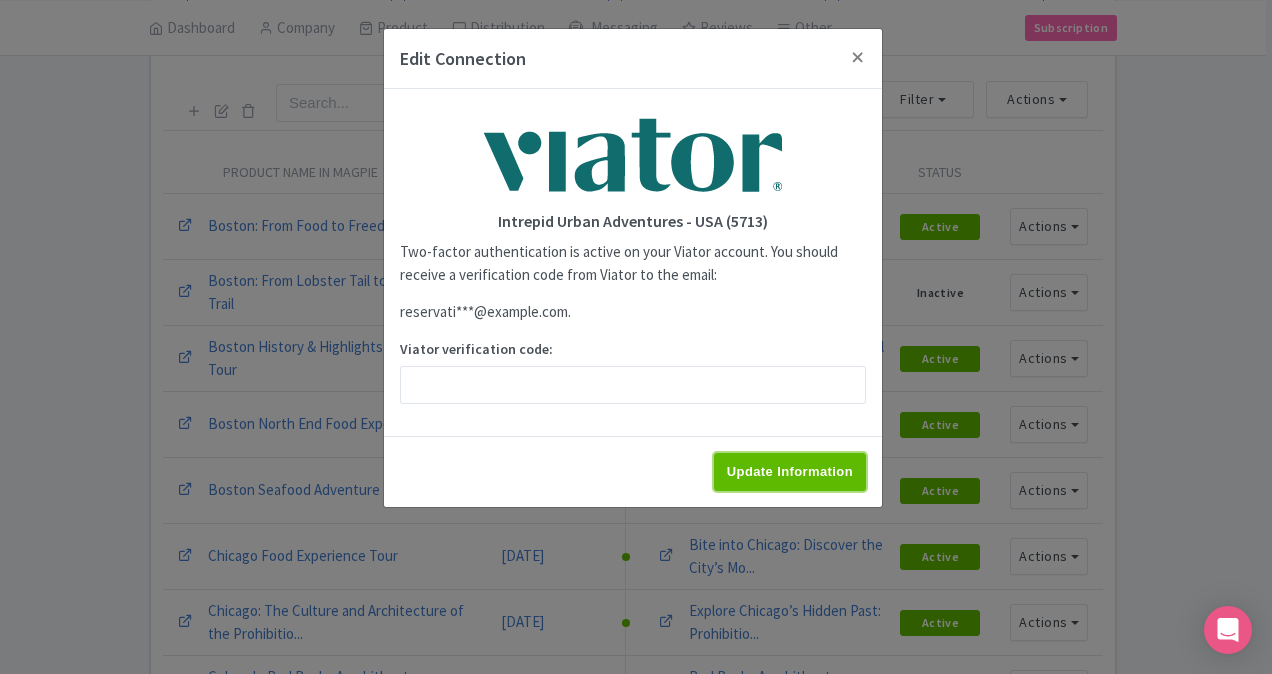 click on "Update Information" at bounding box center [790, 472] 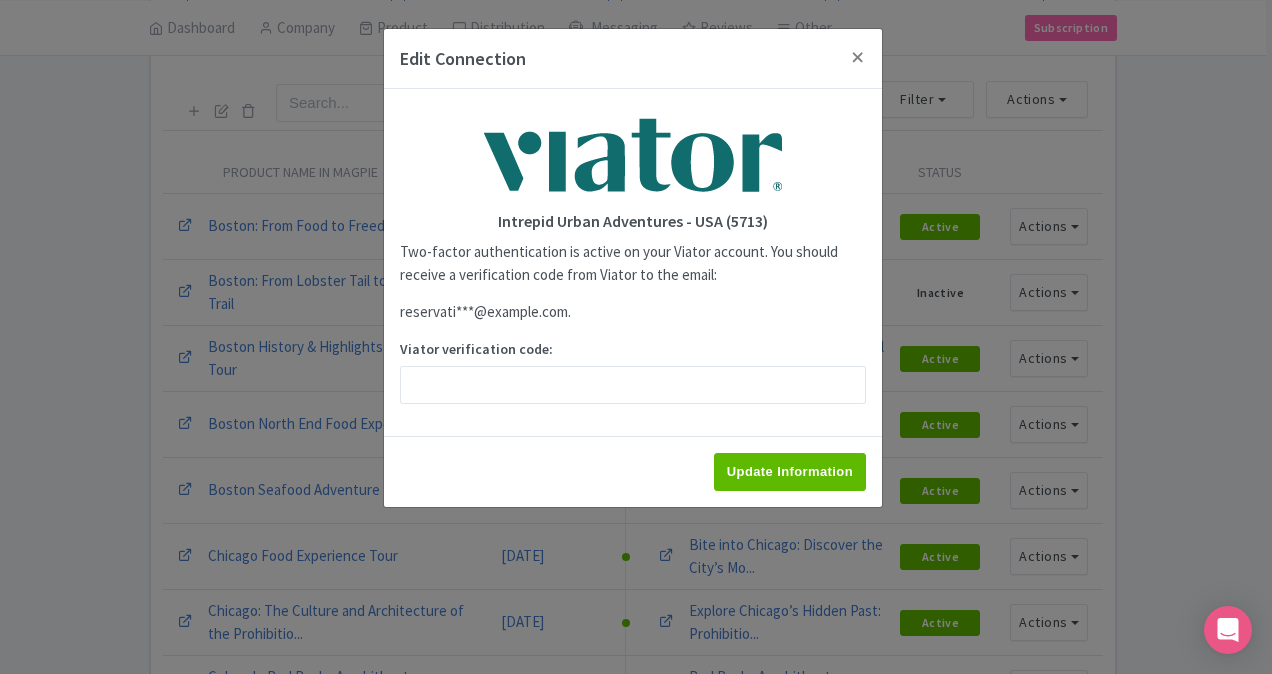 type on "Saving..." 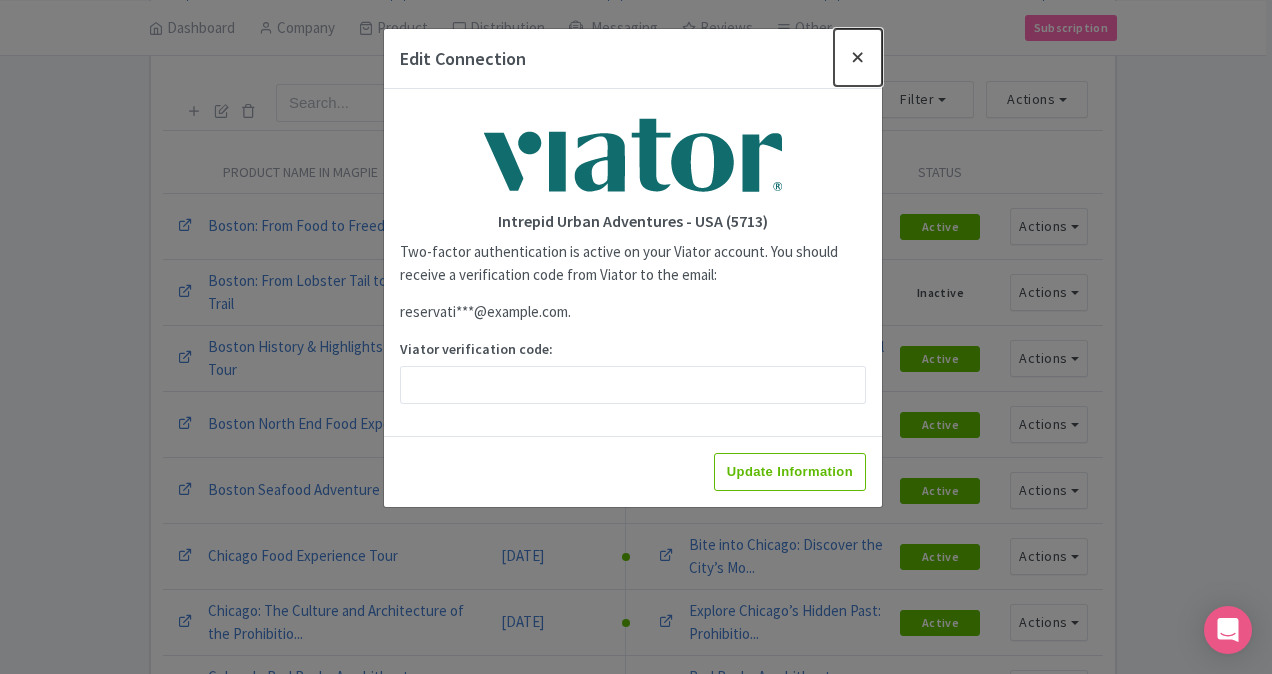 click at bounding box center (858, 57) 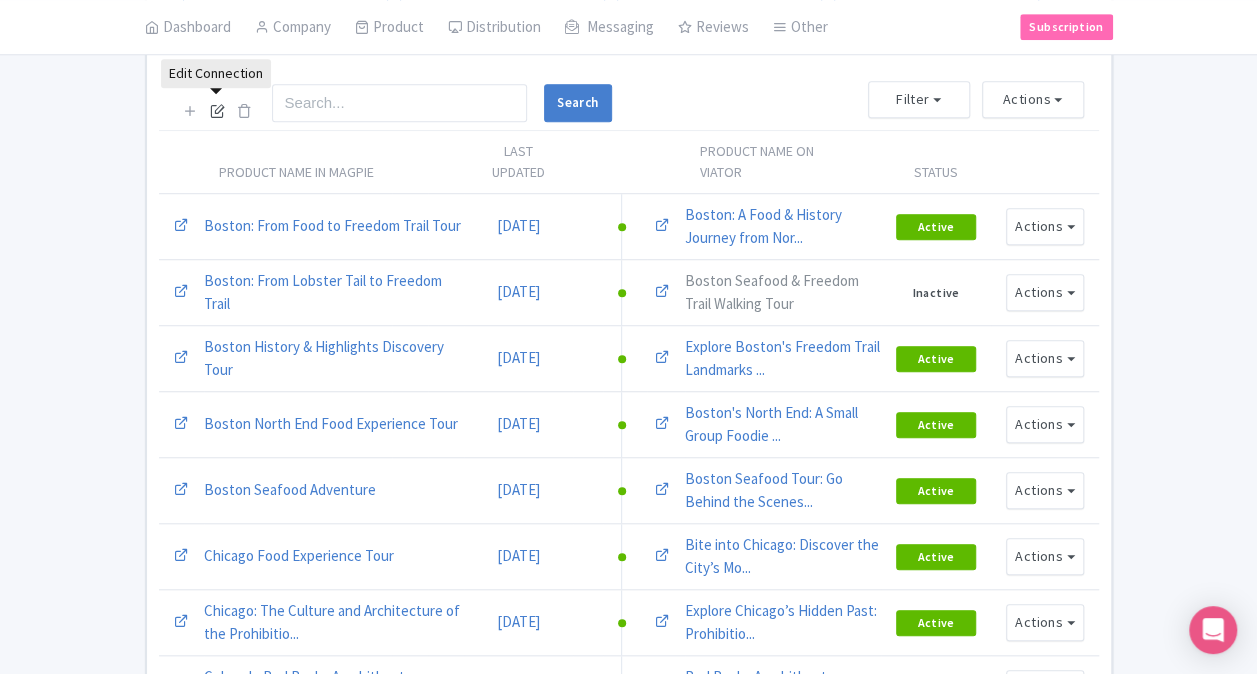 click at bounding box center (217, 110) 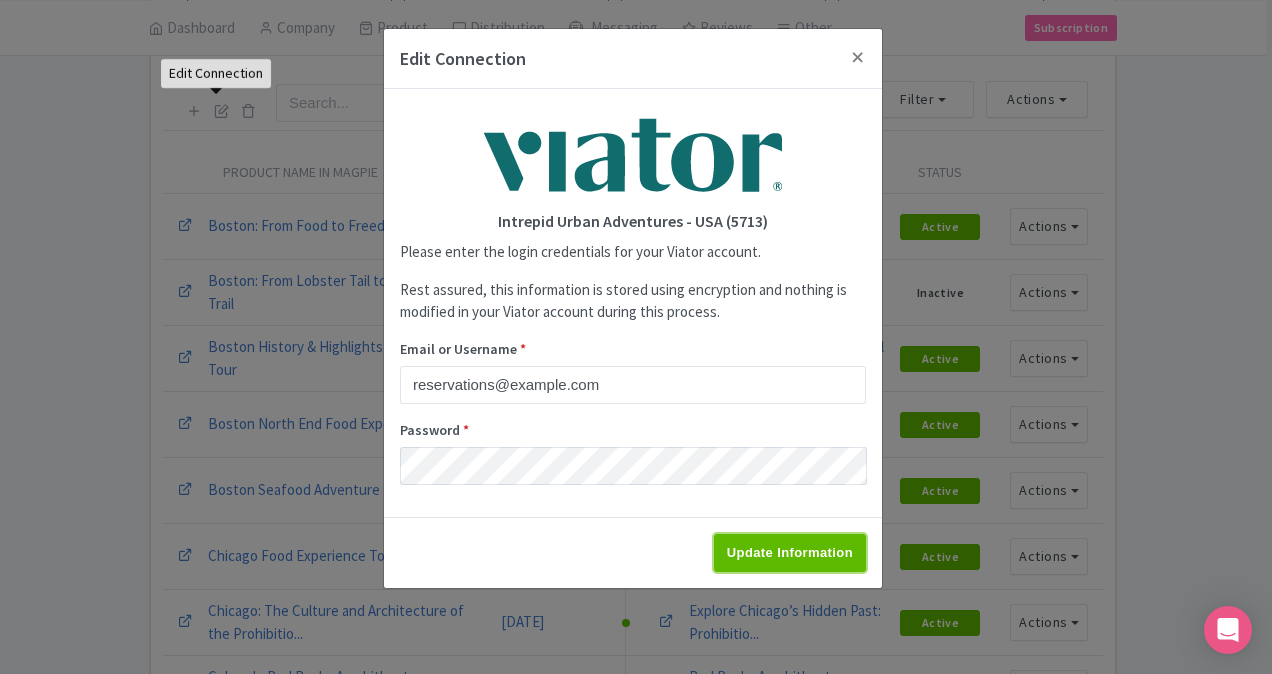 click on "Update Information" at bounding box center [790, 553] 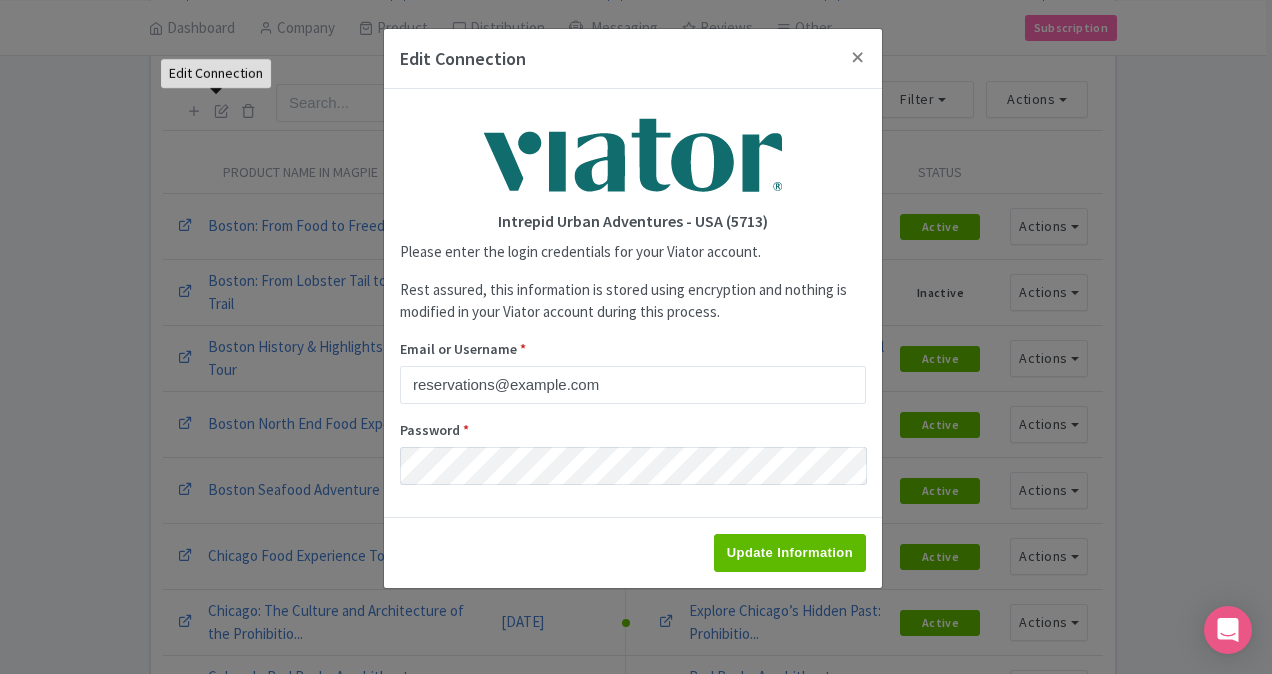 type on "Saving..." 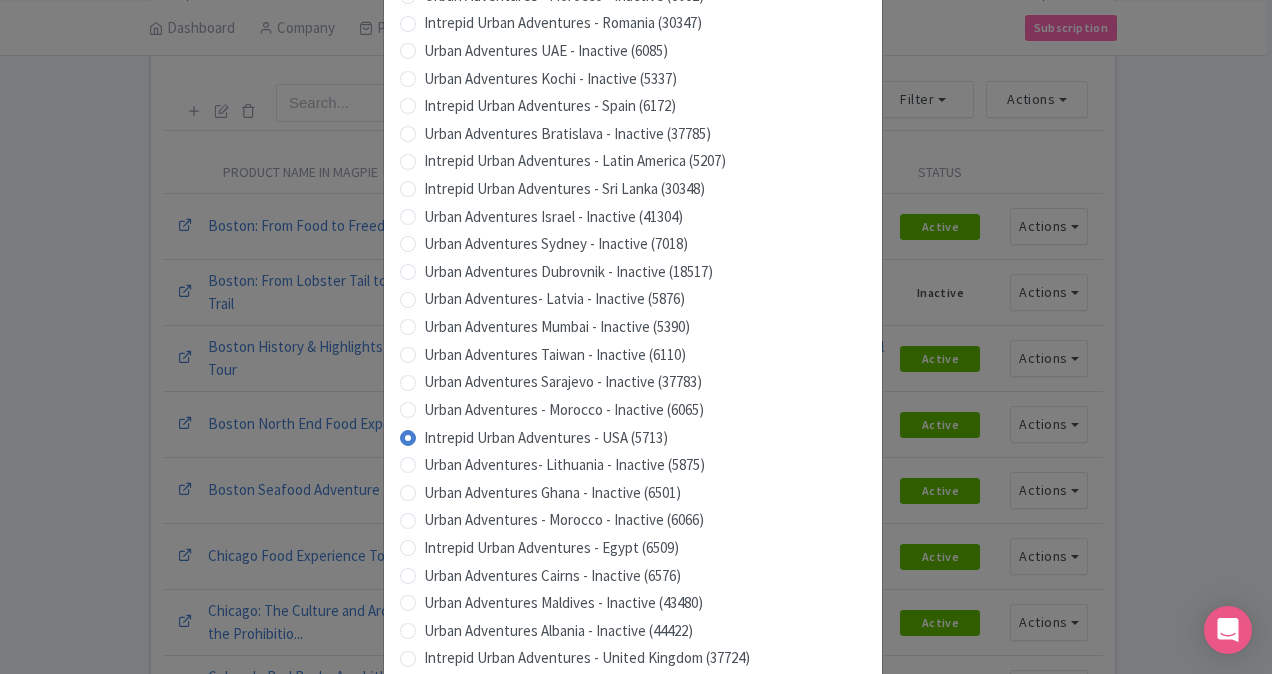 scroll, scrollTop: 1979, scrollLeft: 0, axis: vertical 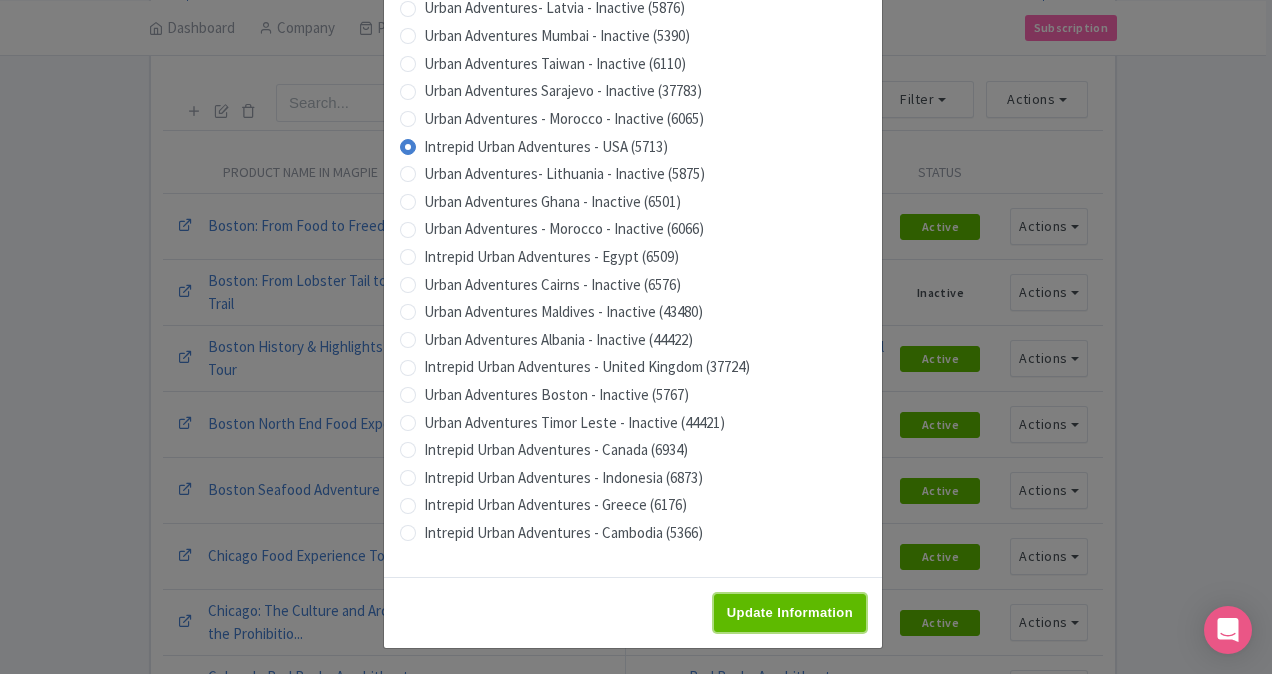 click on "Update Information" at bounding box center [790, 613] 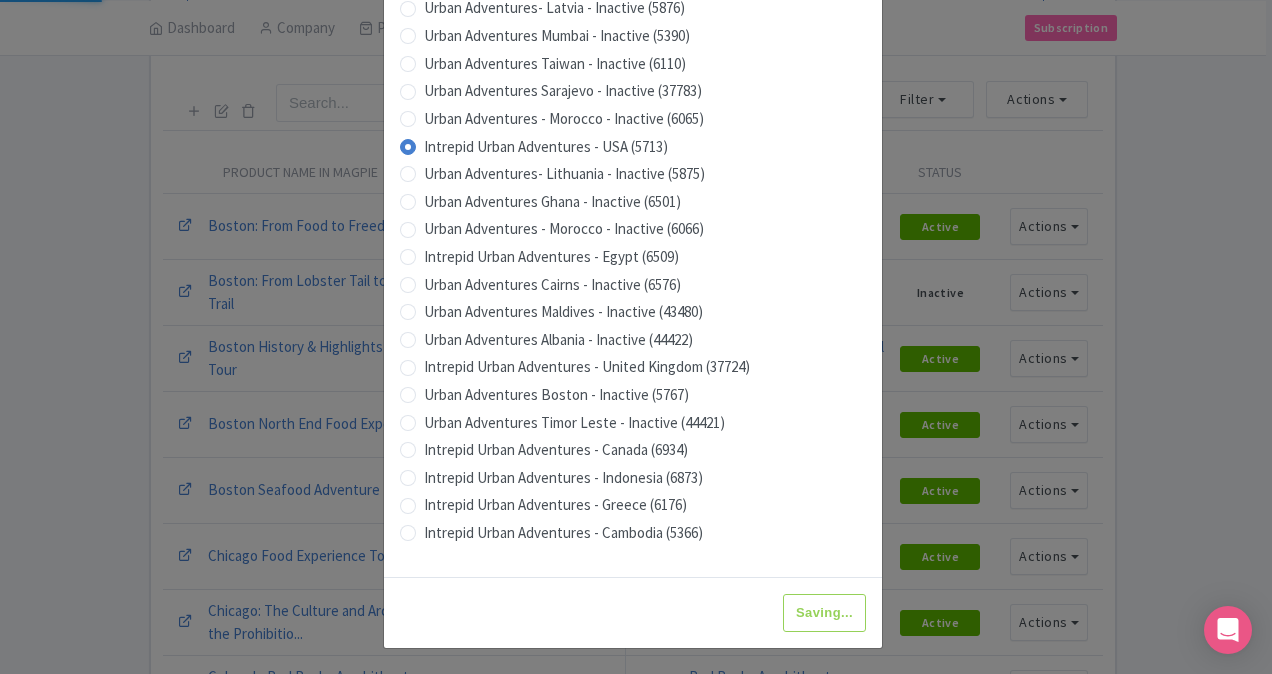 type on "Saving..." 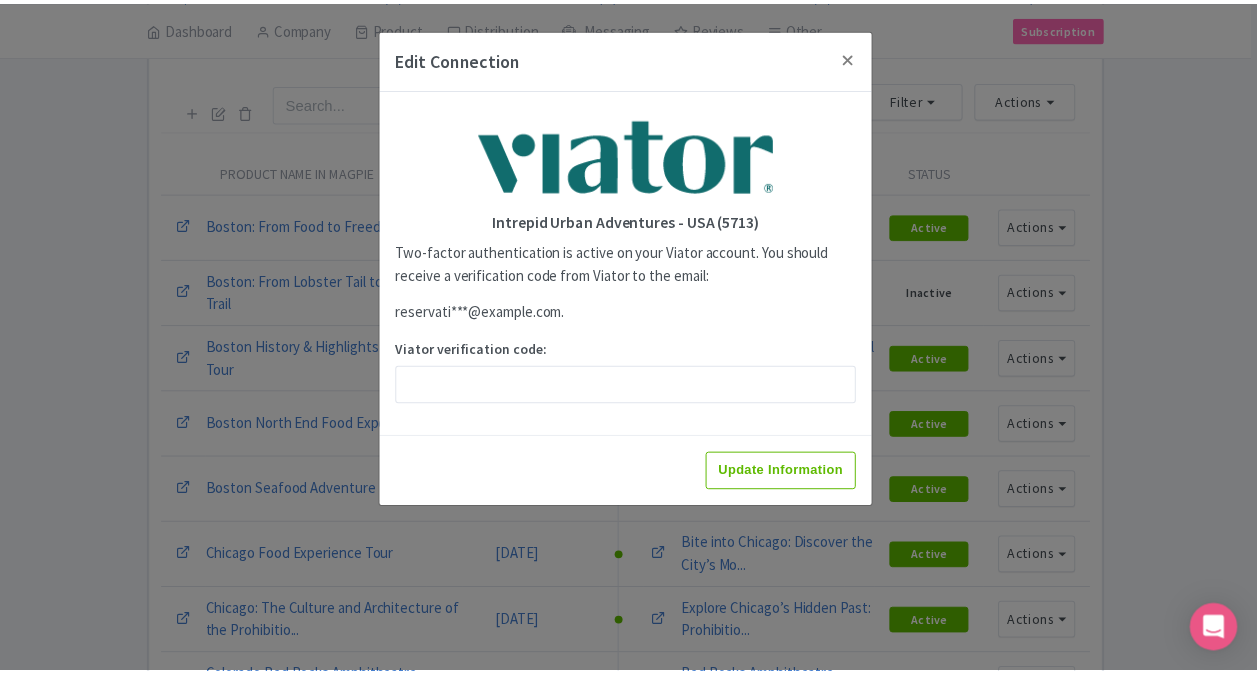 scroll, scrollTop: 0, scrollLeft: 0, axis: both 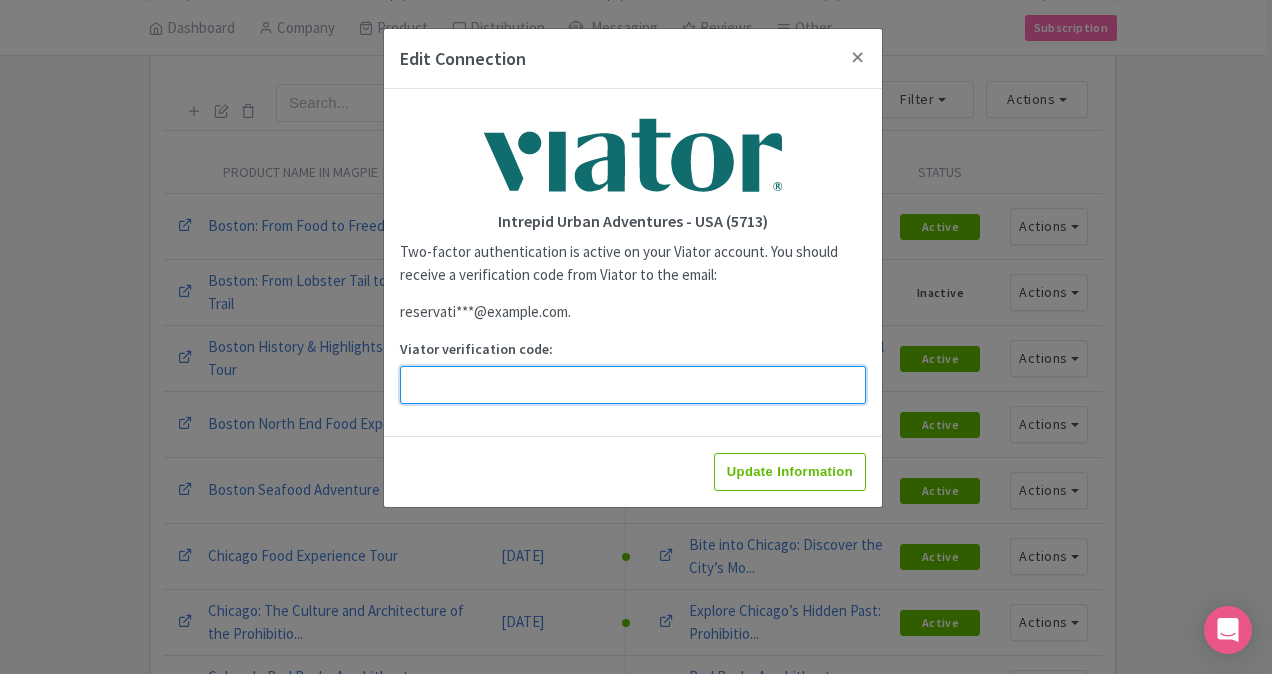 click on "Viator verification code:" at bounding box center (633, 385) 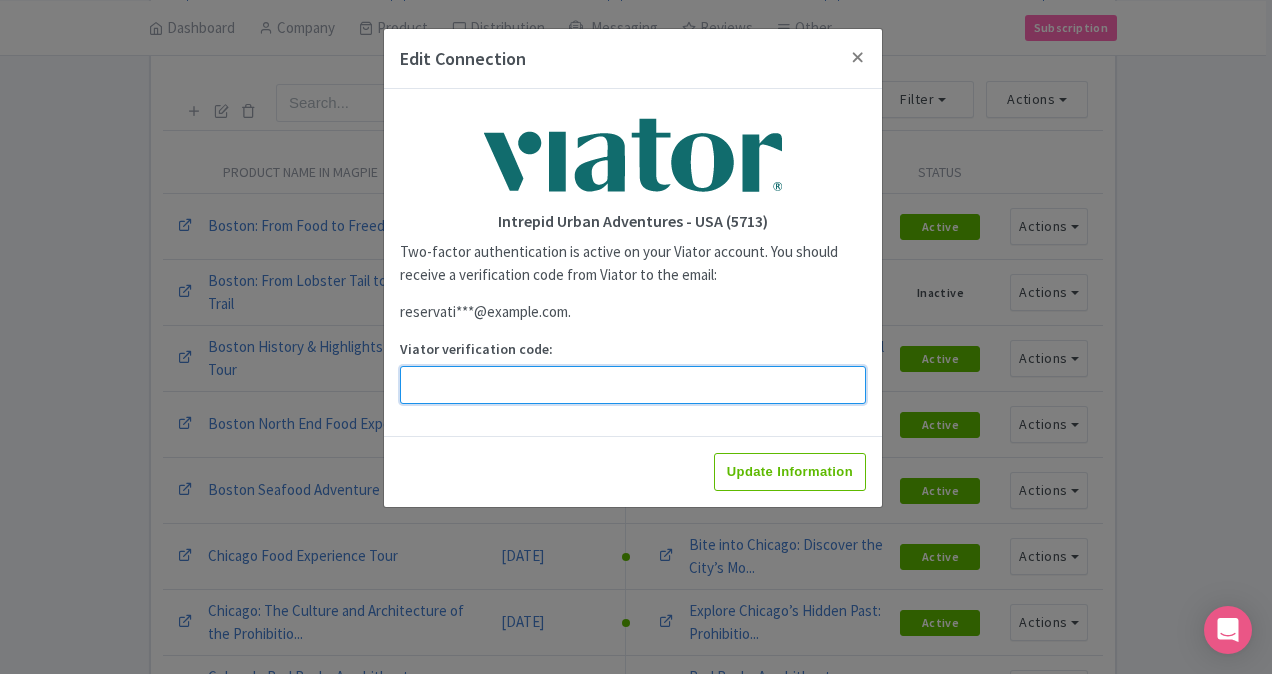 paste on "855989" 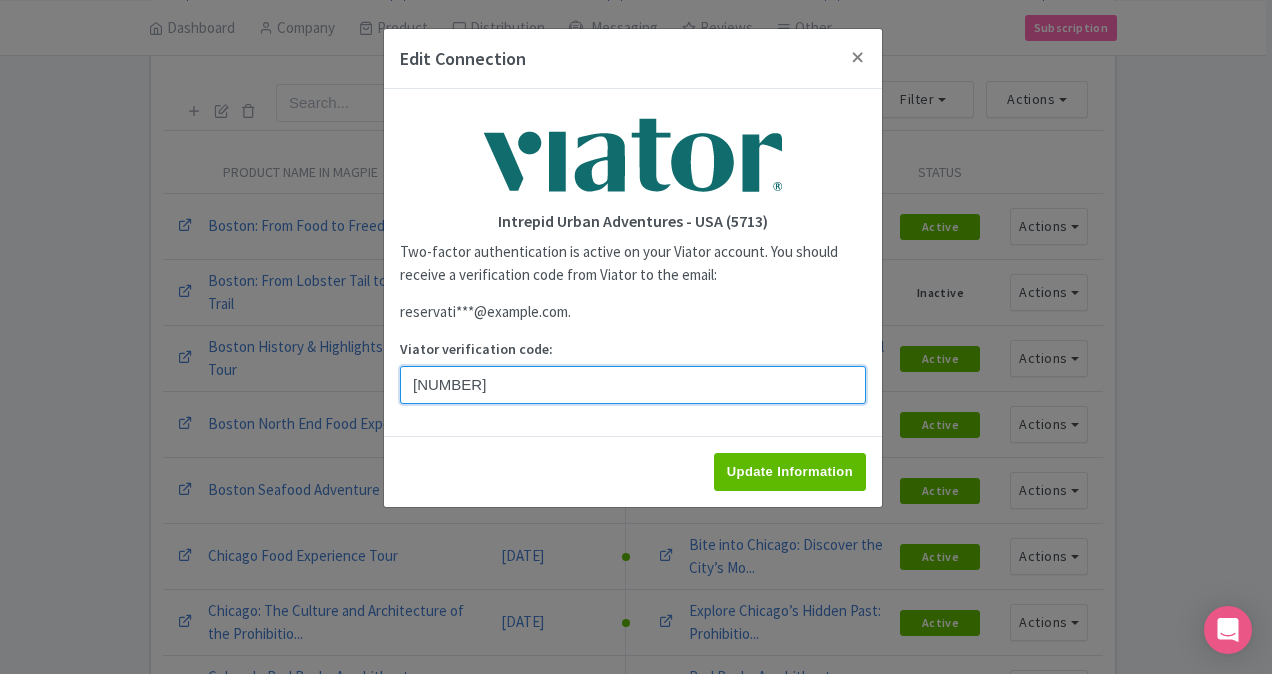 type on "855989" 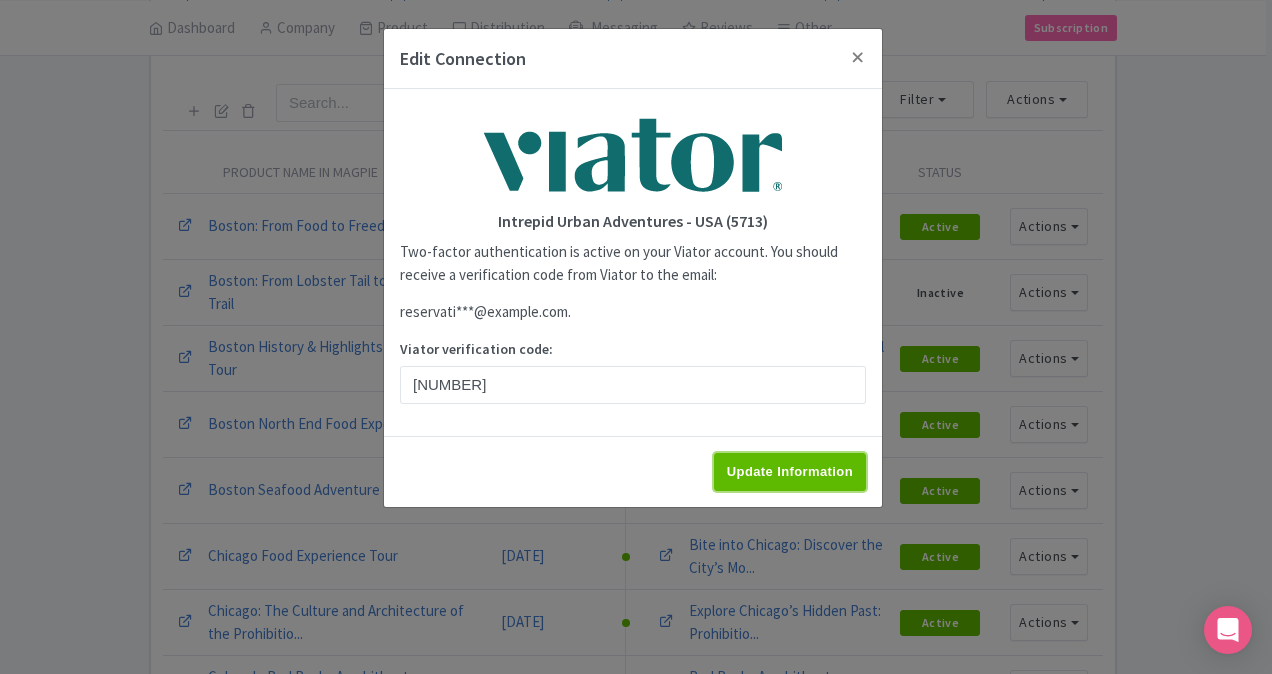 click on "Update Information" at bounding box center (790, 472) 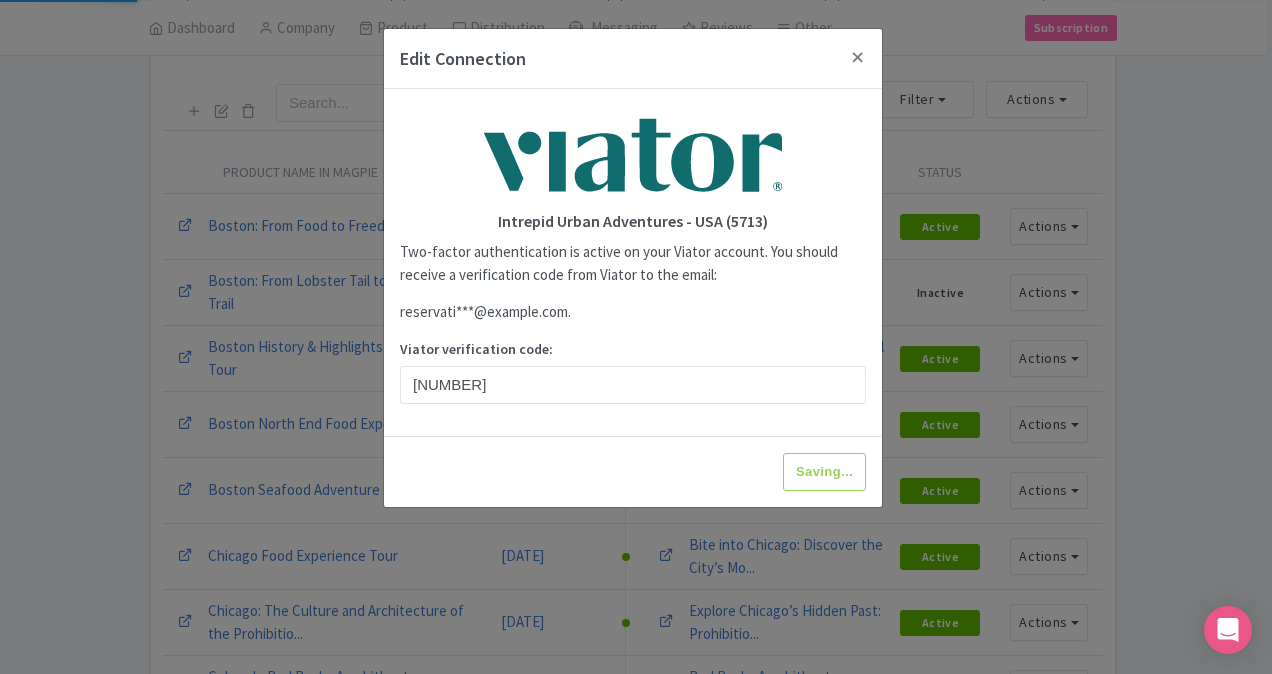 type on "Update Information" 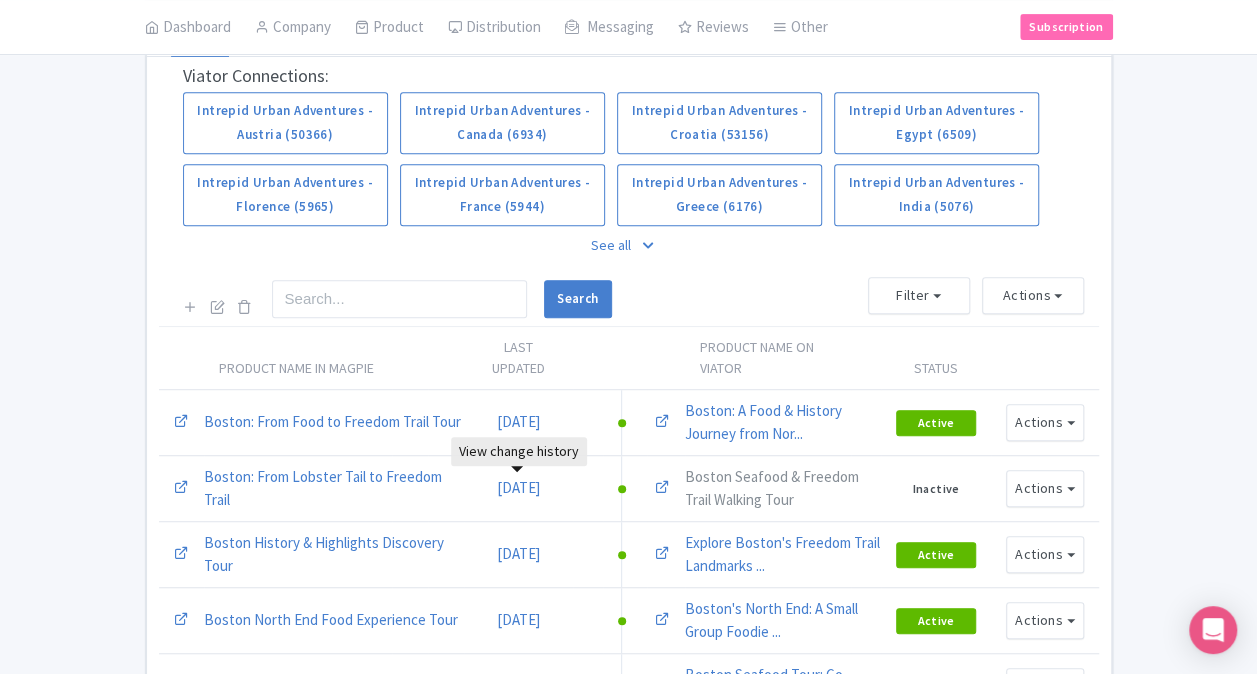 scroll, scrollTop: 300, scrollLeft: 0, axis: vertical 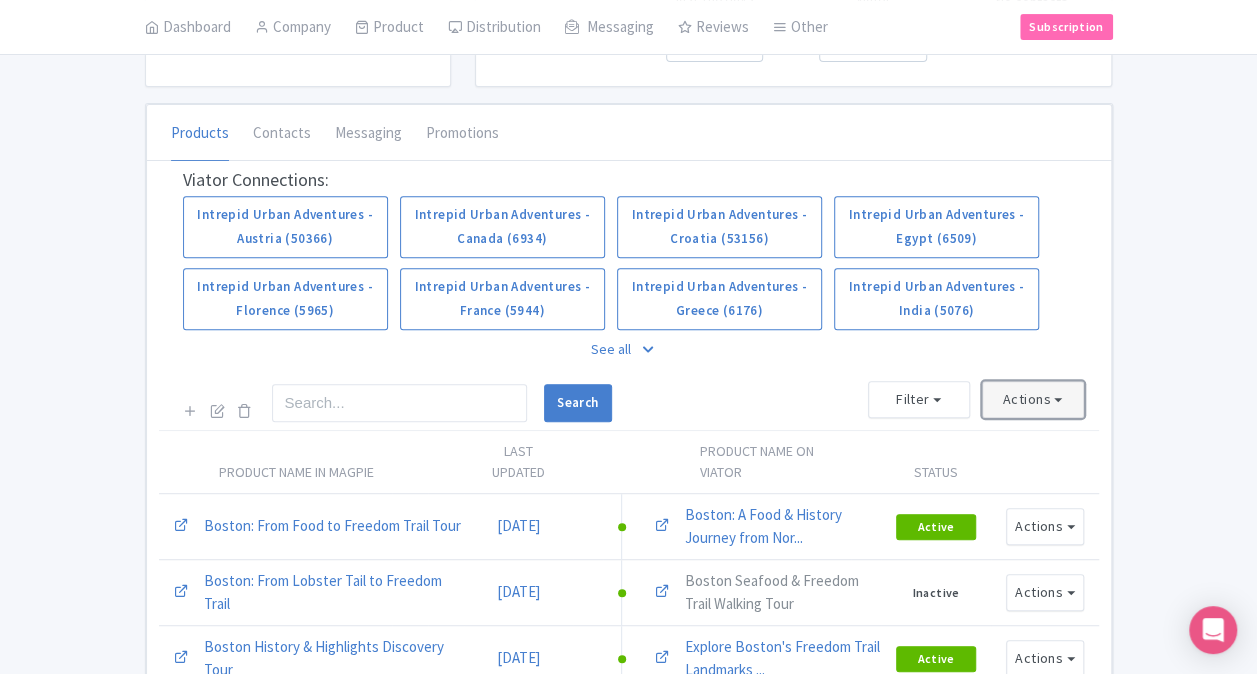 click on "Actions" at bounding box center [1033, 399] 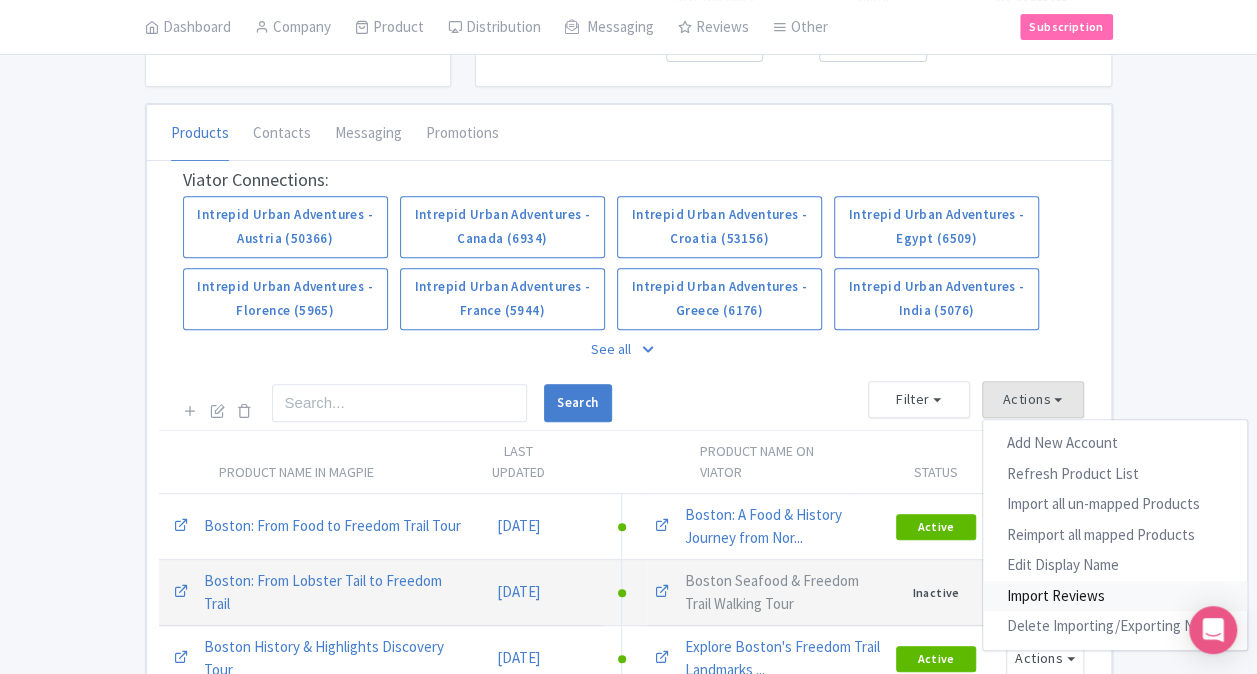 click on "Import Reviews" at bounding box center (1115, 596) 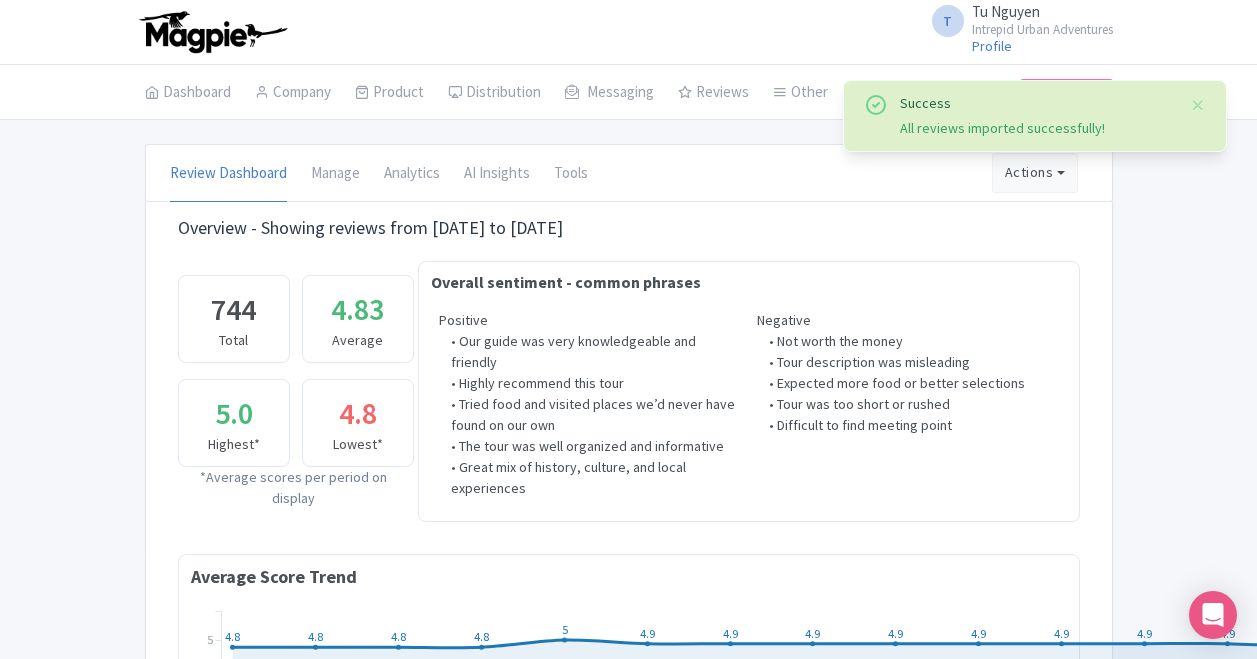 scroll, scrollTop: 0, scrollLeft: 0, axis: both 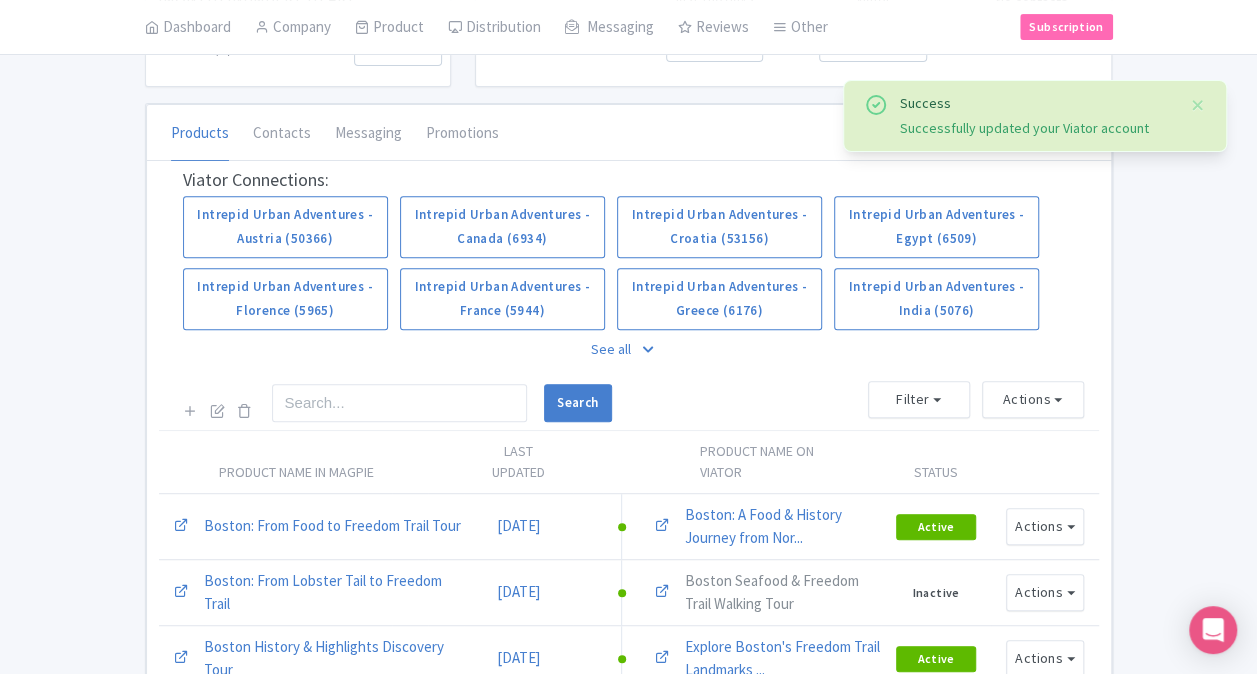 drag, startPoint x: 639, startPoint y: 338, endPoint x: 696, endPoint y: 344, distance: 57.31492 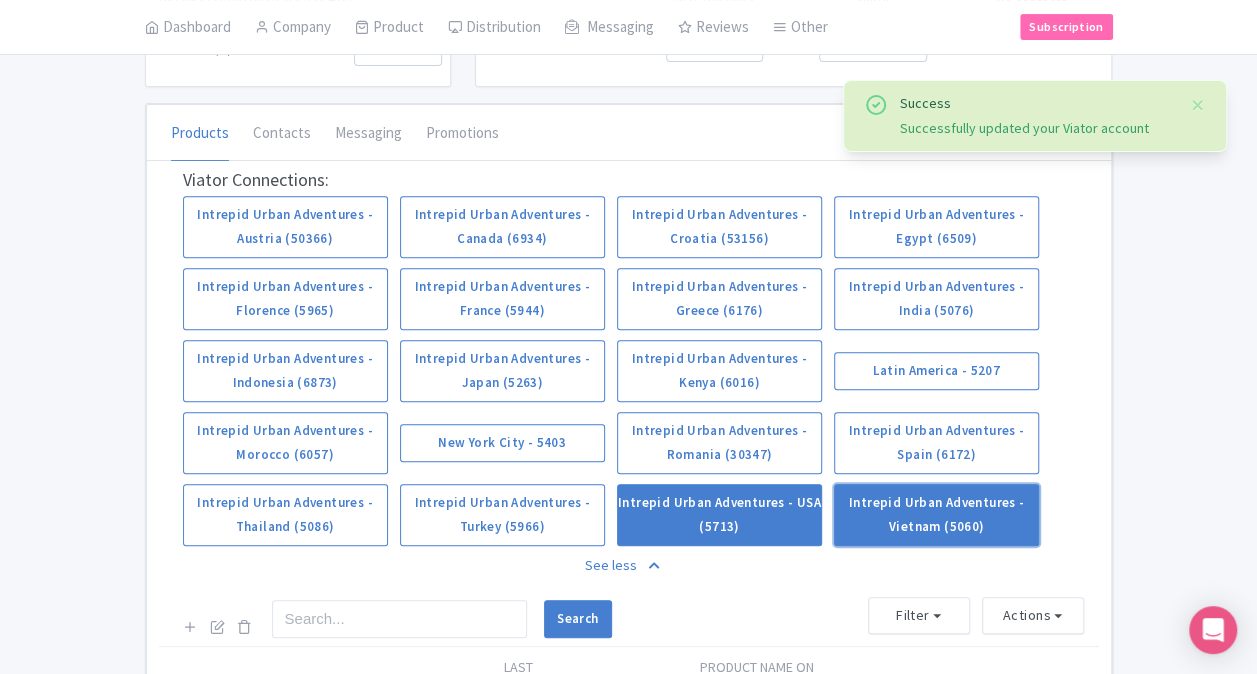 click on "Intrepid Urban Adventures - Vietnam (5060)" at bounding box center [936, 515] 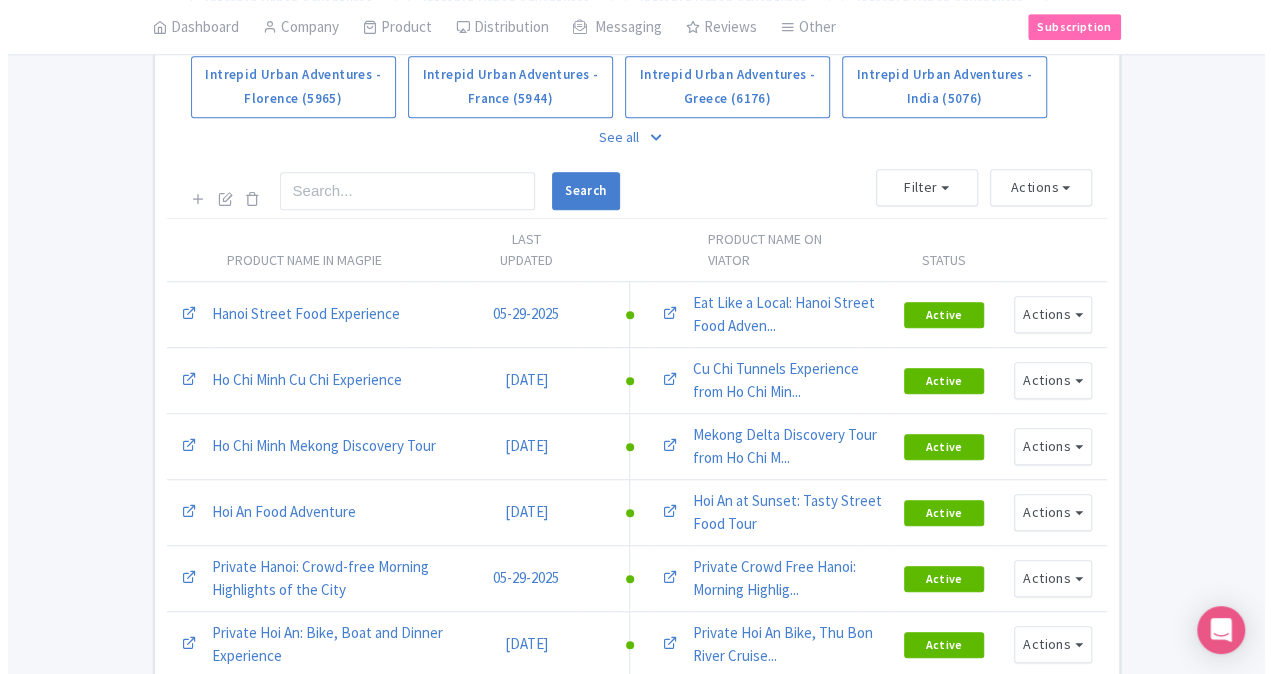 scroll, scrollTop: 400, scrollLeft: 0, axis: vertical 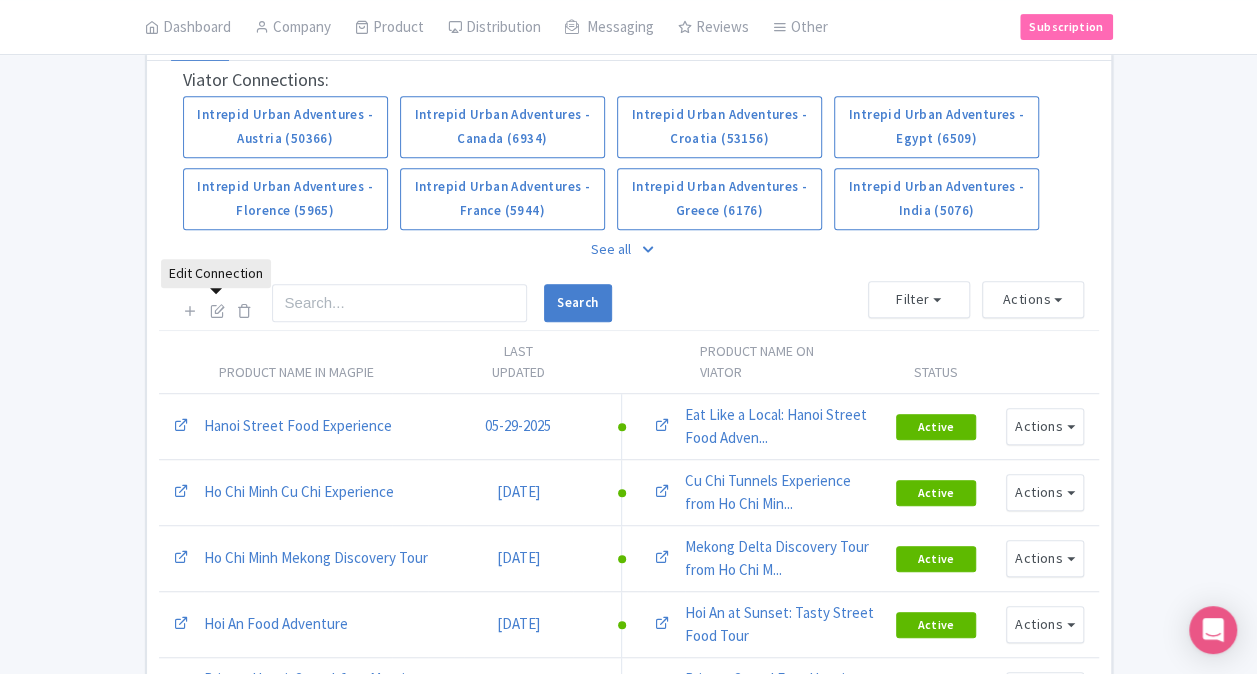 drag, startPoint x: 218, startPoint y: 295, endPoint x: 250, endPoint y: 297, distance: 32.06244 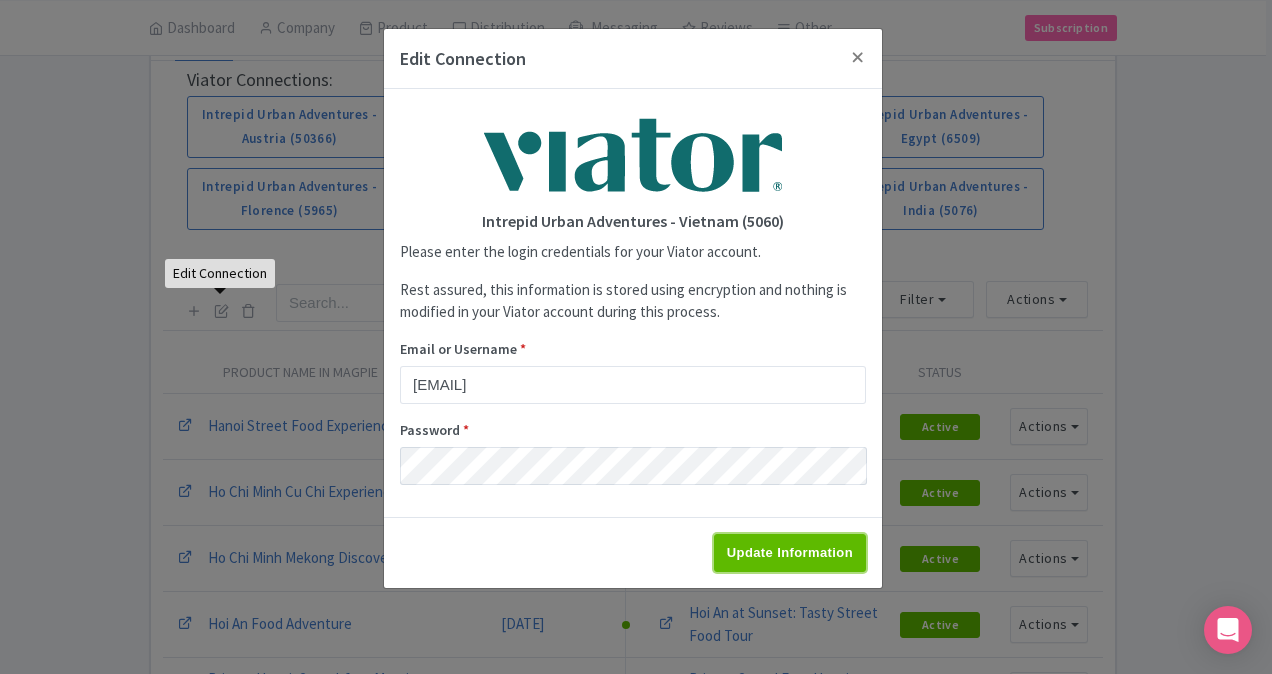 click on "Update Information" at bounding box center [790, 553] 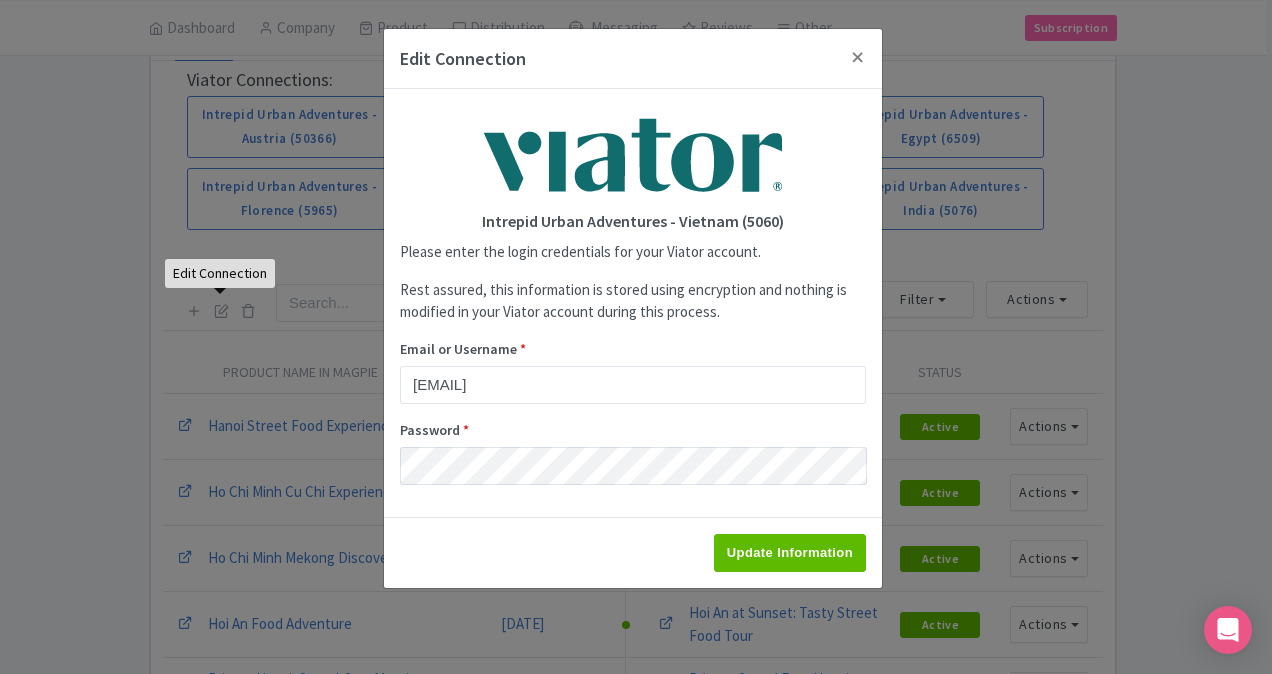 type on "Saving..." 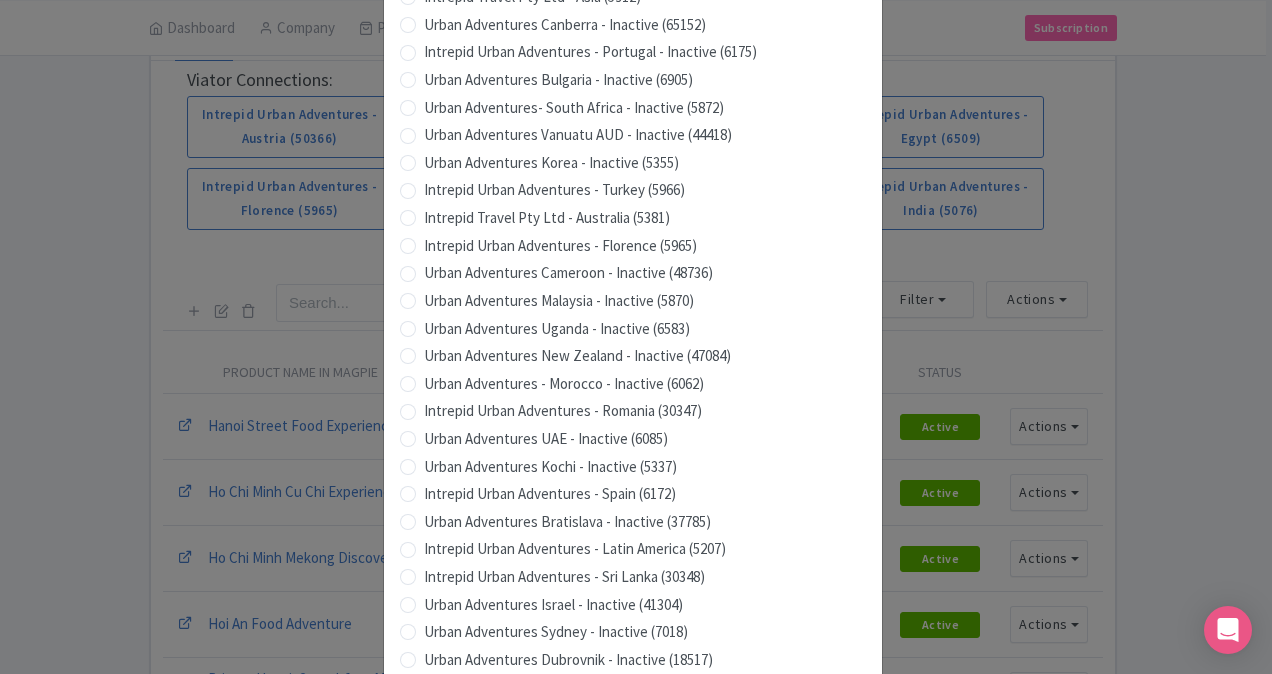 scroll, scrollTop: 1979, scrollLeft: 0, axis: vertical 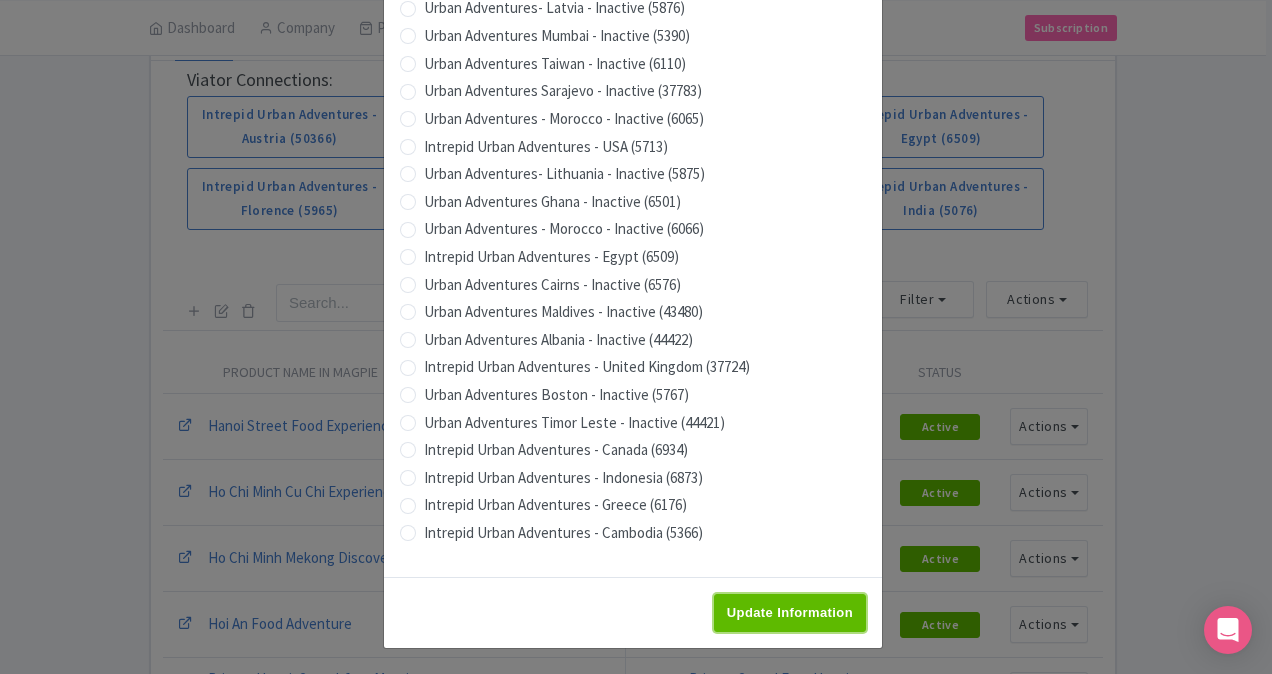 click on "Update Information" at bounding box center [790, 613] 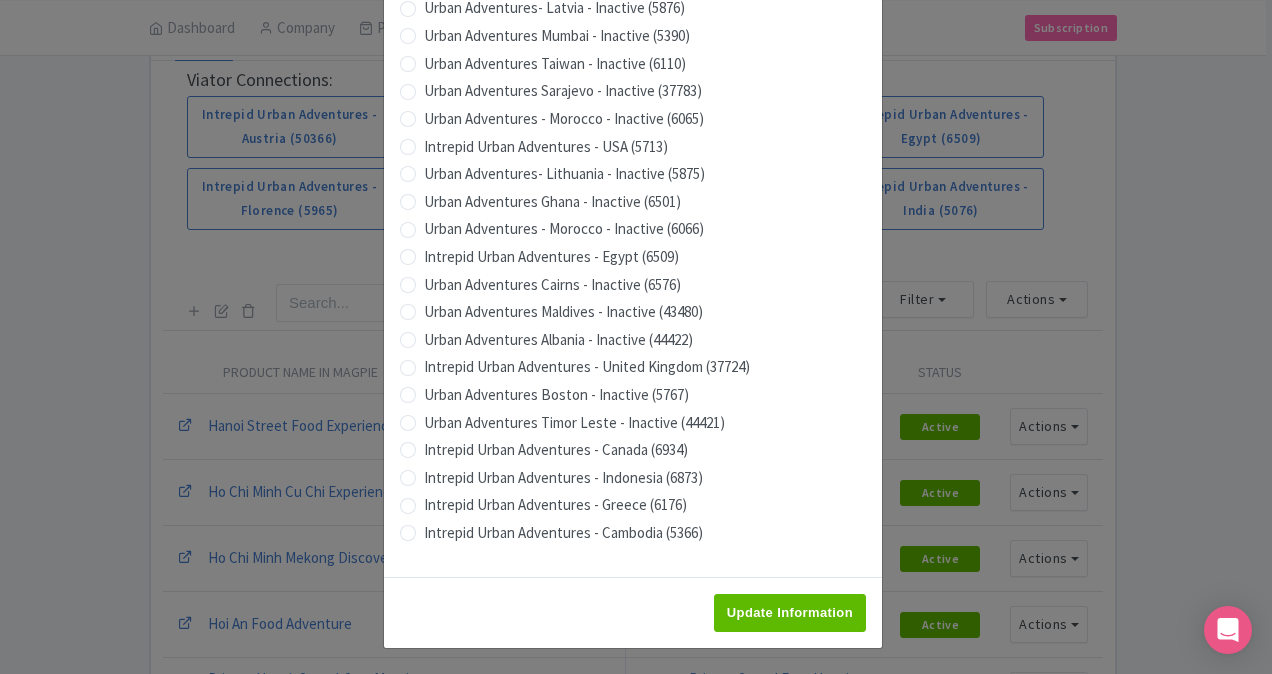 type on "Saving..." 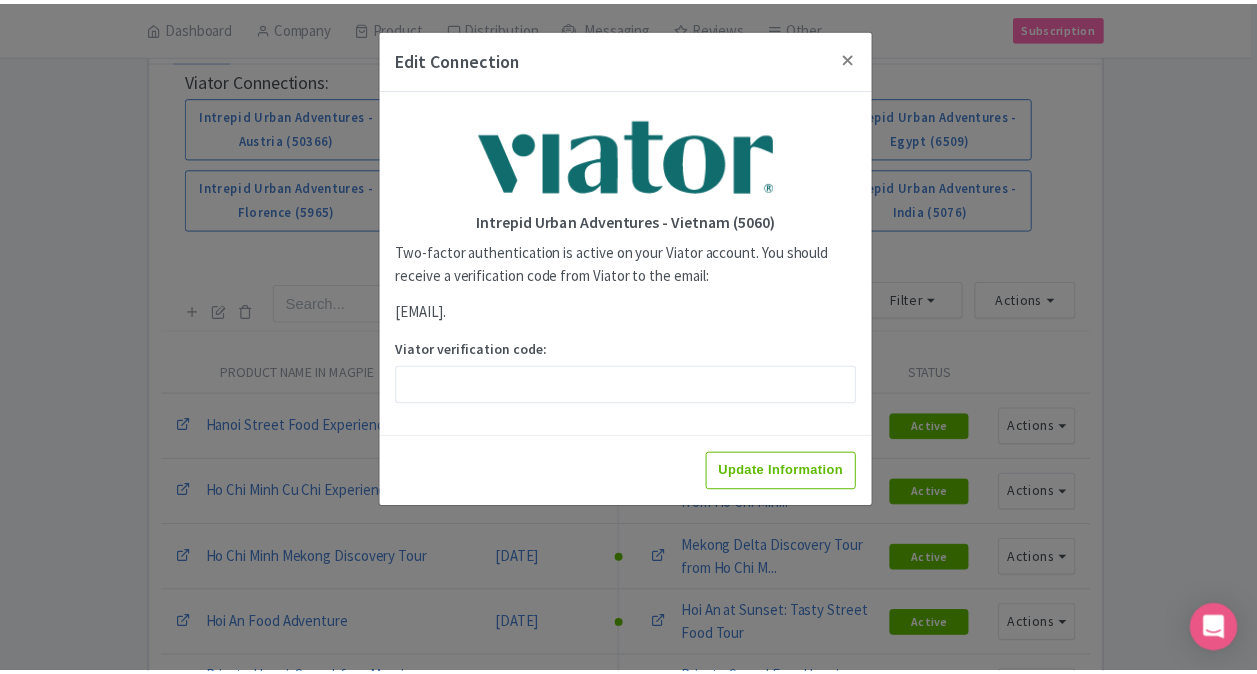 scroll, scrollTop: 0, scrollLeft: 0, axis: both 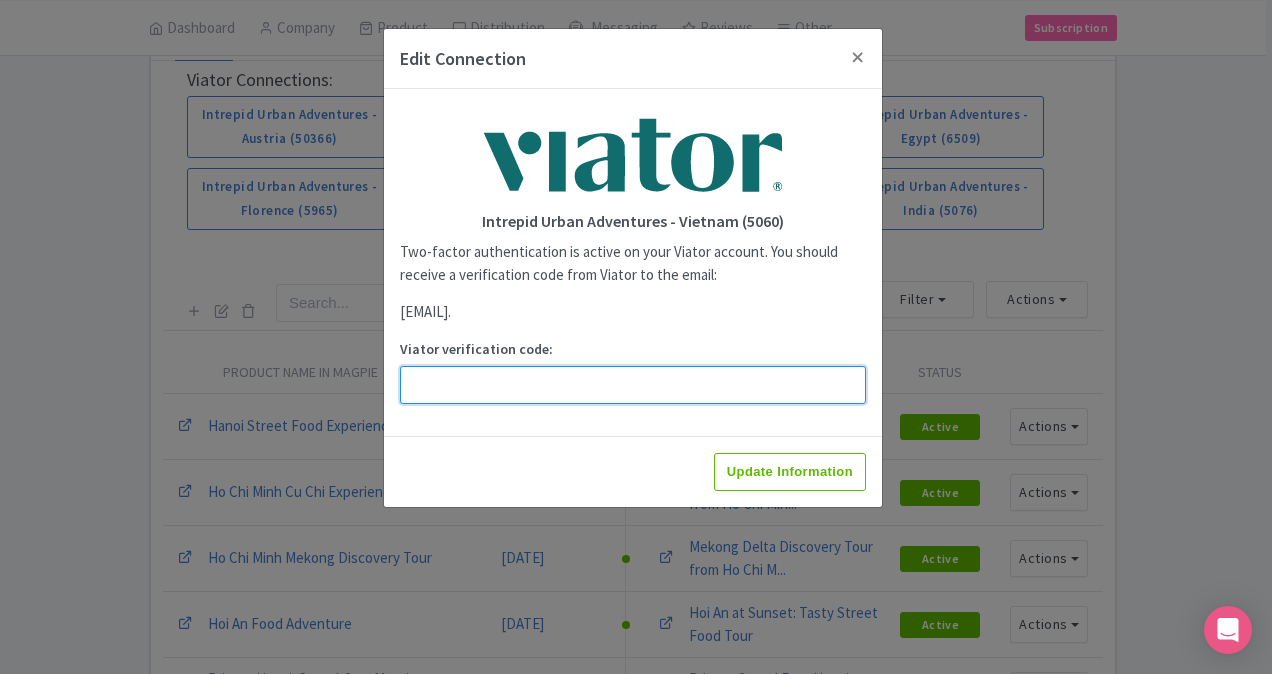 click on "Viator verification code:" at bounding box center (633, 385) 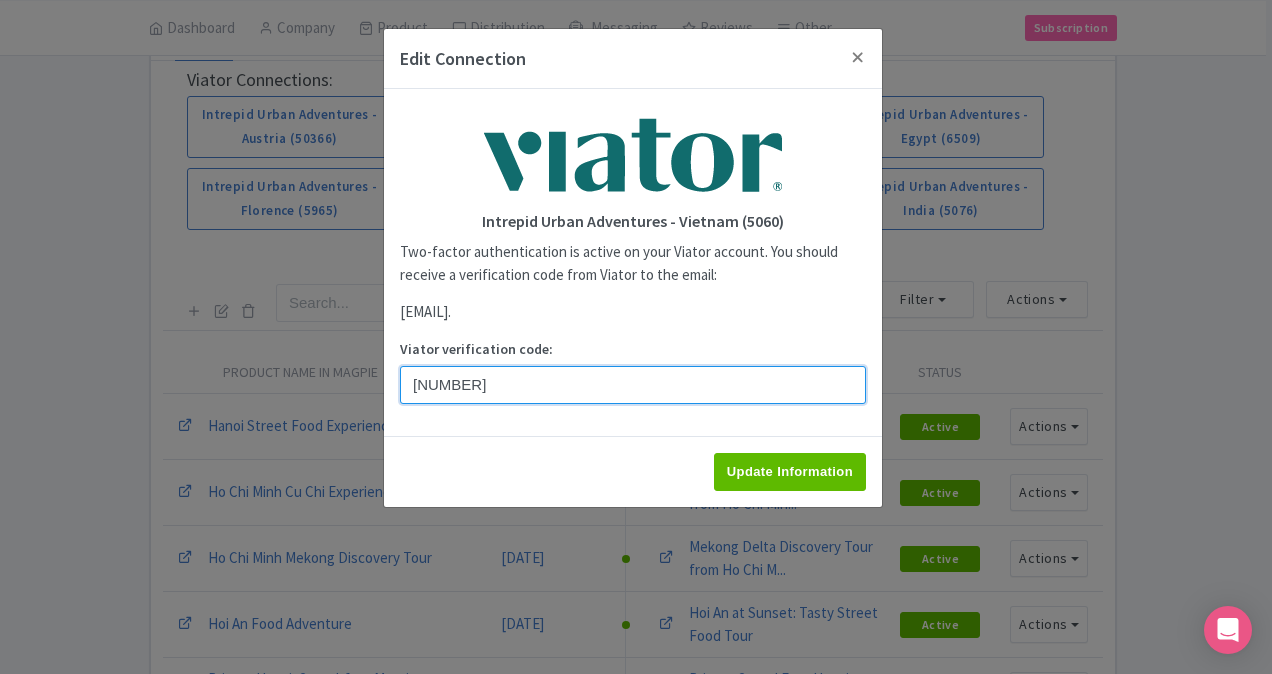 type on "[NUMBER]" 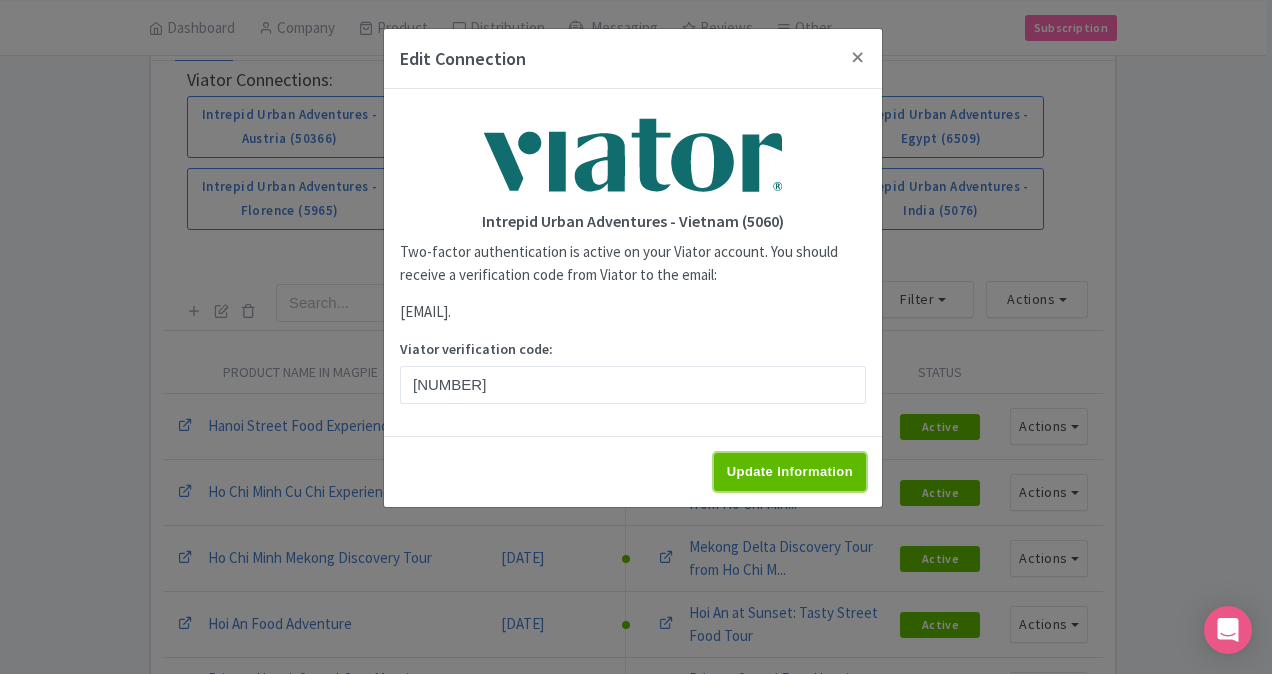 click on "Update Information" at bounding box center [790, 472] 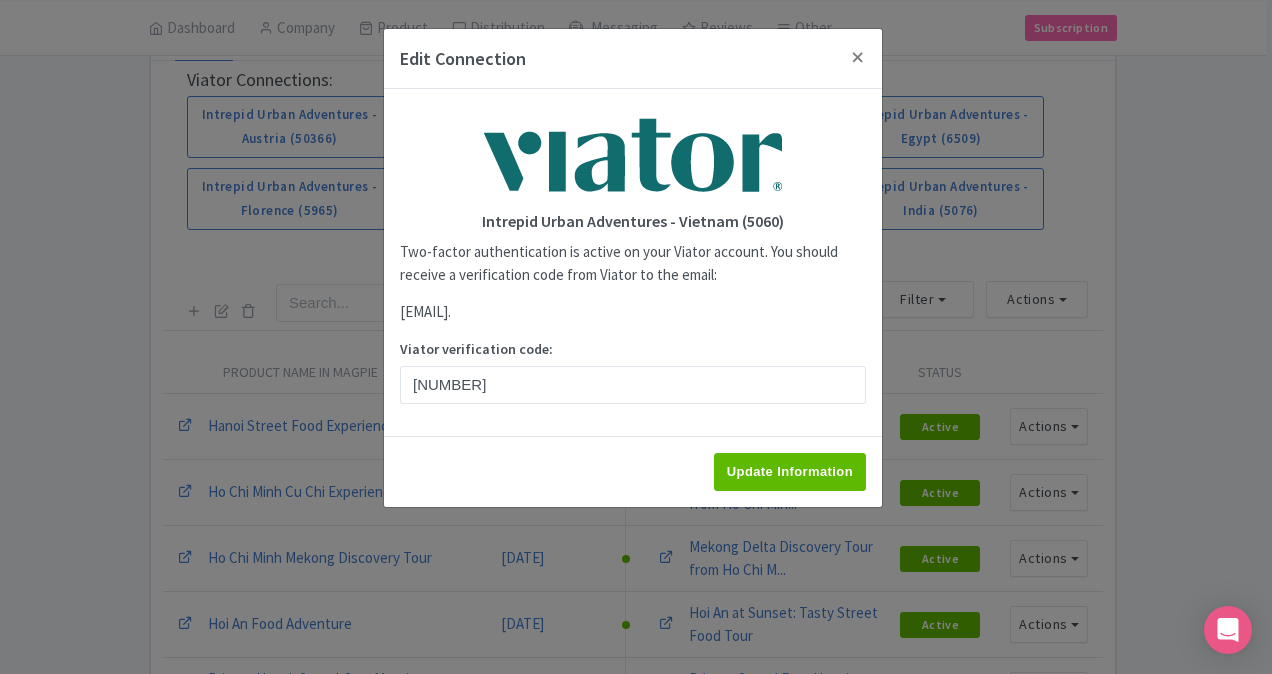 type on "Saving..." 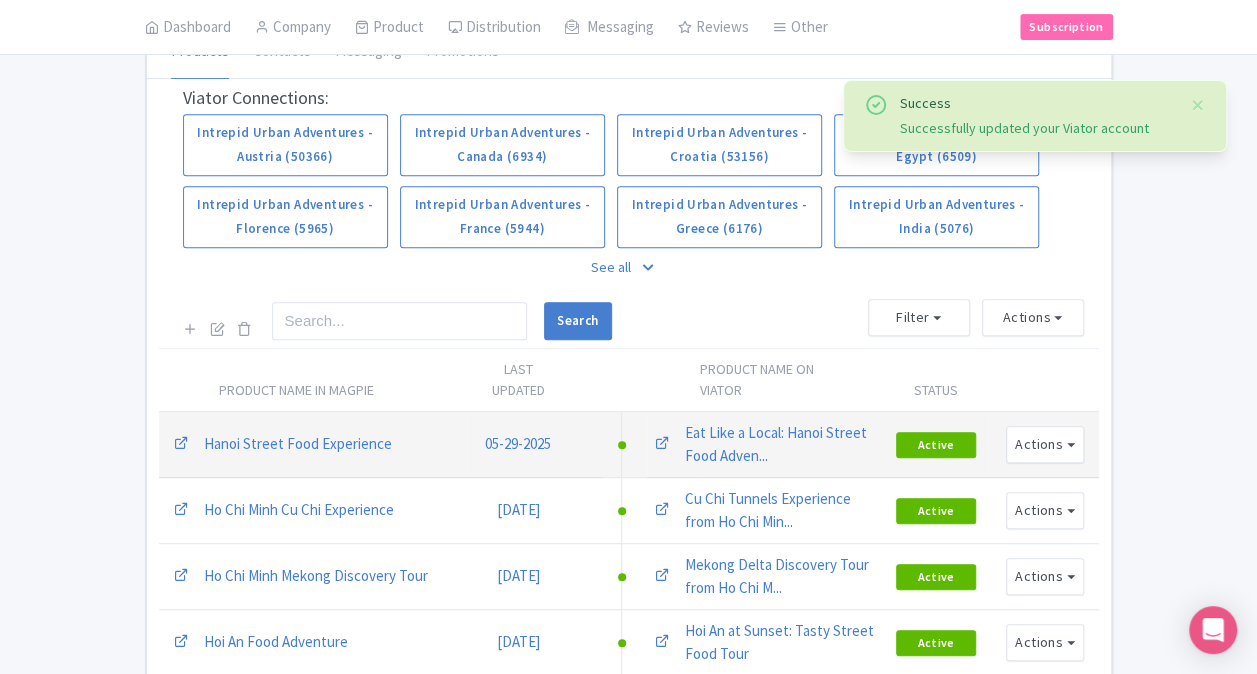 scroll, scrollTop: 400, scrollLeft: 0, axis: vertical 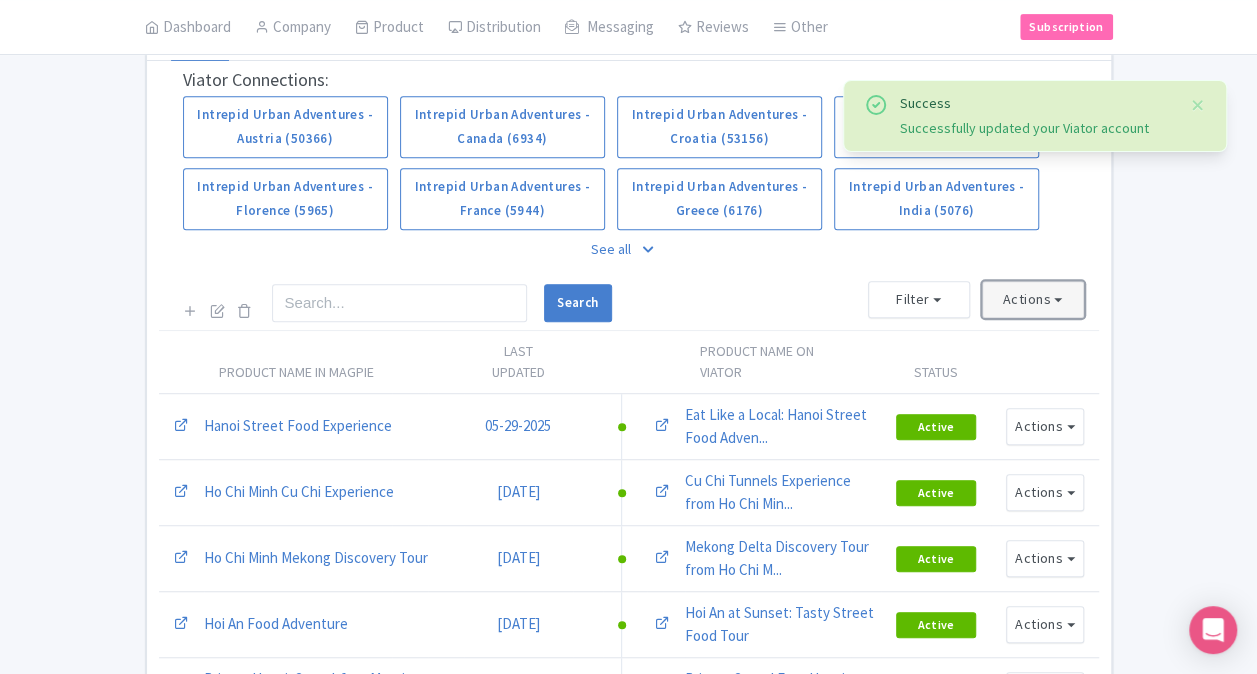 click on "Actions" at bounding box center [1033, 299] 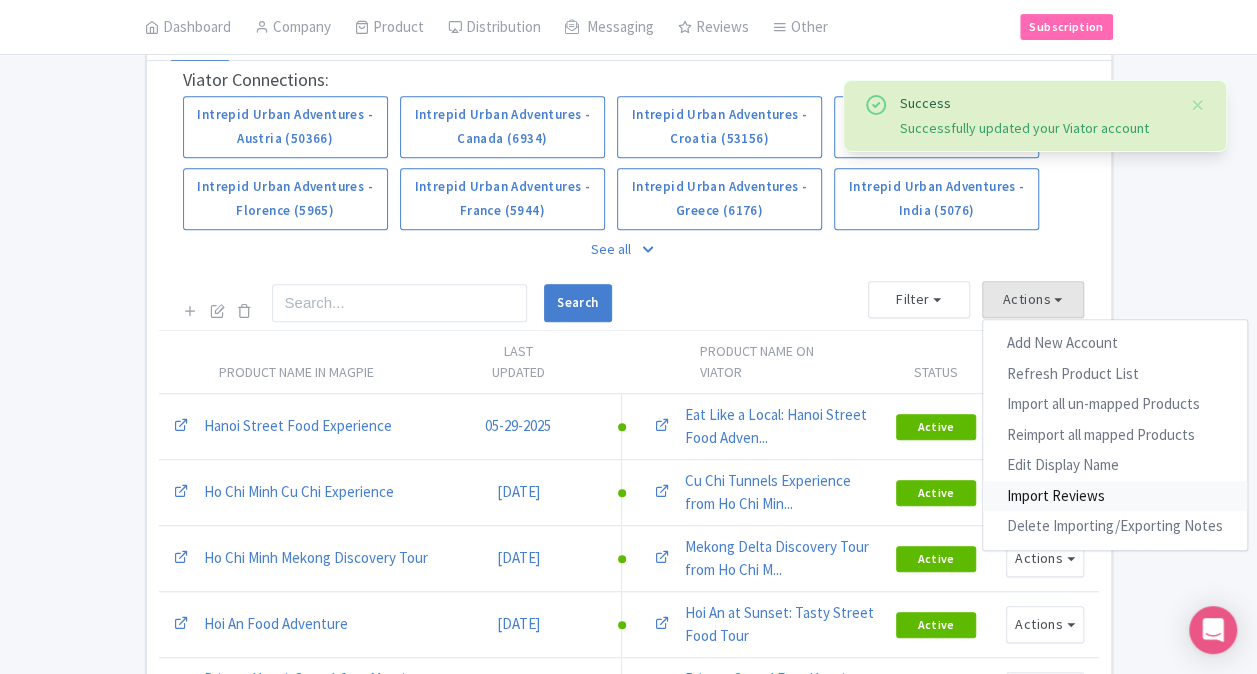 click on "Import Reviews" at bounding box center (1115, 496) 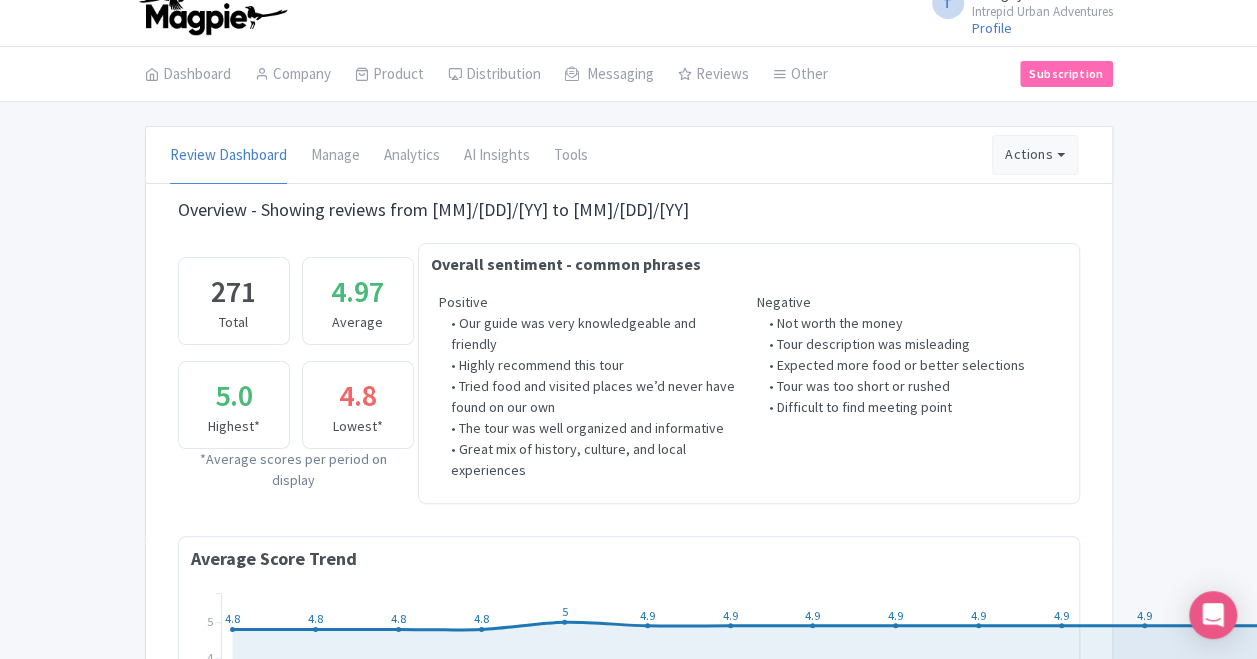 scroll, scrollTop: 0, scrollLeft: 0, axis: both 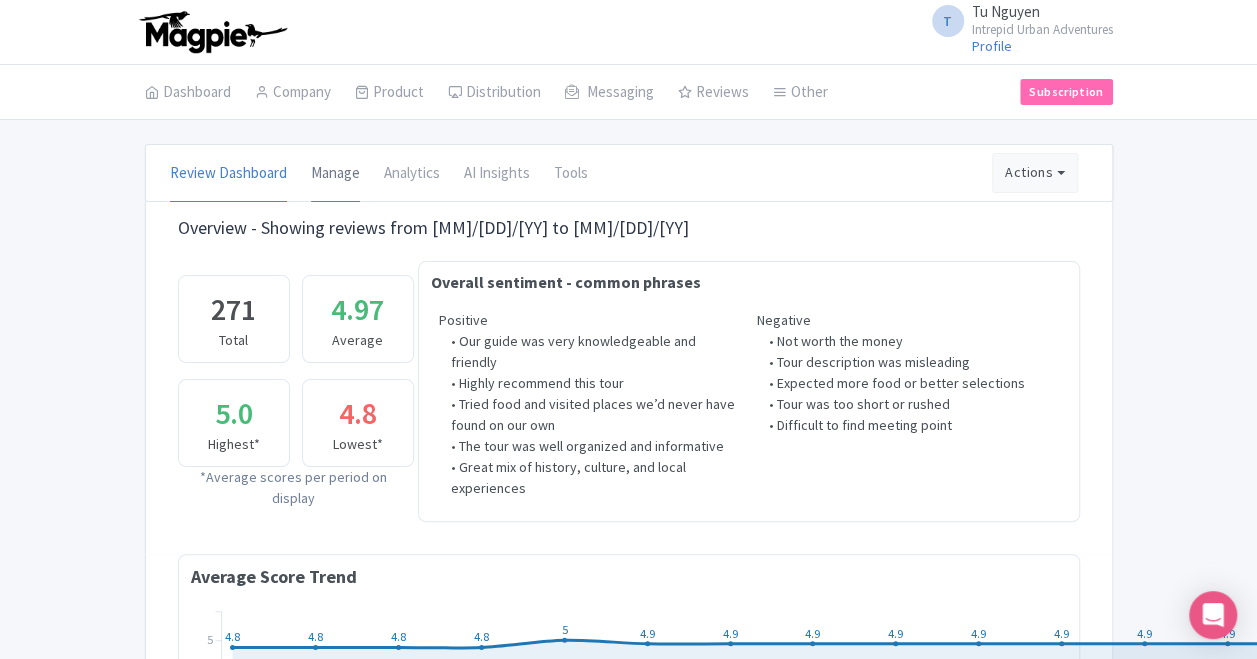click on "Manage" at bounding box center (335, 174) 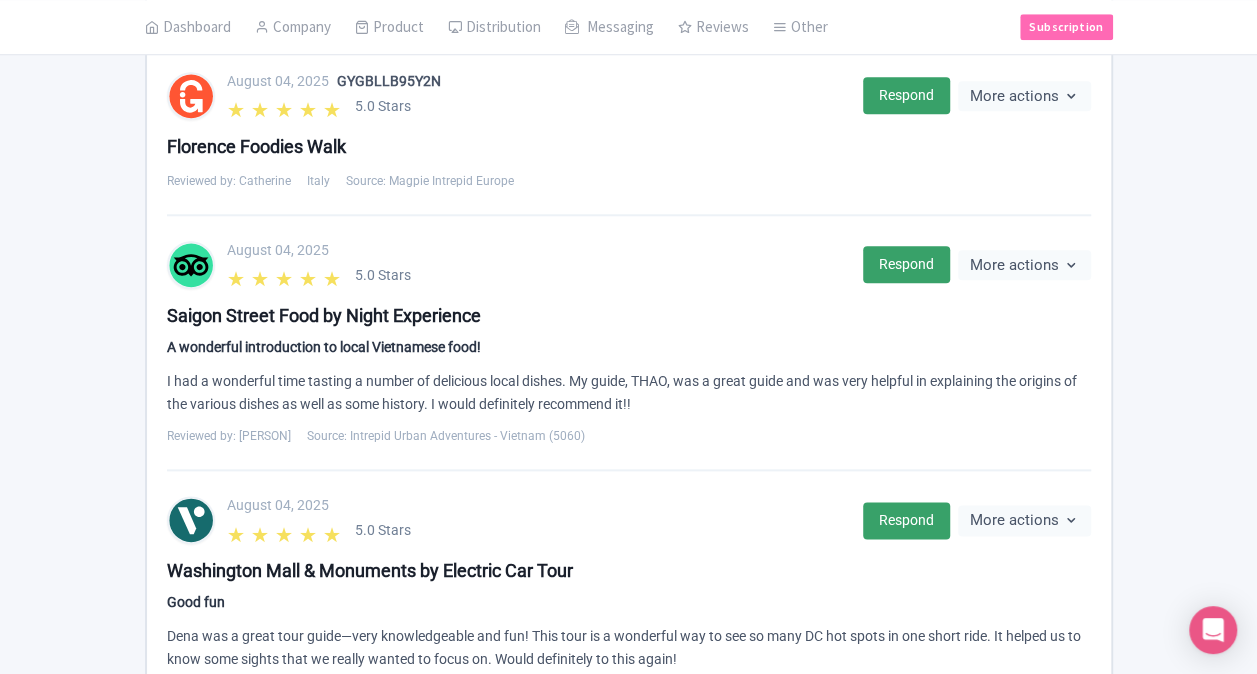 scroll, scrollTop: 740, scrollLeft: 0, axis: vertical 